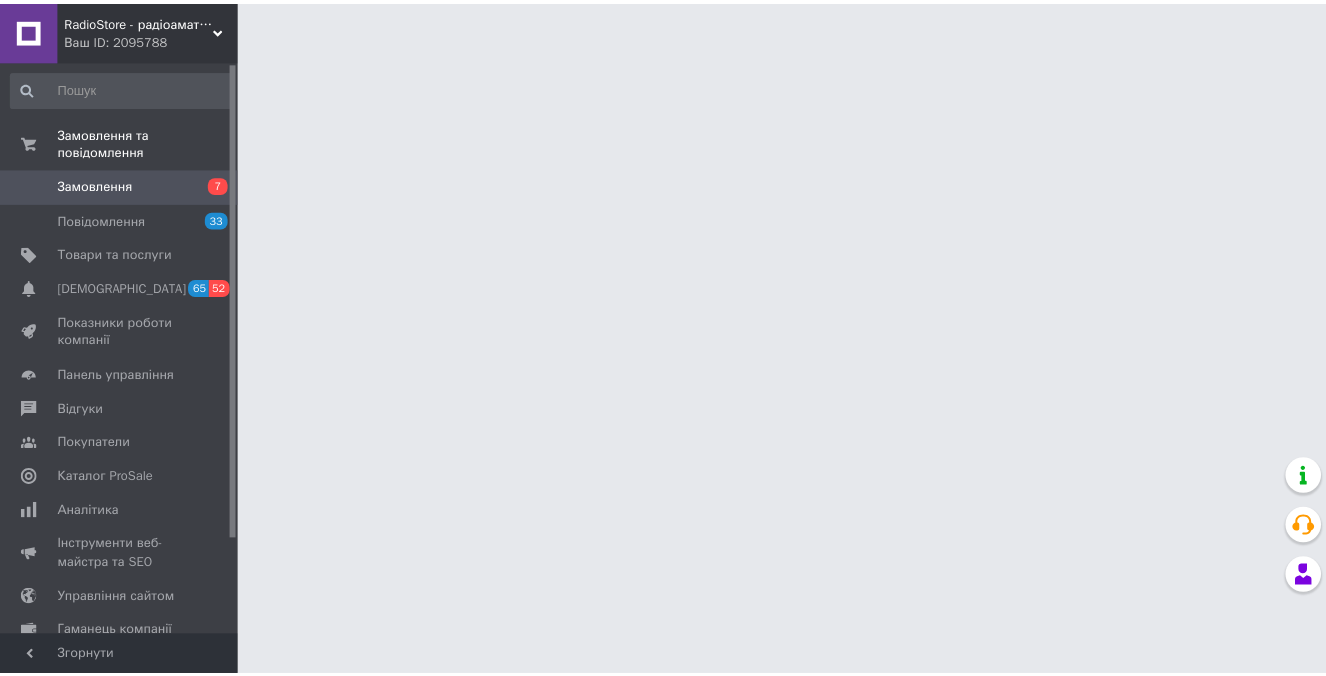 scroll, scrollTop: 0, scrollLeft: 0, axis: both 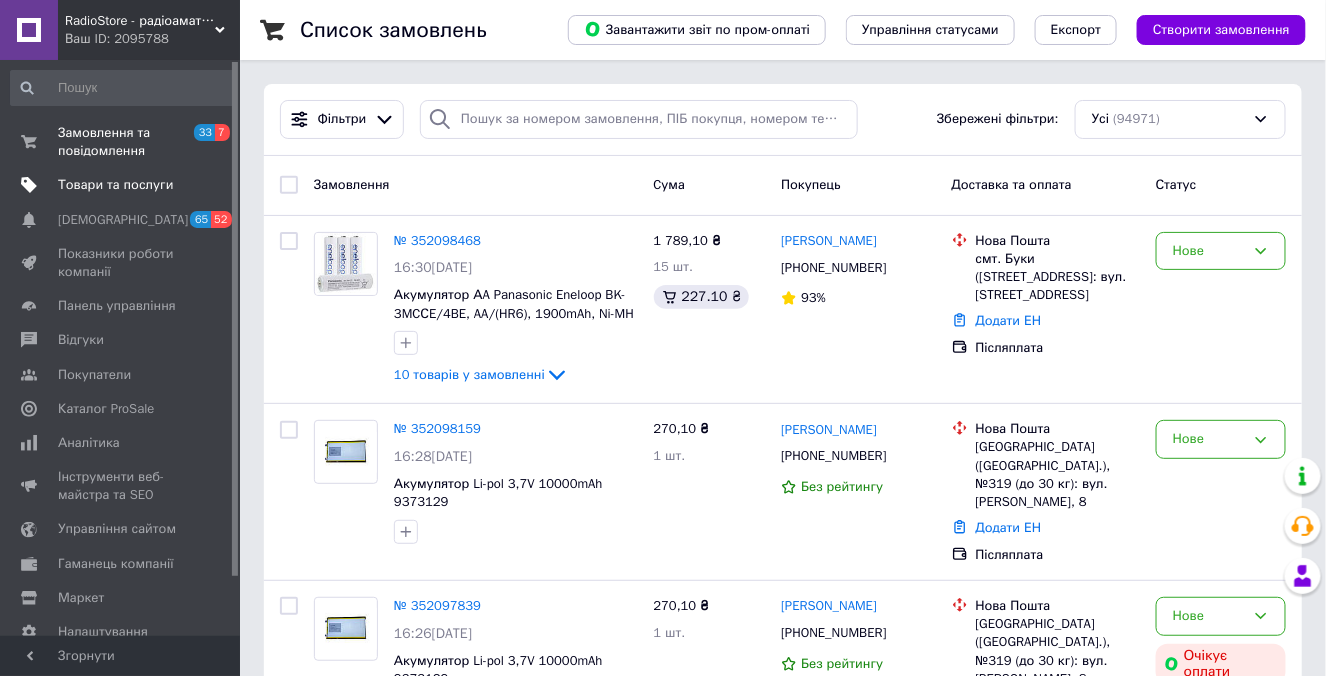 click on "Товари та послуги" at bounding box center [115, 185] 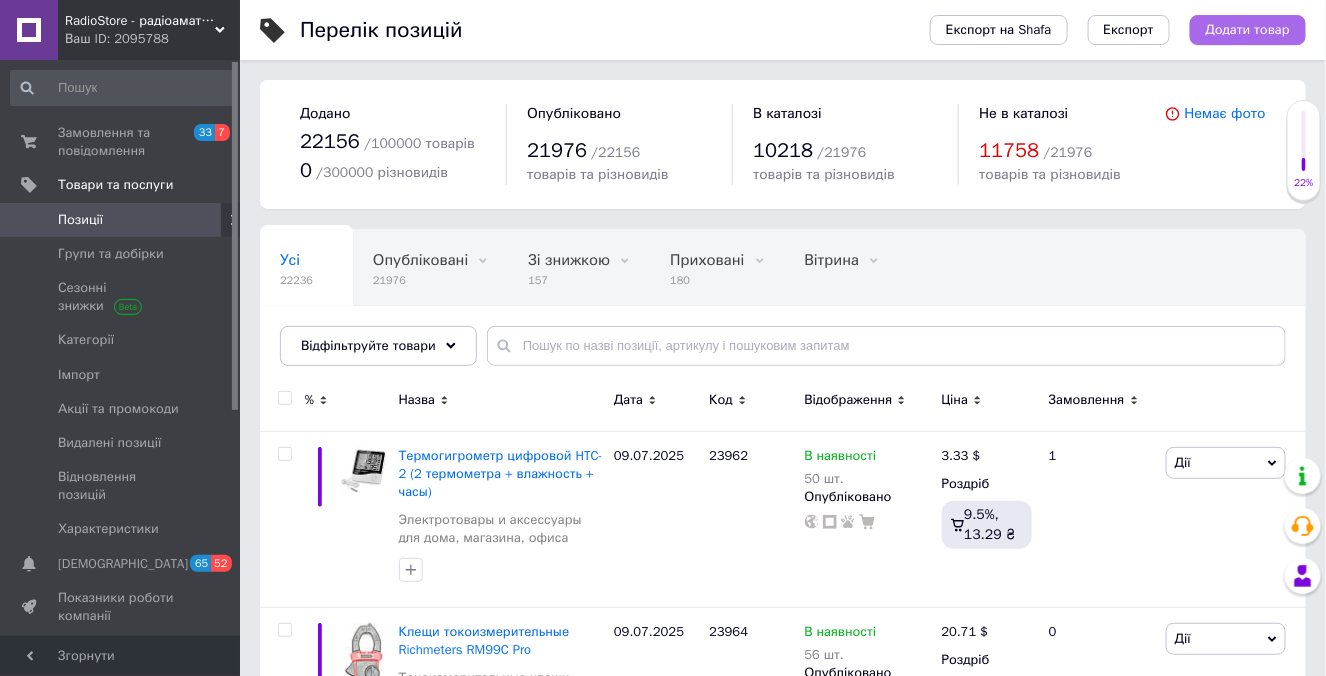 drag, startPoint x: 1124, startPoint y: 44, endPoint x: 1235, endPoint y: 39, distance: 111.11256 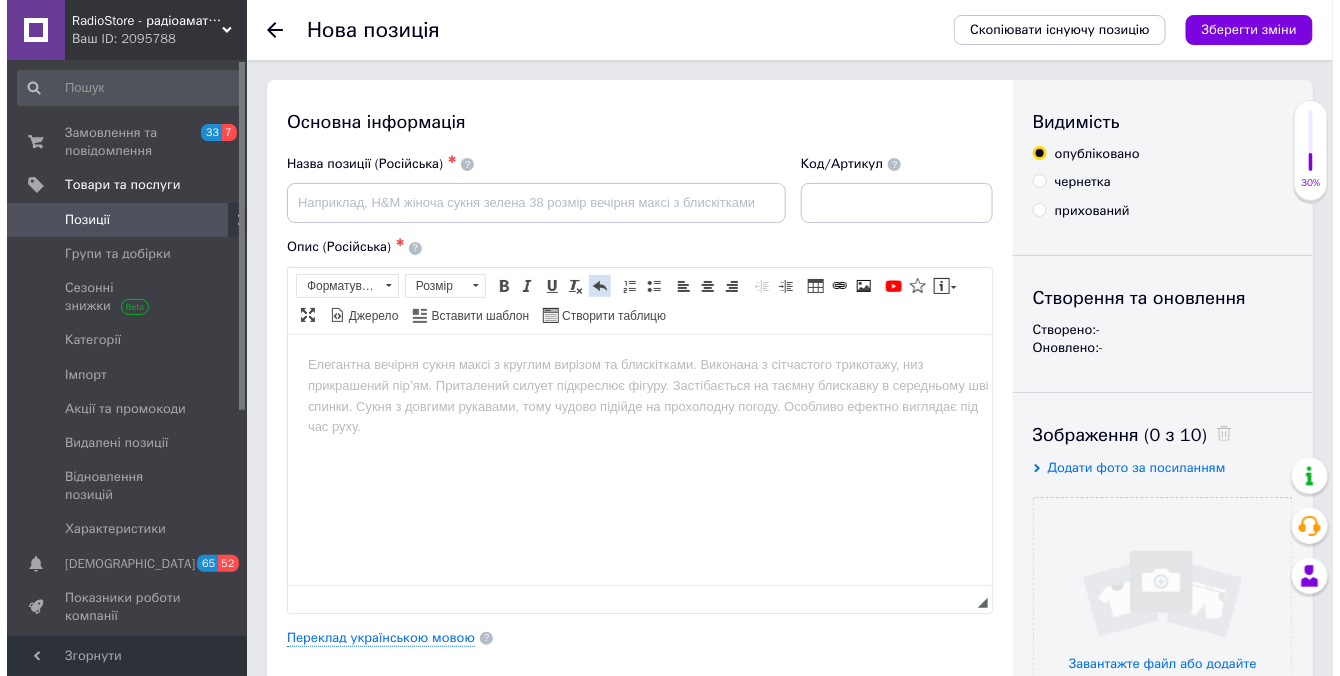 scroll, scrollTop: 0, scrollLeft: 0, axis: both 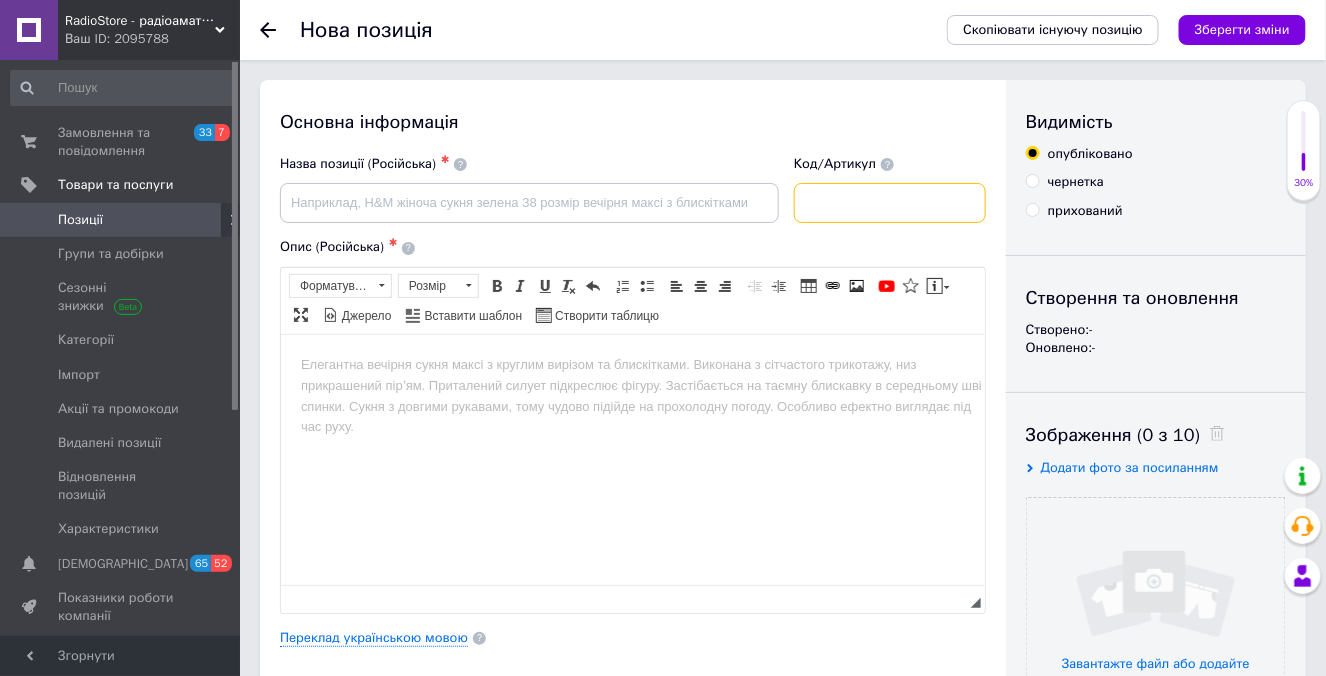 click at bounding box center (890, 203) 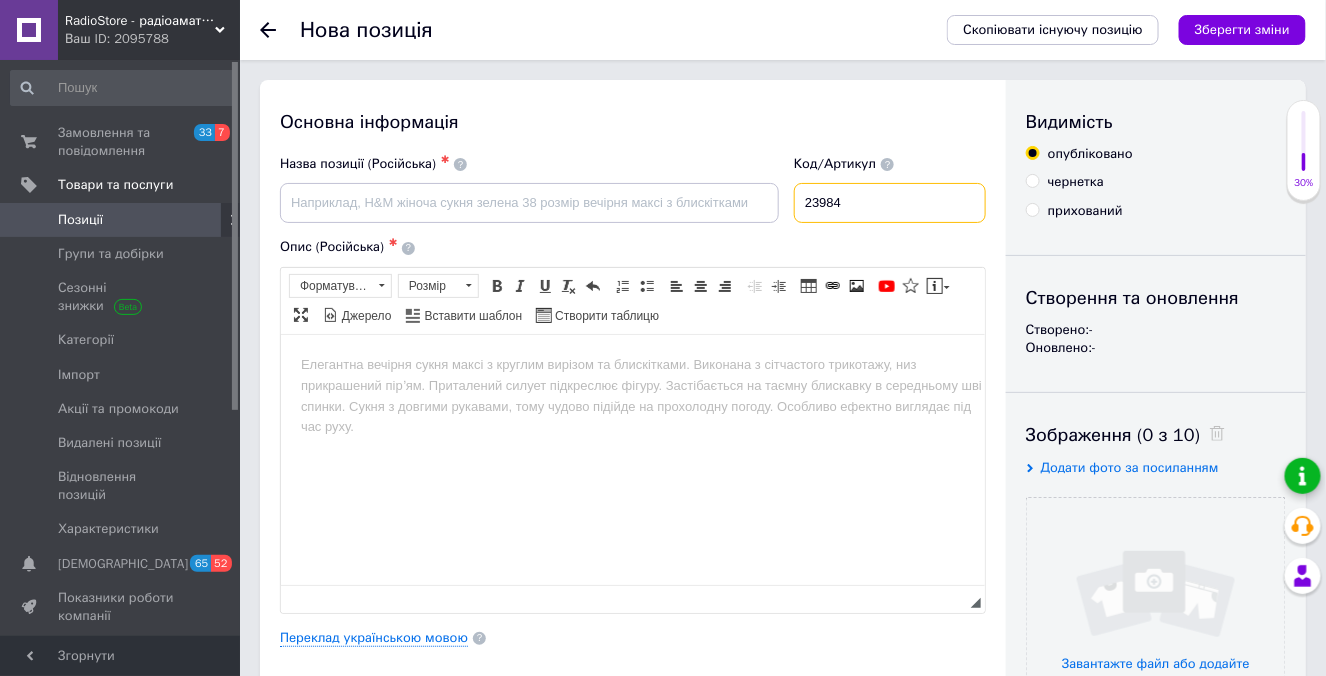 type on "23984" 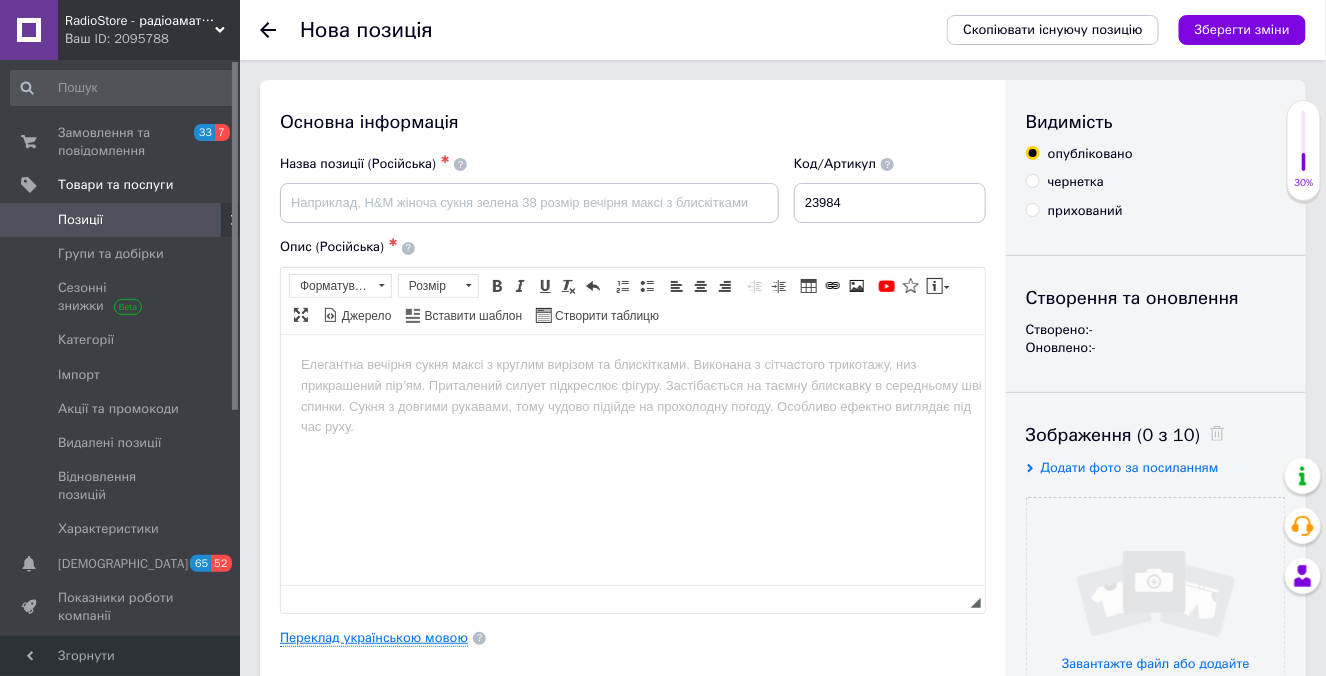 click on "Переклад українською мовою" at bounding box center [374, 638] 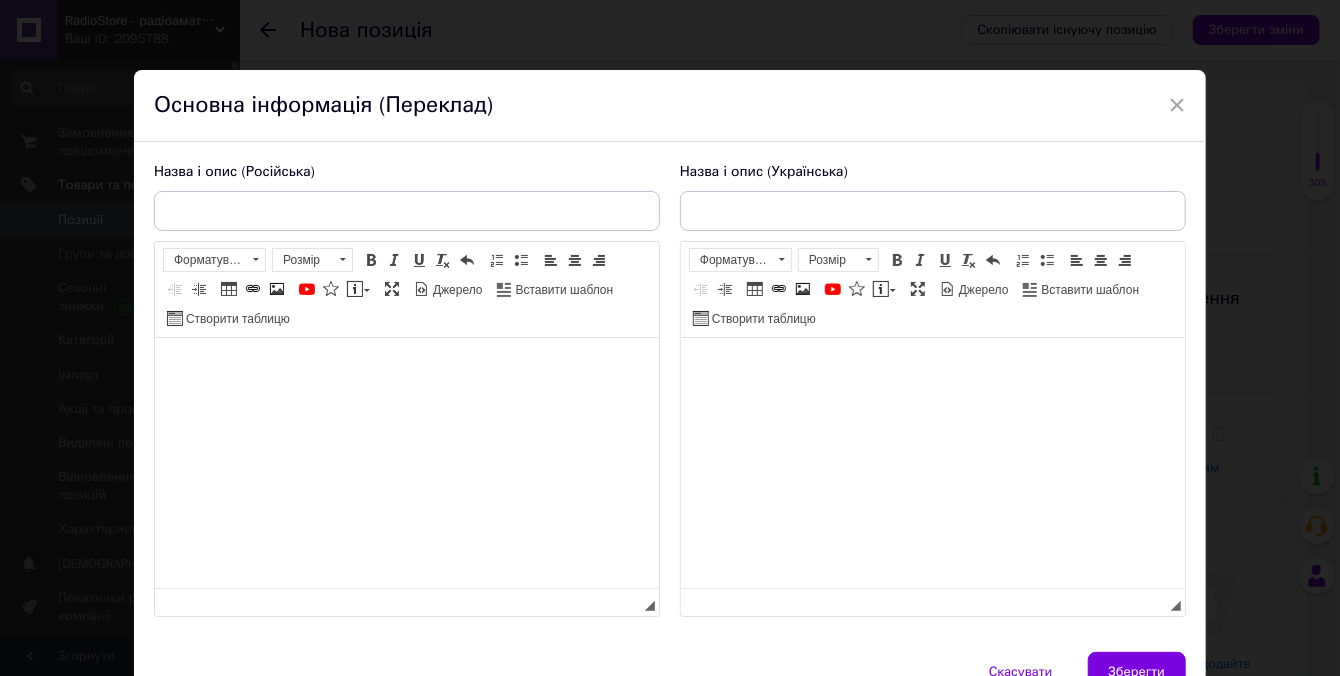scroll, scrollTop: 0, scrollLeft: 0, axis: both 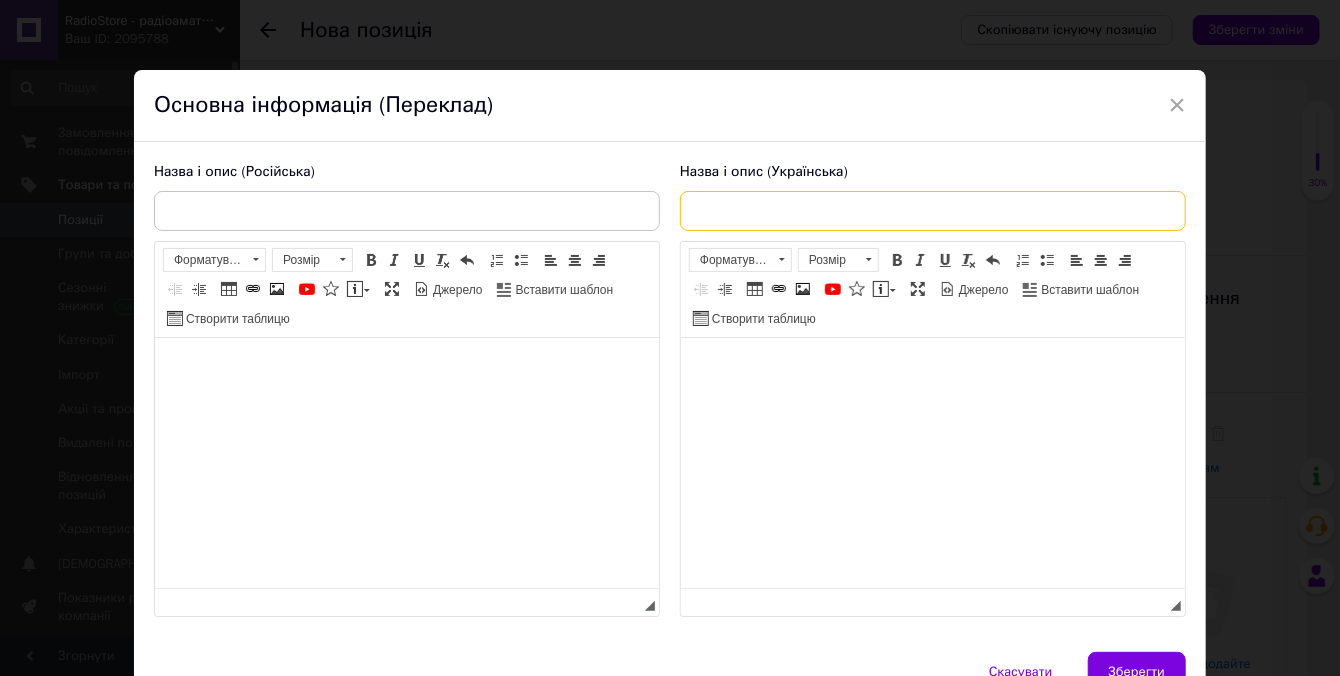 click at bounding box center (933, 211) 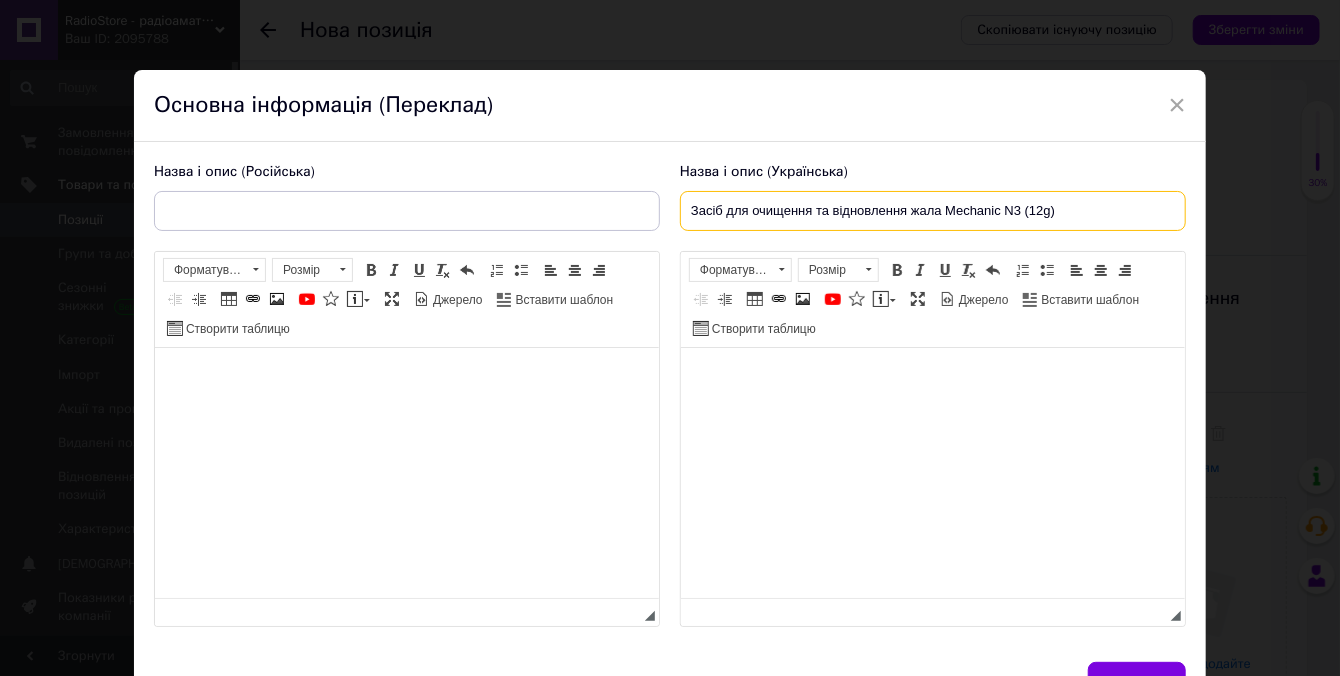 type on "Засіб для очищення та відновлення жала Mechanic N3 (12g)" 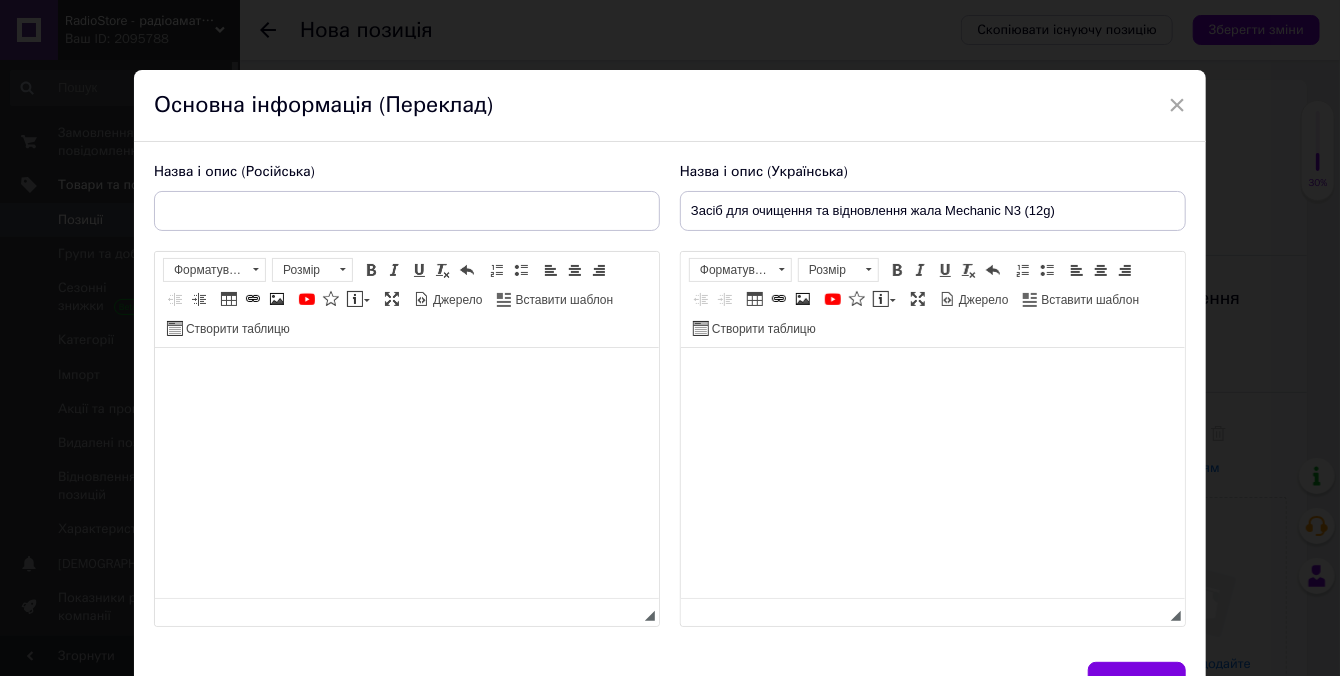 click at bounding box center [932, 378] 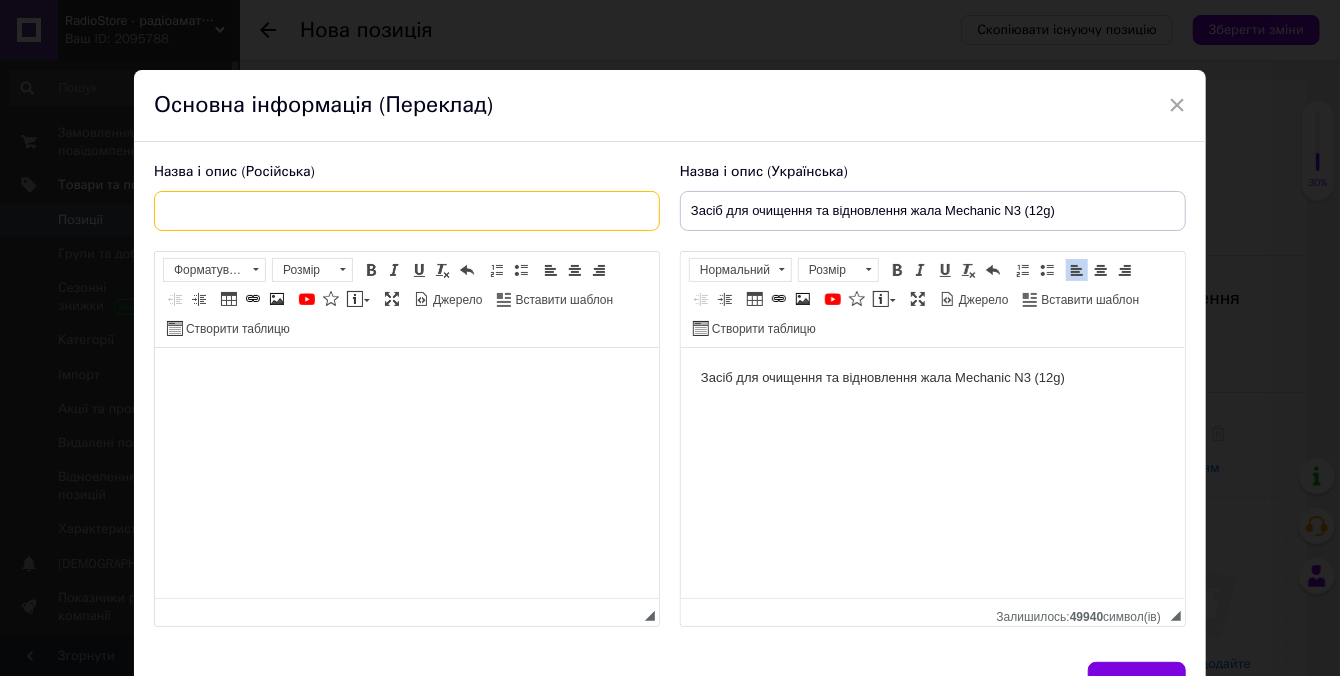 click at bounding box center [407, 211] 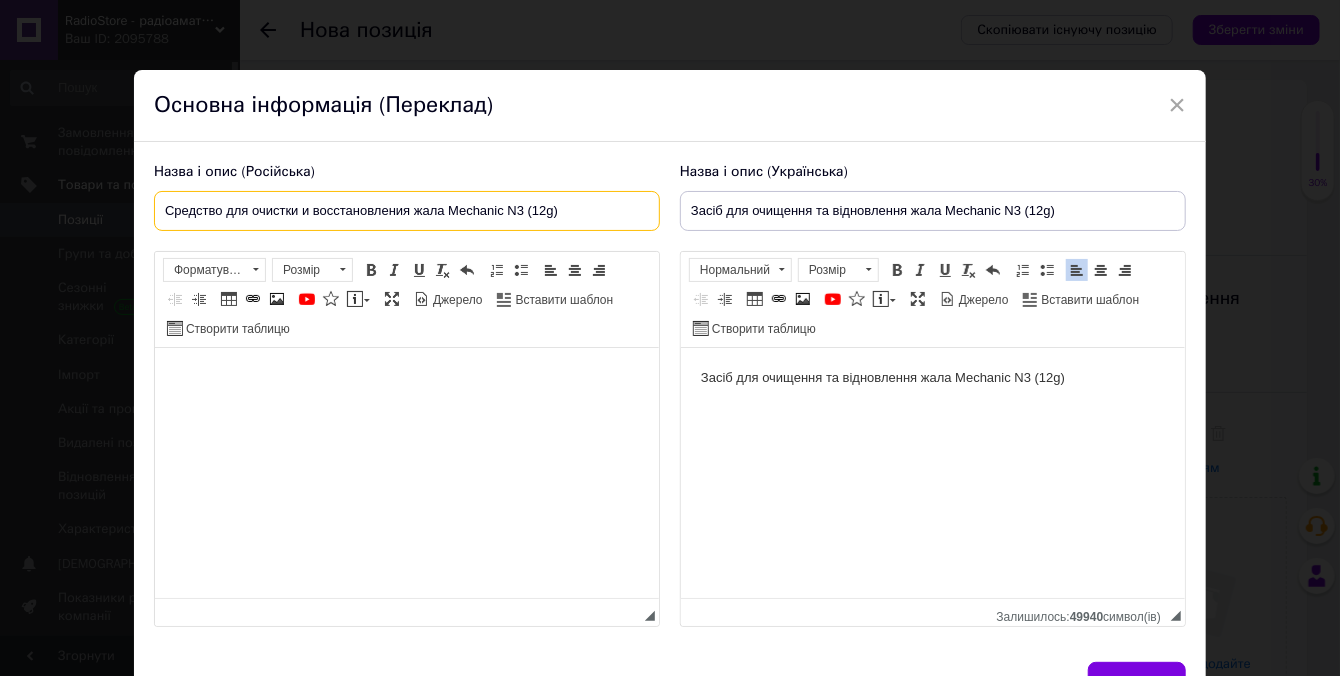 type on "Средство для очистки и восстановления жала Mechanic N3 (12g)" 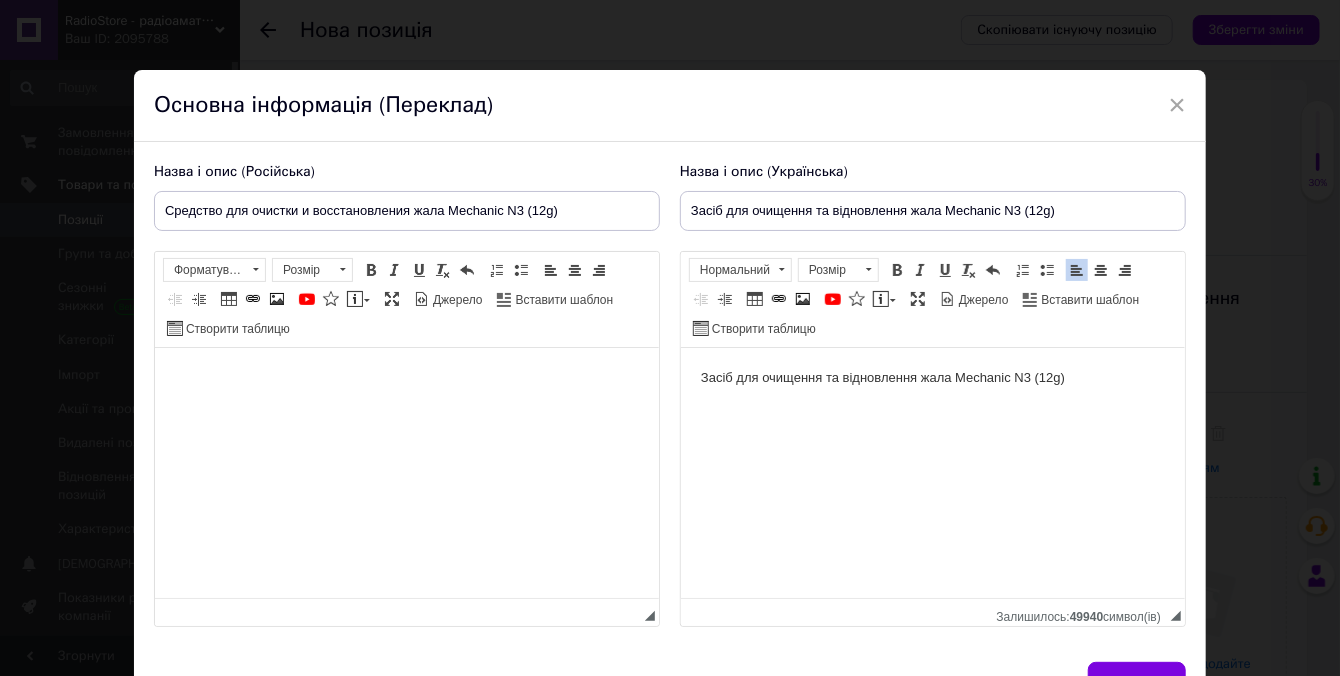 click at bounding box center (406, 378) 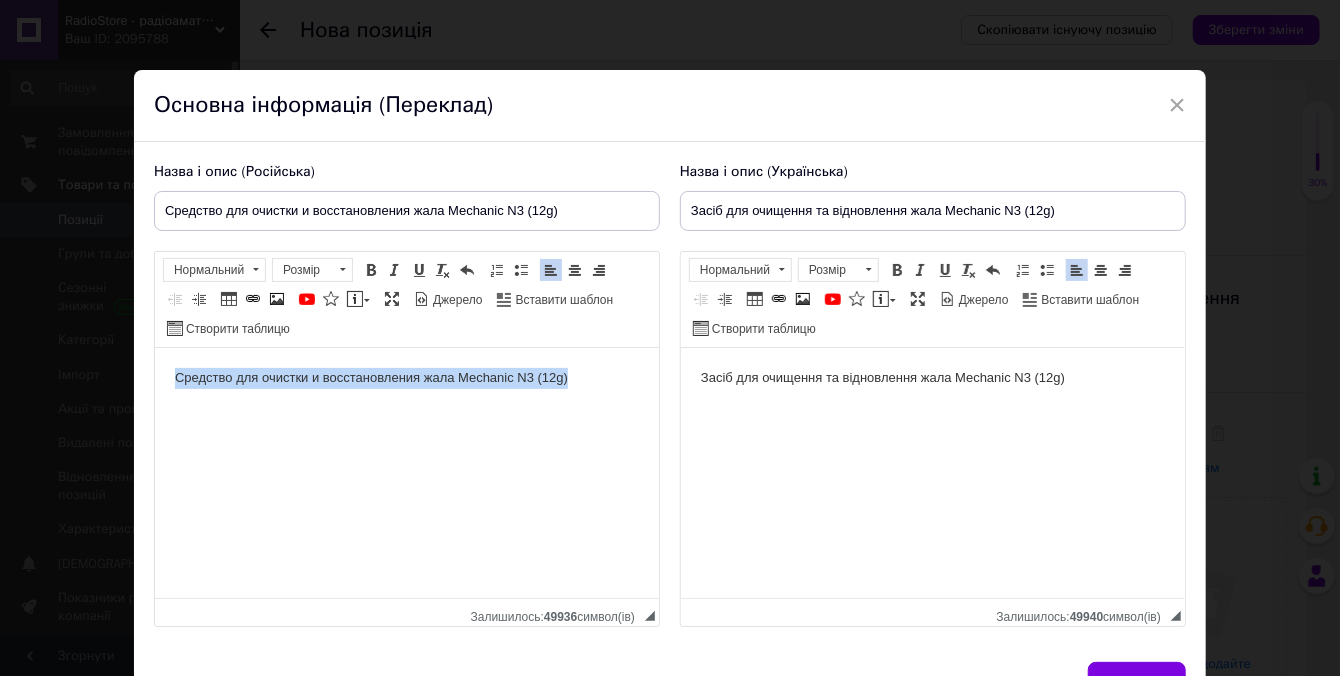 drag, startPoint x: 575, startPoint y: 381, endPoint x: 300, endPoint y: 727, distance: 441.97397 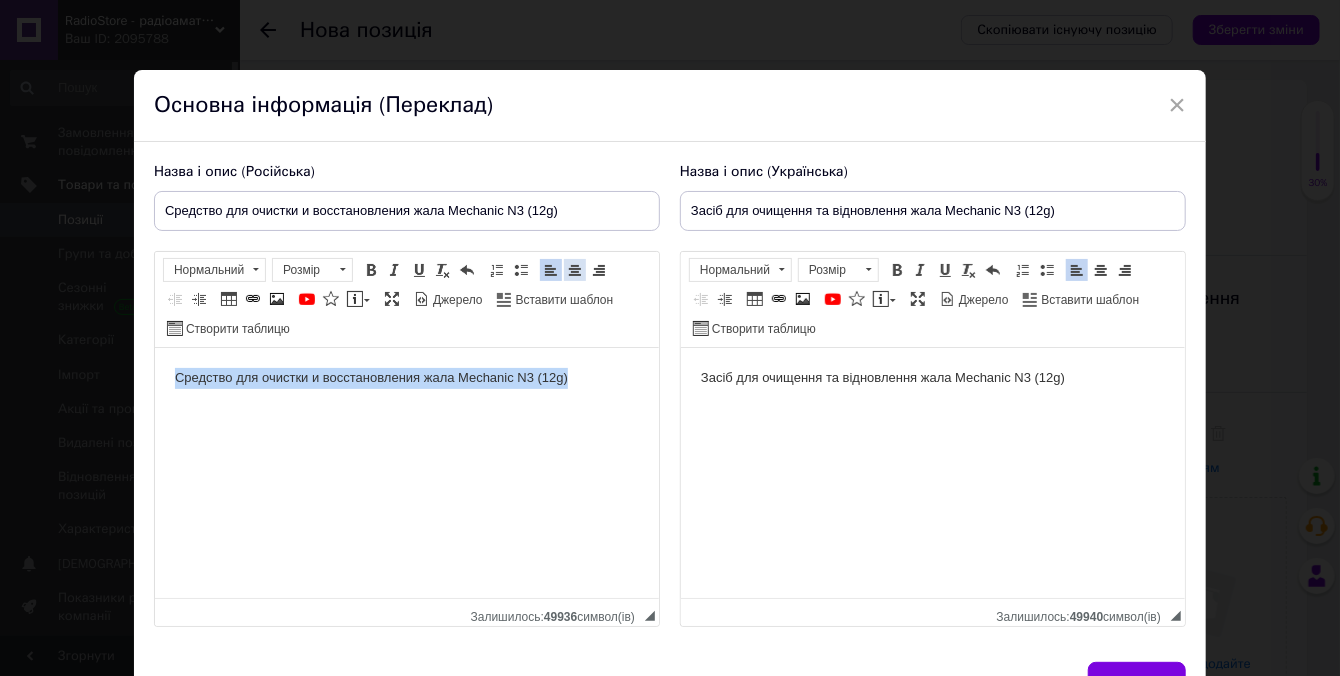 click at bounding box center [575, 270] 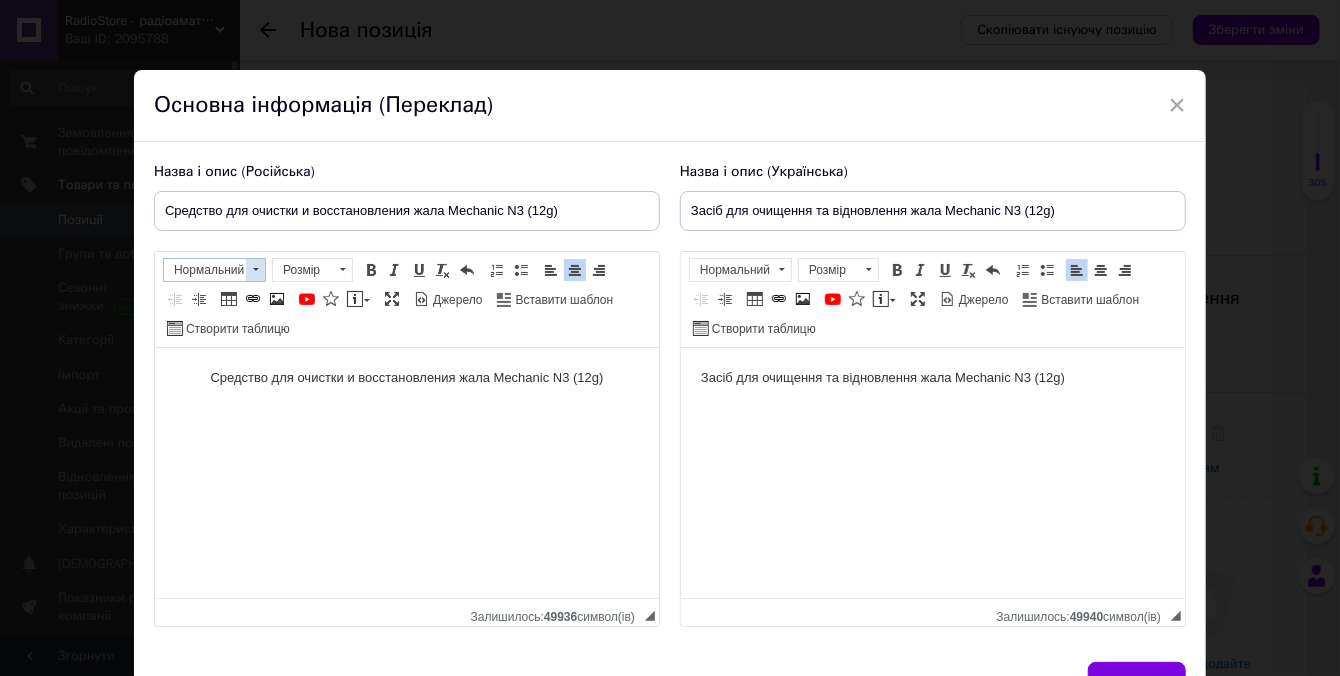 click at bounding box center (255, 270) 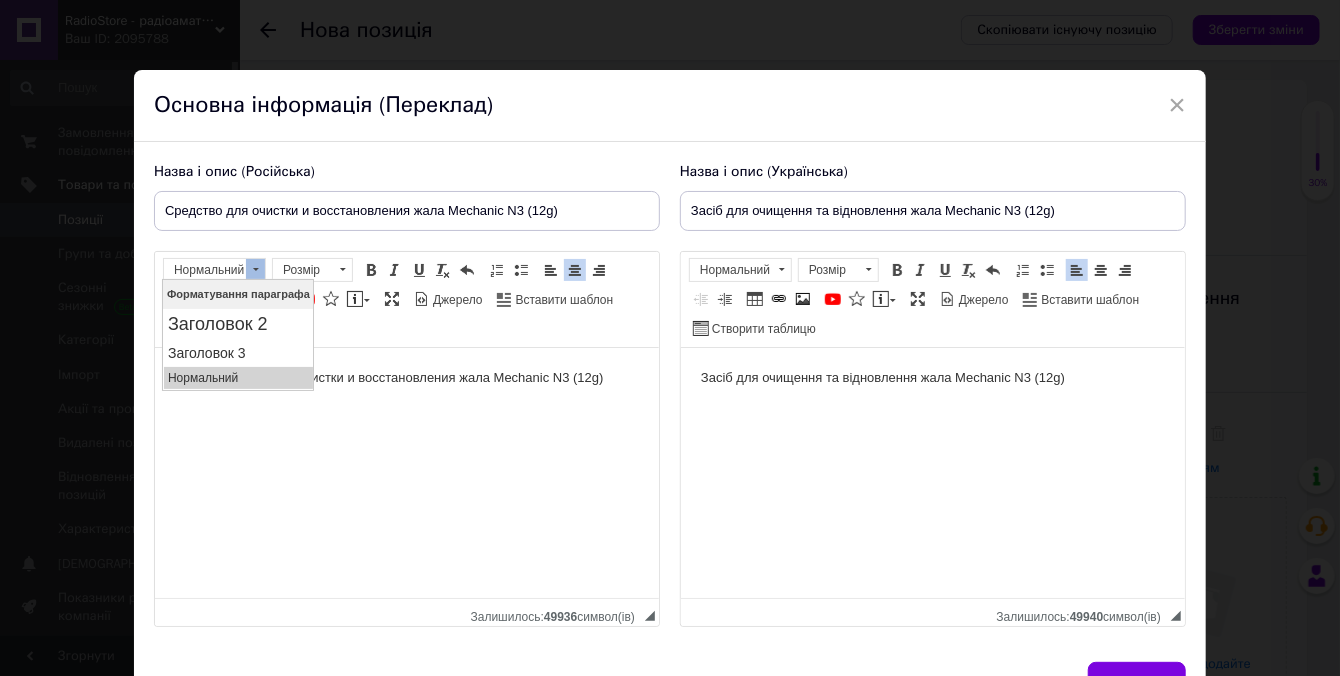 scroll, scrollTop: 0, scrollLeft: 0, axis: both 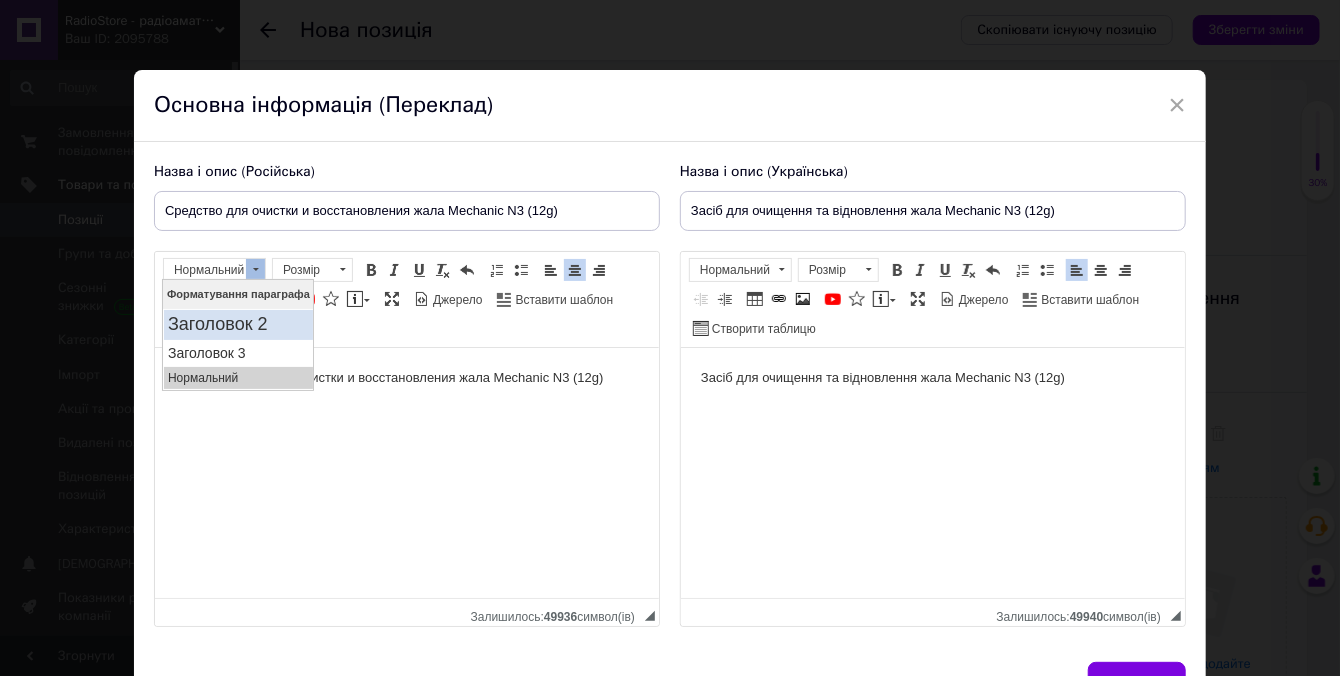 click on "Заголовок 2" at bounding box center (238, 325) 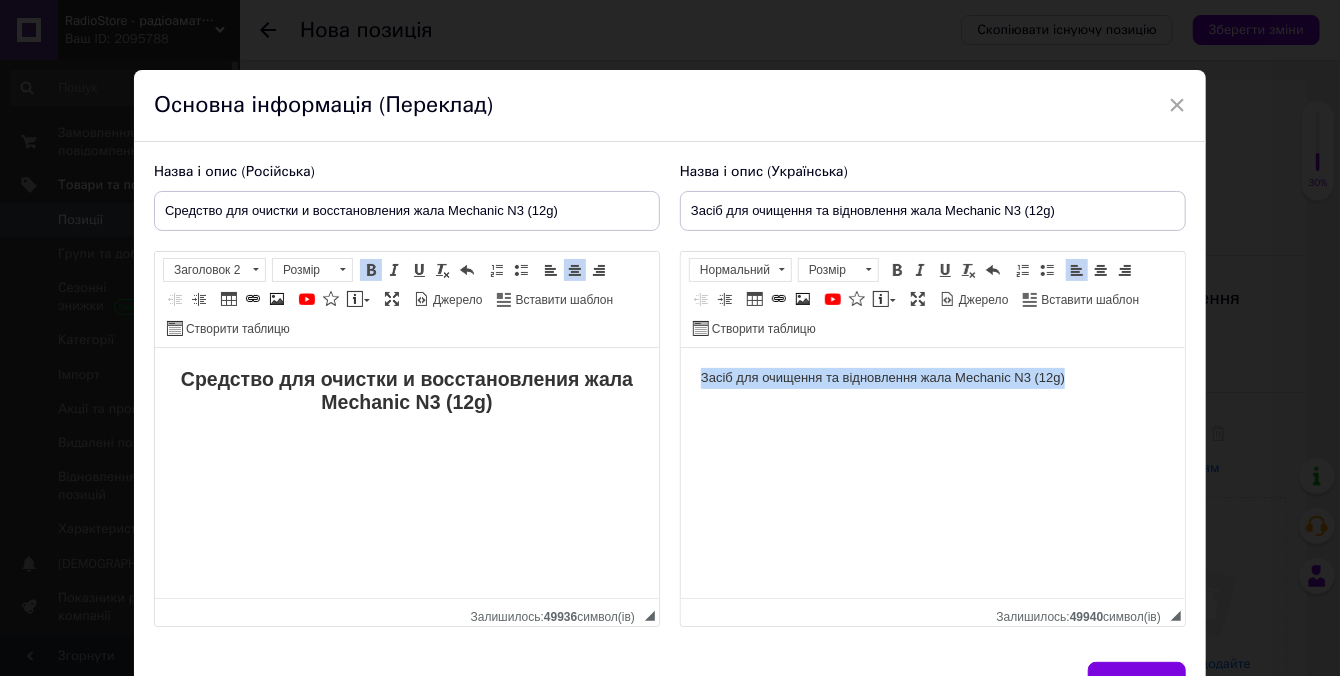 drag, startPoint x: 691, startPoint y: 371, endPoint x: 1098, endPoint y: 360, distance: 407.14862 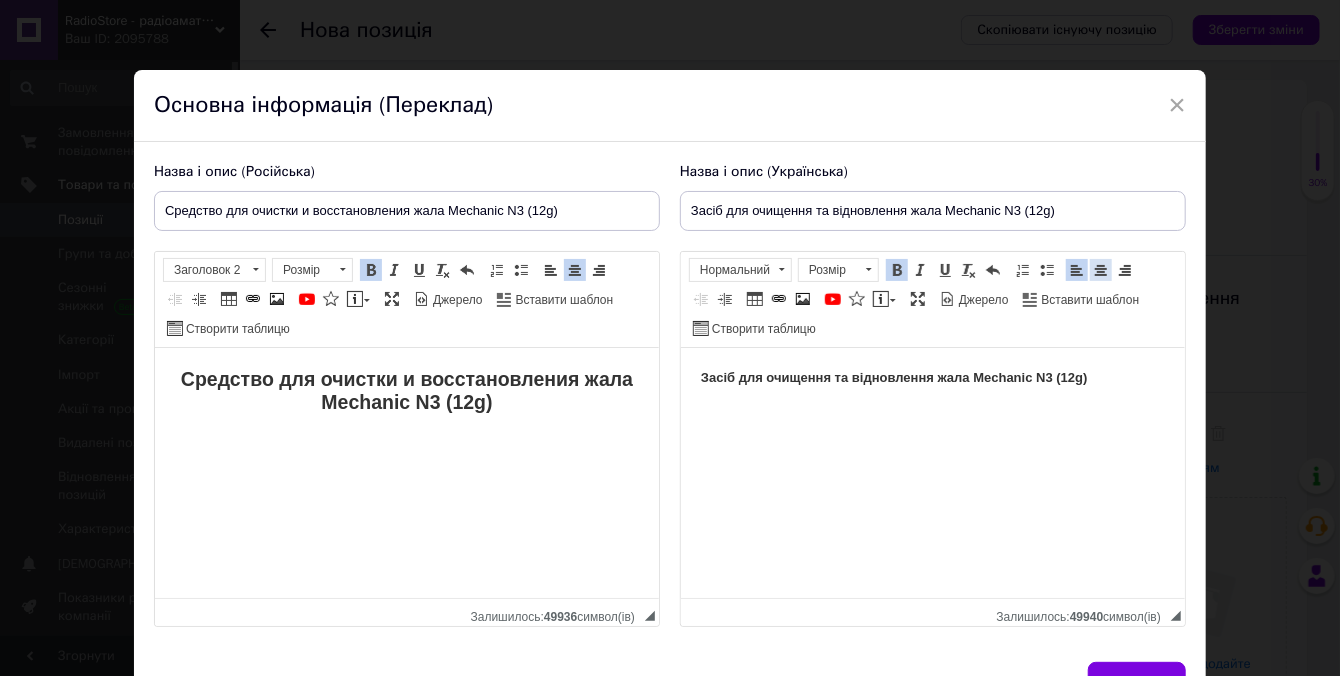 click at bounding box center (1101, 270) 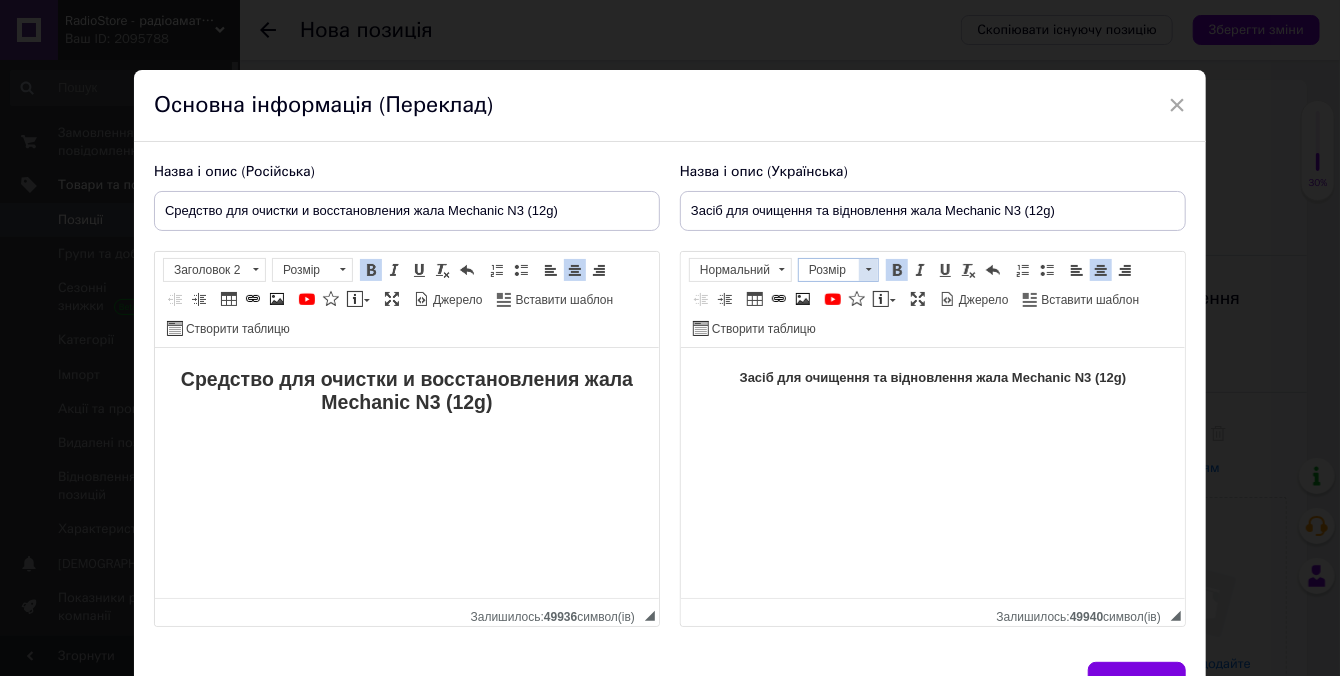 click on "Розмір" at bounding box center (829, 270) 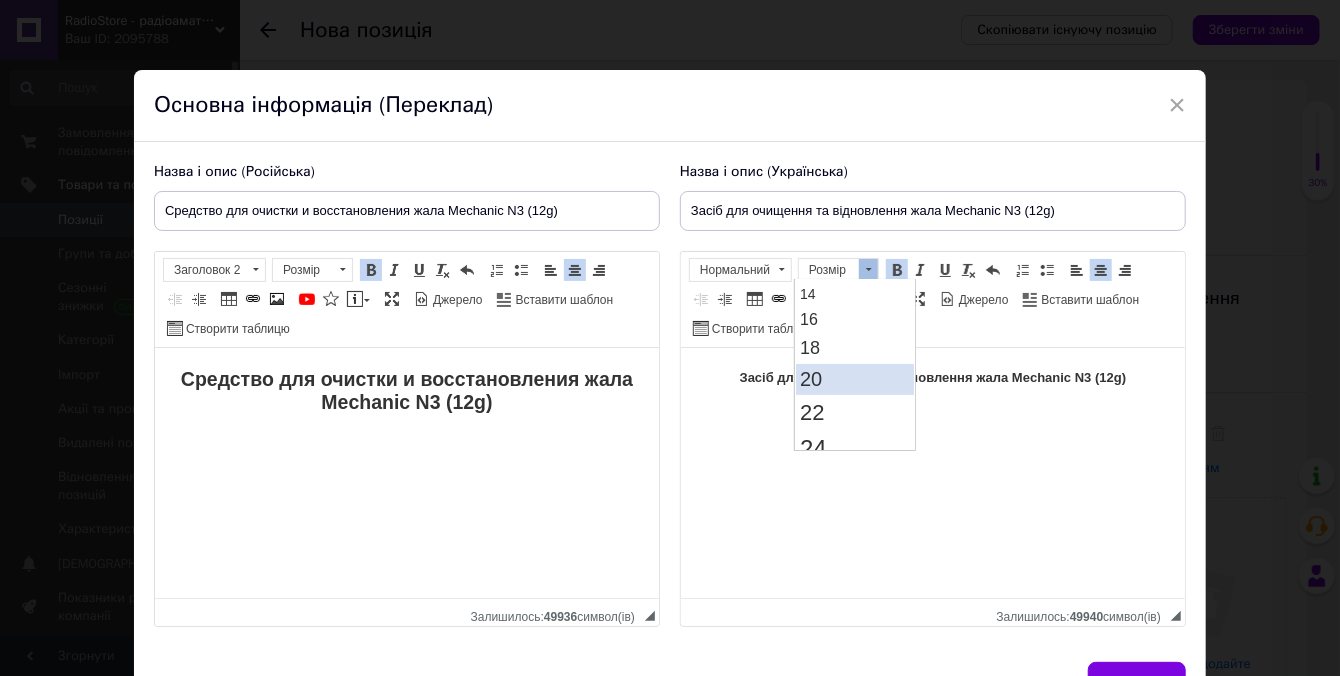 scroll, scrollTop: 181, scrollLeft: 0, axis: vertical 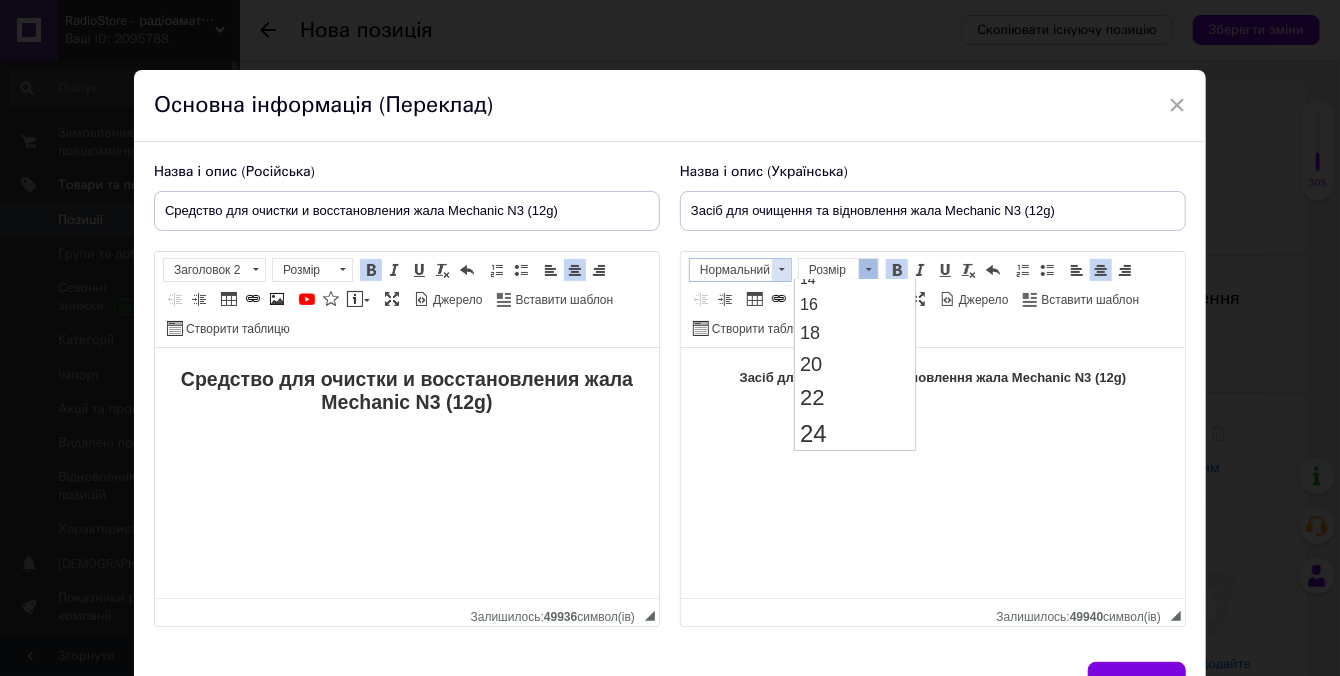 click at bounding box center [781, 270] 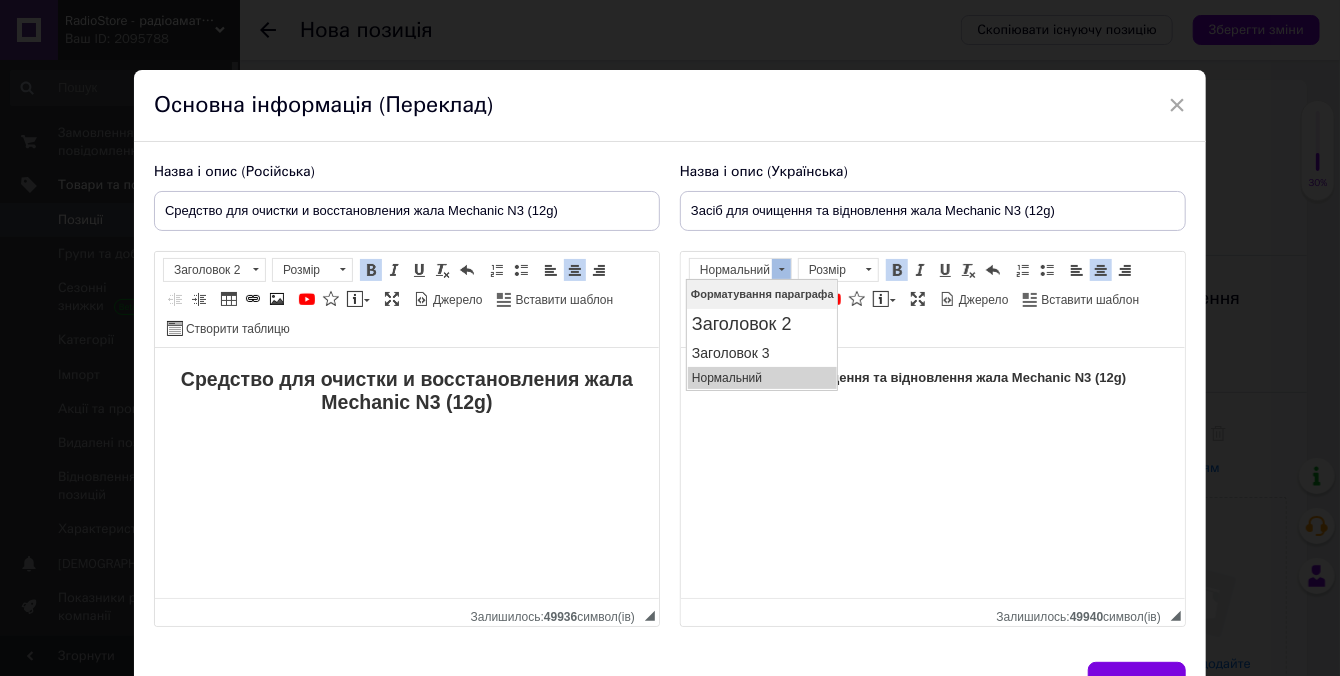 scroll, scrollTop: 0, scrollLeft: 0, axis: both 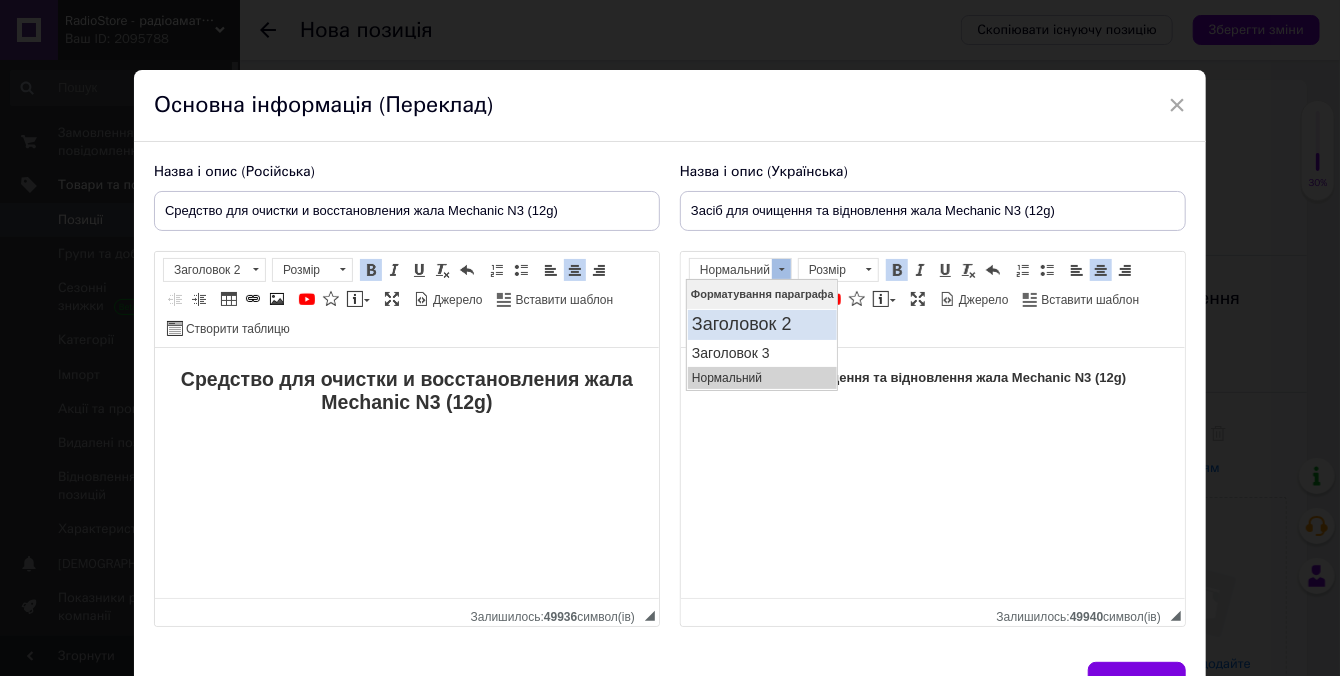 click on "Заголовок 2" at bounding box center (761, 325) 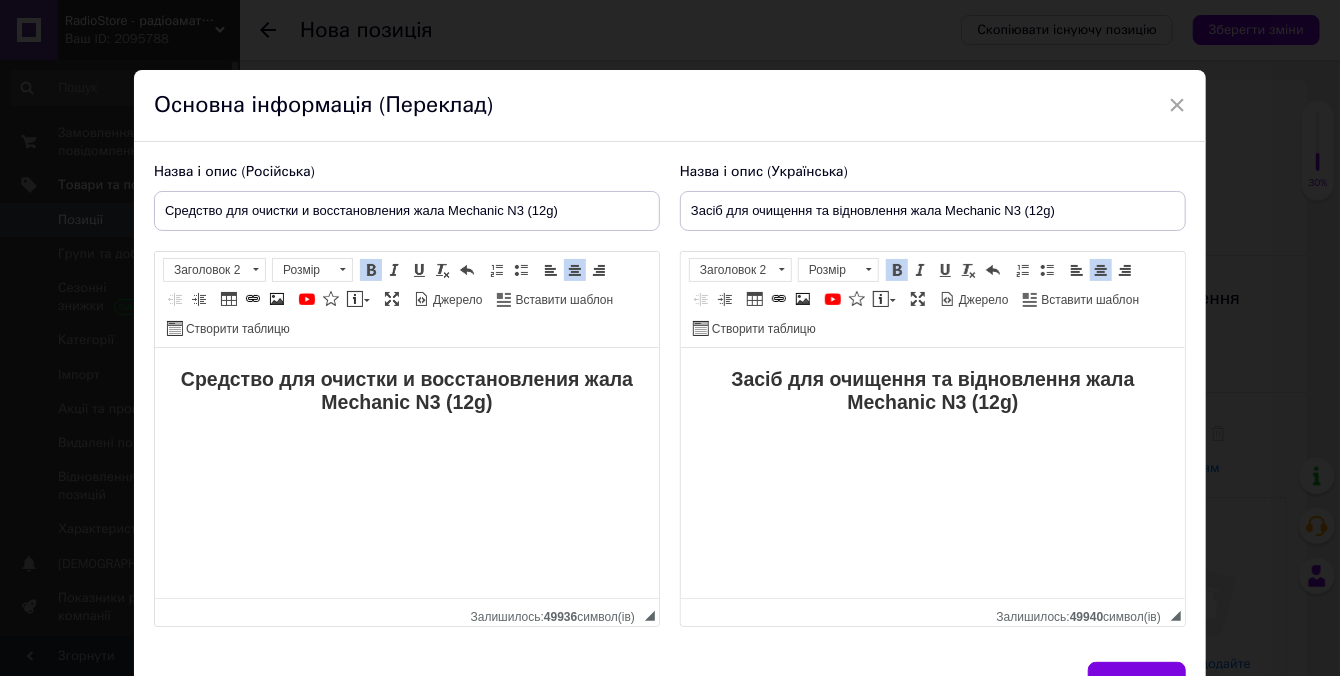 click on "Засіб для очищення та відновлення жала Mechanic N3 (12g)" at bounding box center (932, 410) 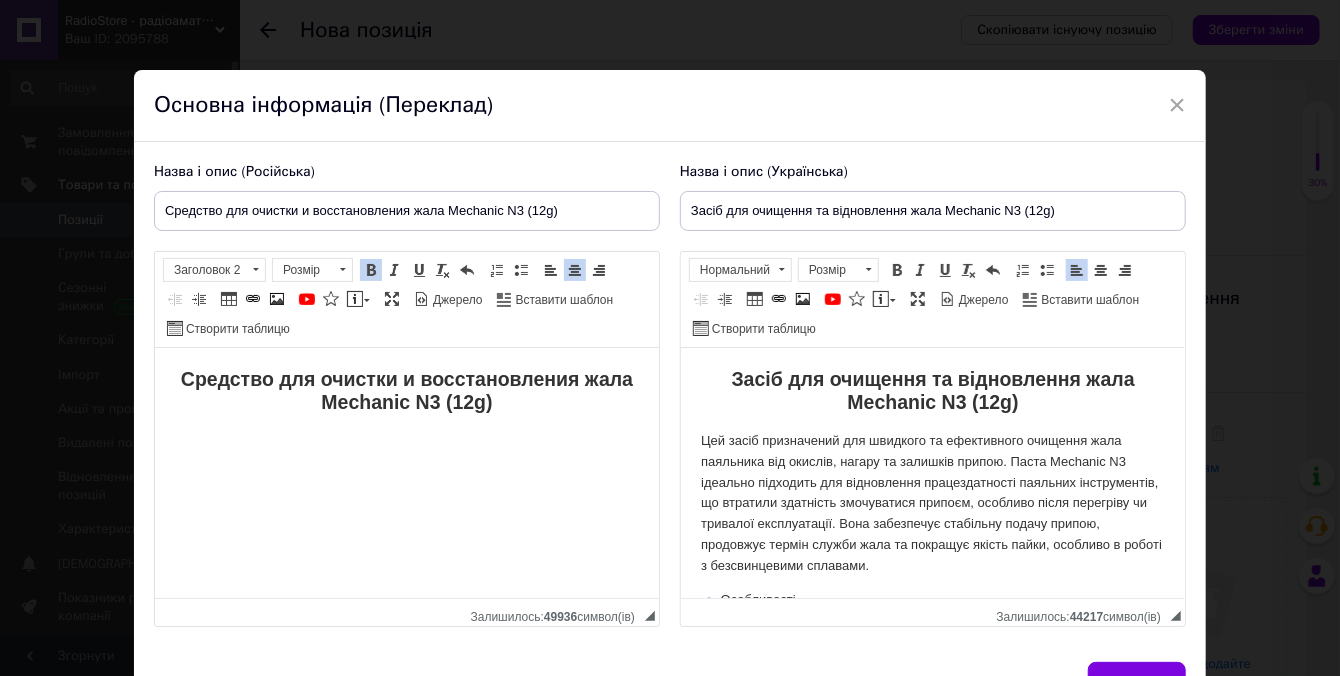 scroll, scrollTop: 2802, scrollLeft: 0, axis: vertical 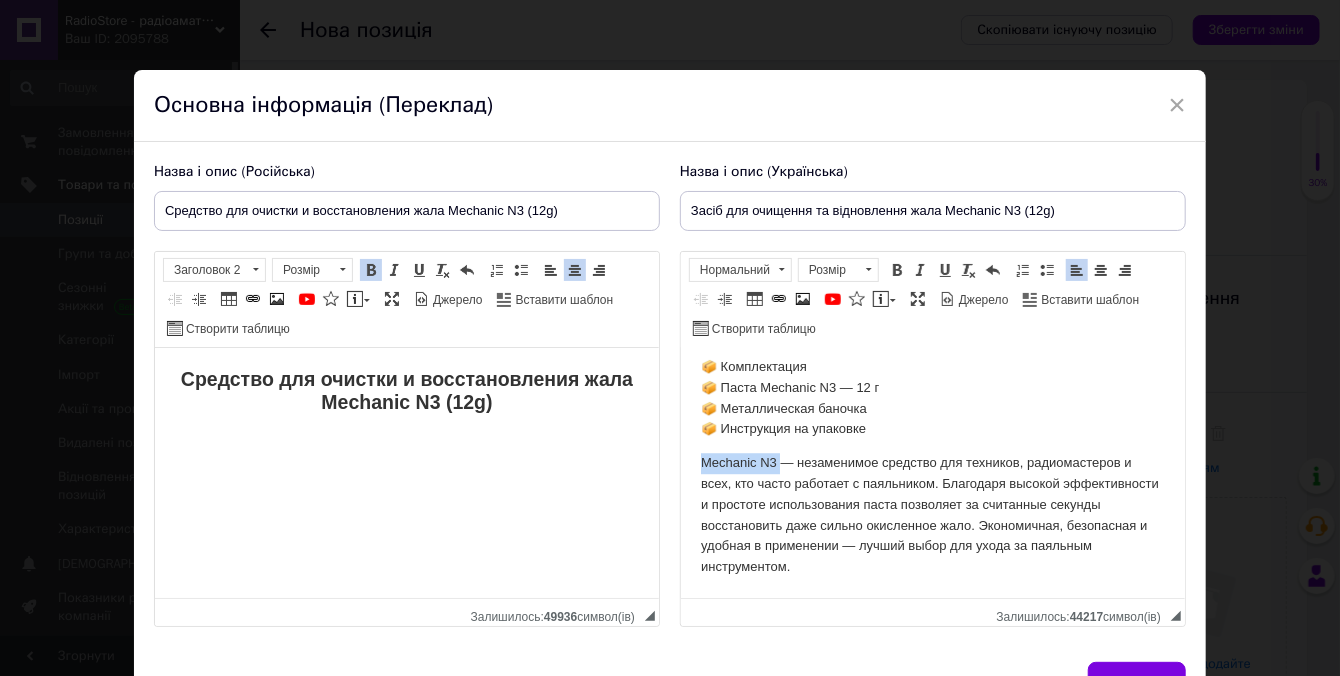 drag, startPoint x: 691, startPoint y: 489, endPoint x: 780, endPoint y: 483, distance: 89.20202 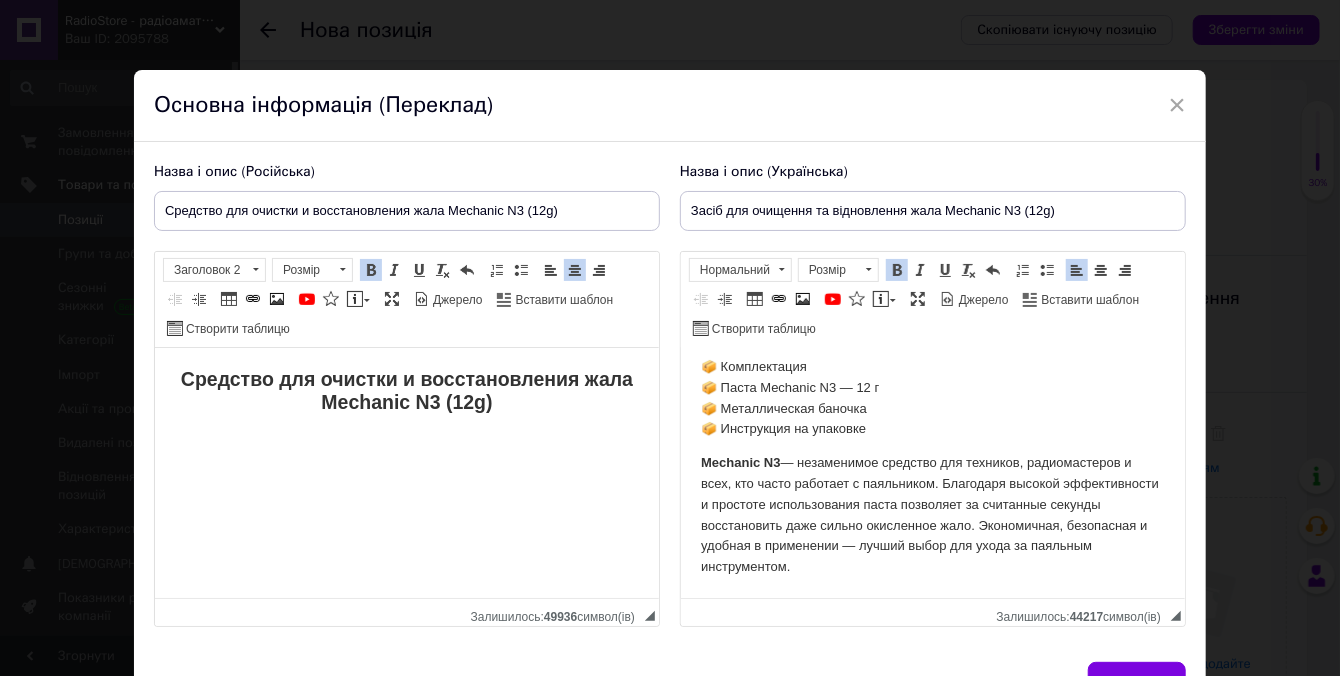 type 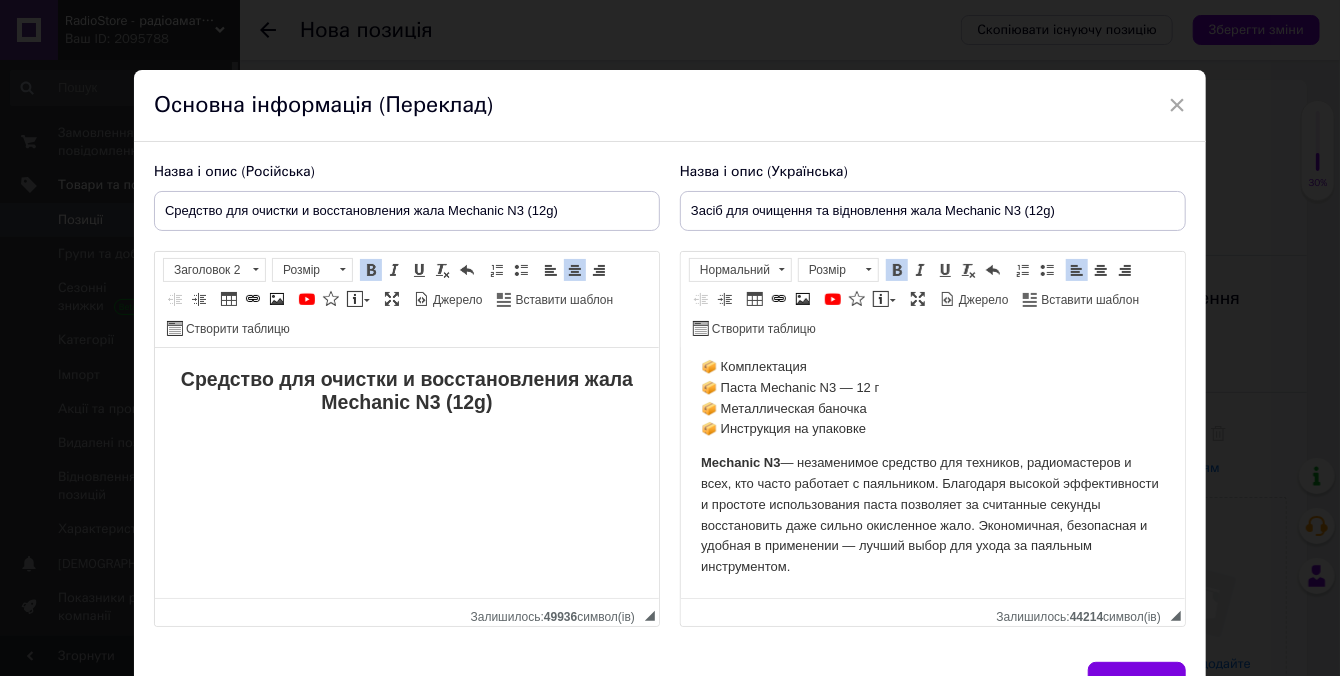 click on "📦 Комплектация 📦 Паста Mechanic N3 — 12 г 📦 Металлическая баночка 📦 Инструкция на упаковке" at bounding box center [932, 398] 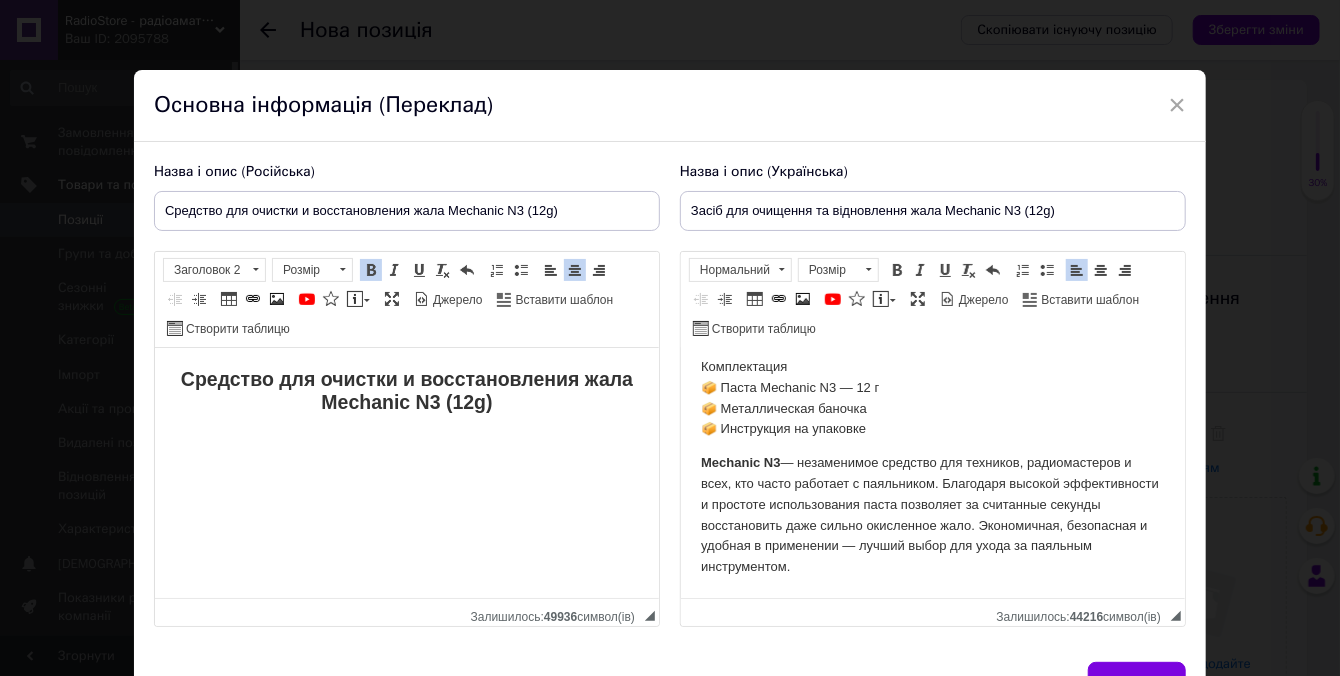 click on "Комплектация 📦 Паста Mechanic N3 — 12 г 📦 Металлическая баночка 📦 Инструкция на упаковке" at bounding box center [932, 398] 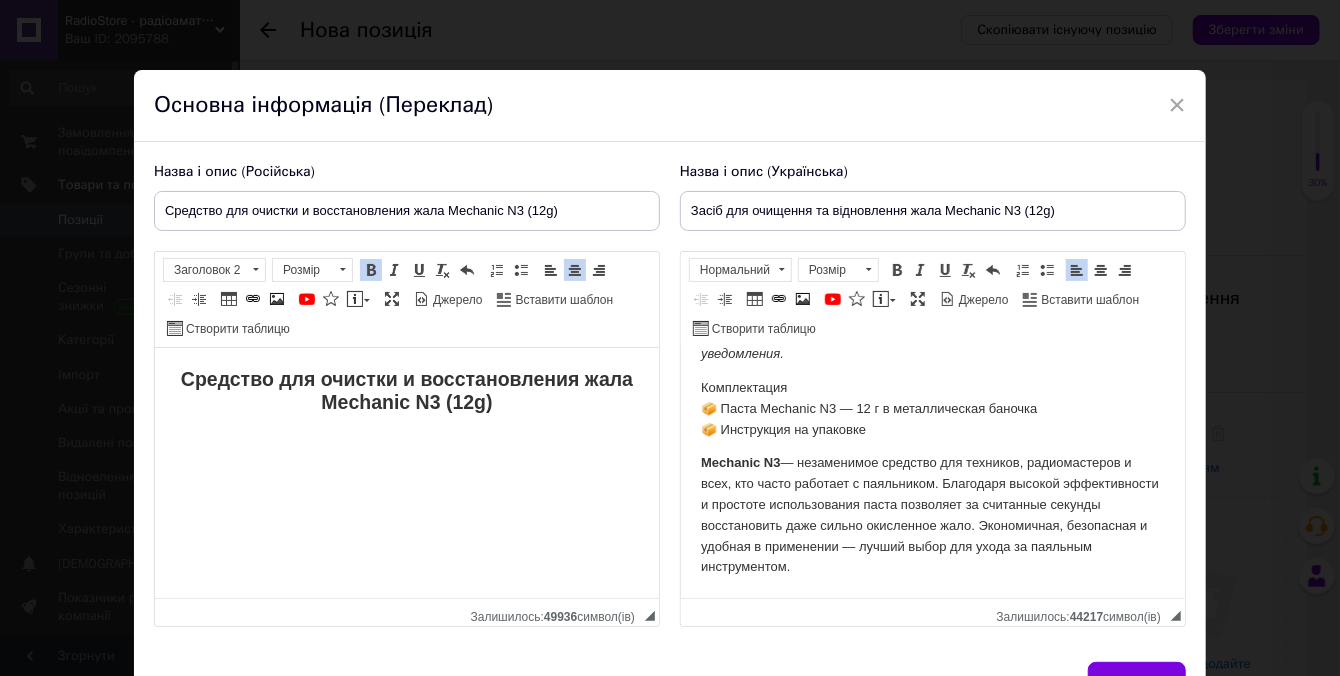 click on "Комплектация 📦 Паста Mechanic N3 — 12 г в м еталлическая баночка 📦 Инструкция на упаковке" at bounding box center [932, 409] 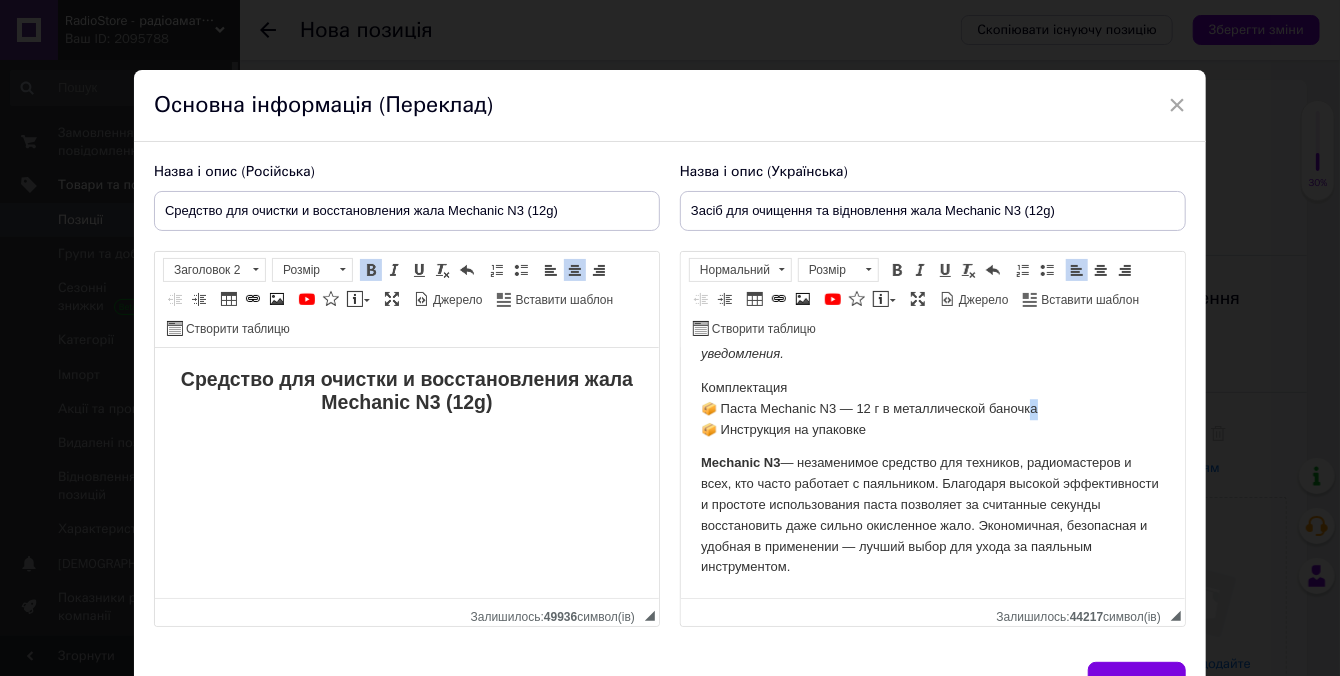 click on "Комплектация 📦 Паста Mechanic N3 — 12 г в м еталлической баночка 📦 Инструкция на упаковке" at bounding box center [932, 409] 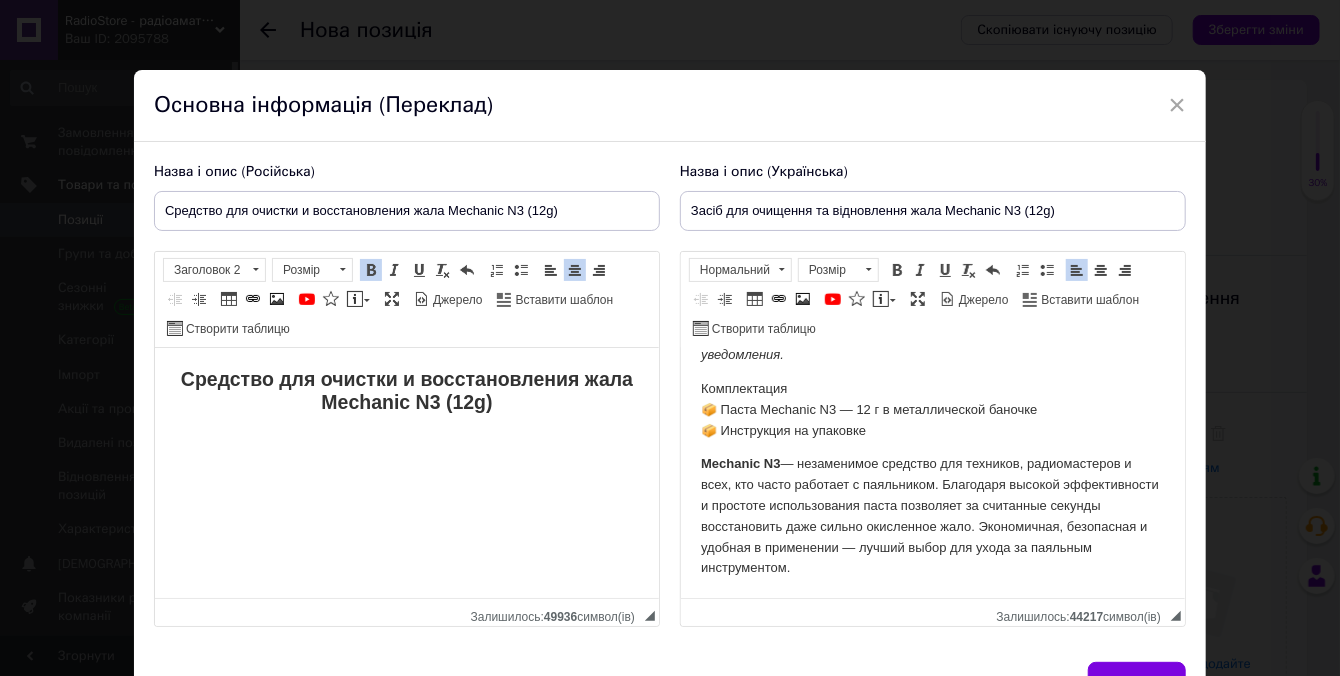 scroll, scrollTop: 2711, scrollLeft: 0, axis: vertical 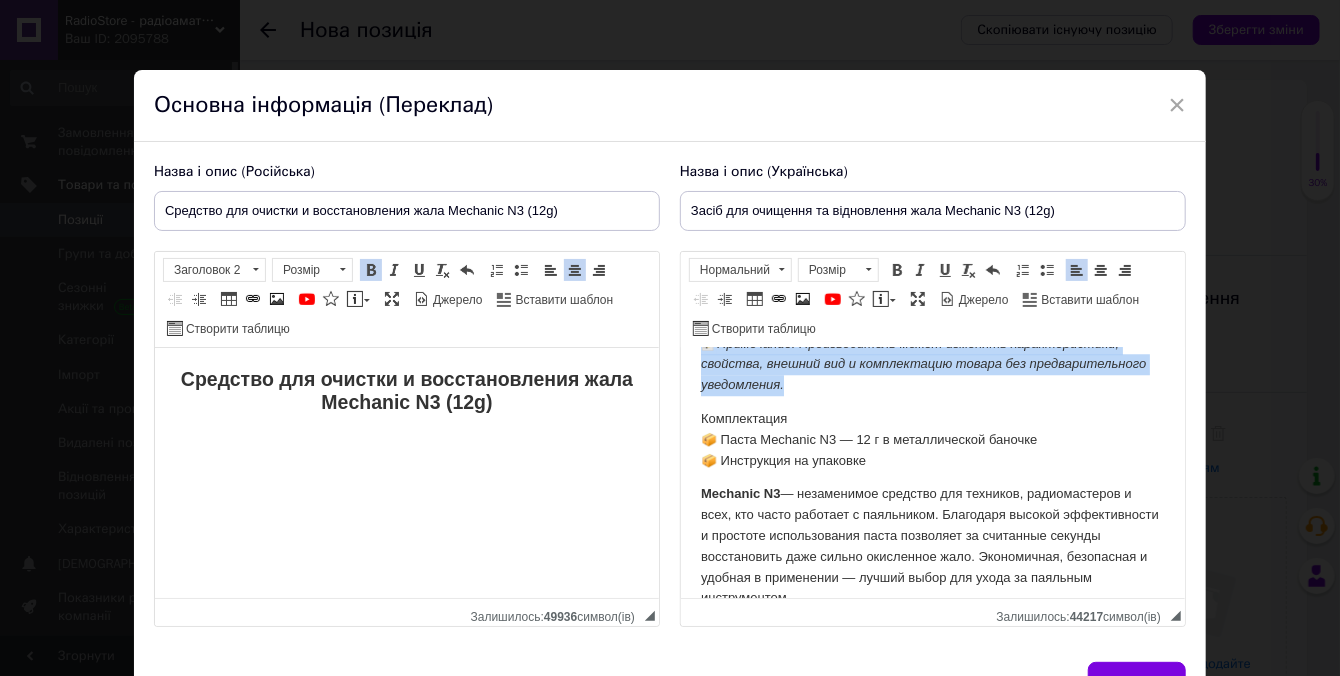 drag, startPoint x: 704, startPoint y: 406, endPoint x: 809, endPoint y: 442, distance: 111 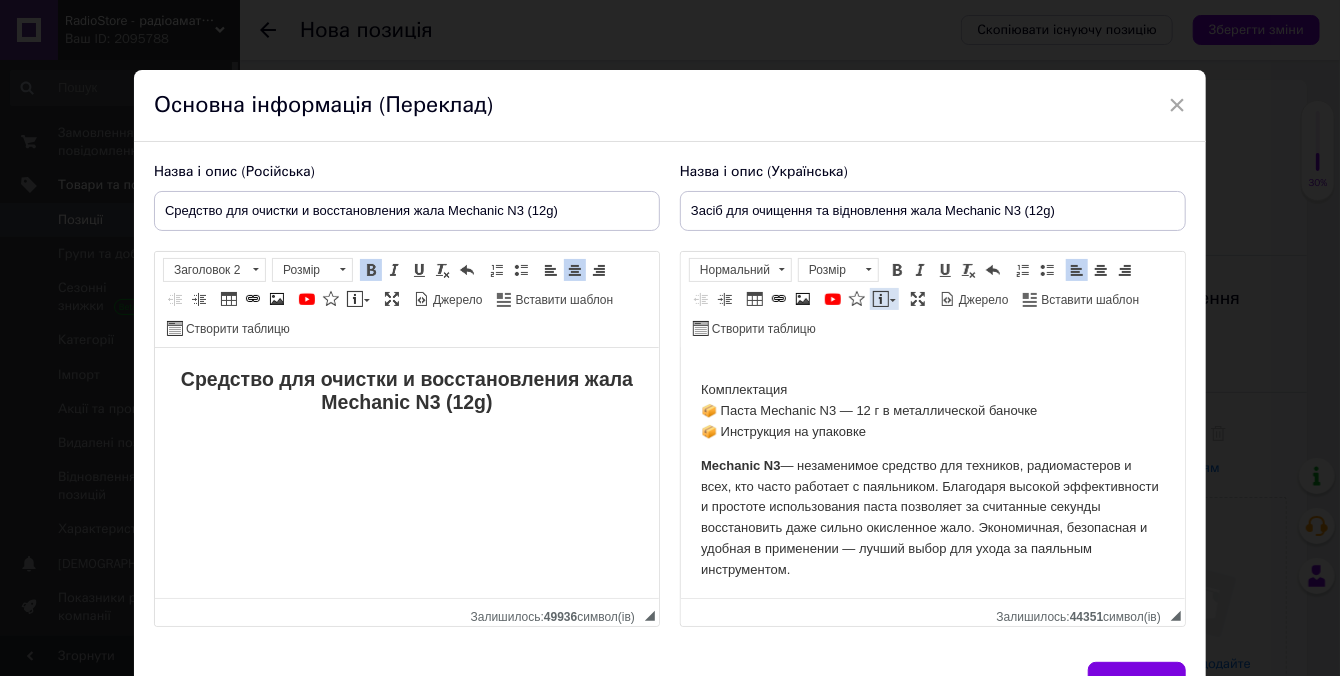 click at bounding box center [881, 299] 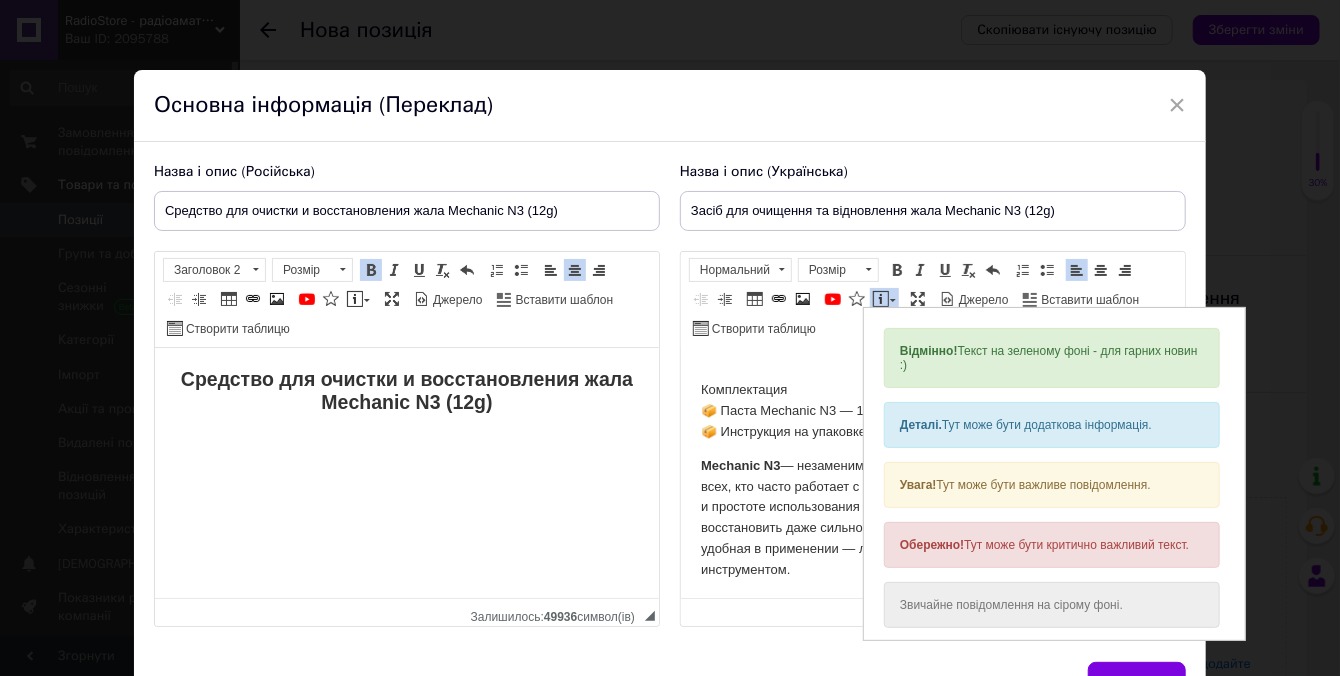 scroll, scrollTop: 0, scrollLeft: 0, axis: both 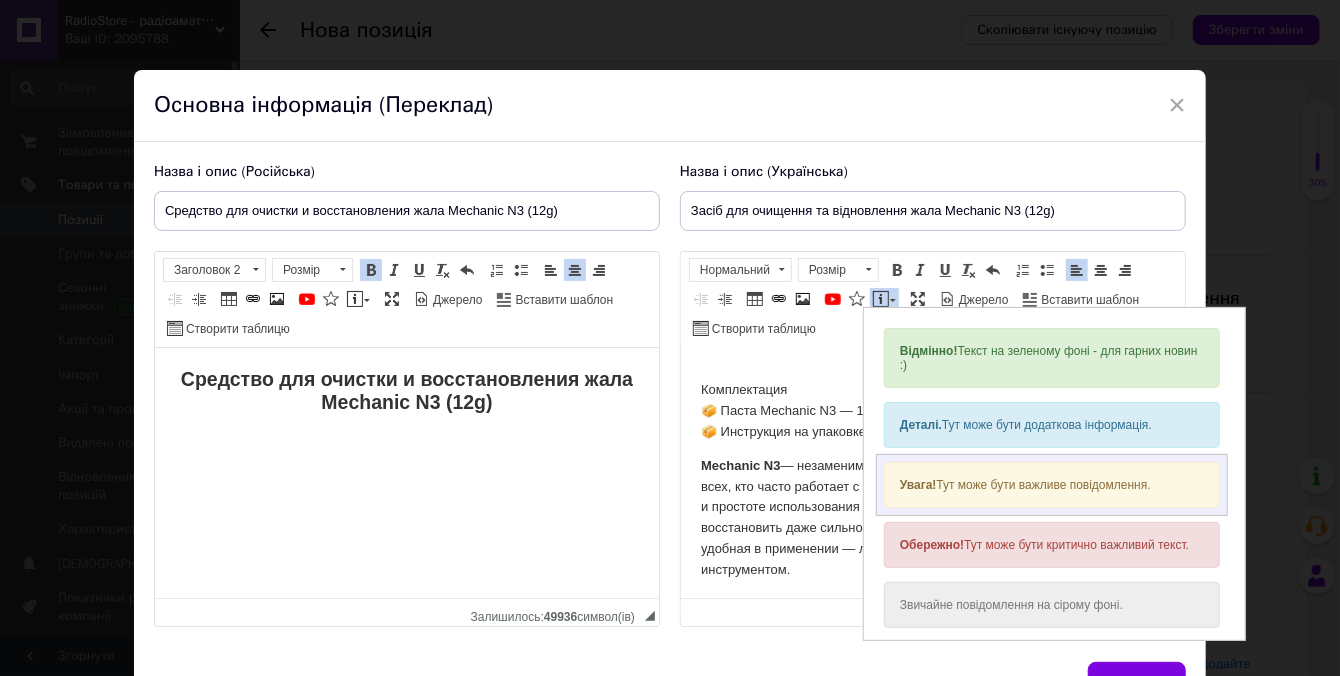 click on "Увага!  Тут може бути важливе повідомлення." at bounding box center [1051, 484] 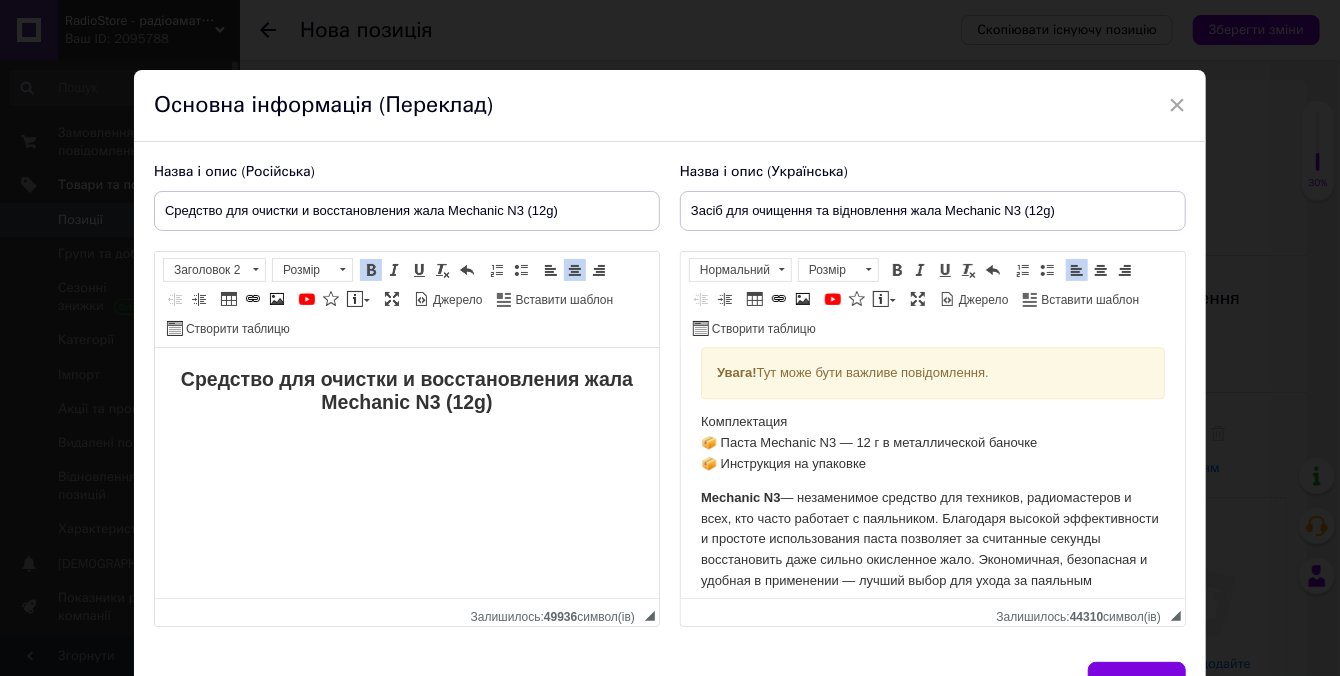 drag, startPoint x: 1028, startPoint y: 440, endPoint x: 699, endPoint y: 427, distance: 329.25674 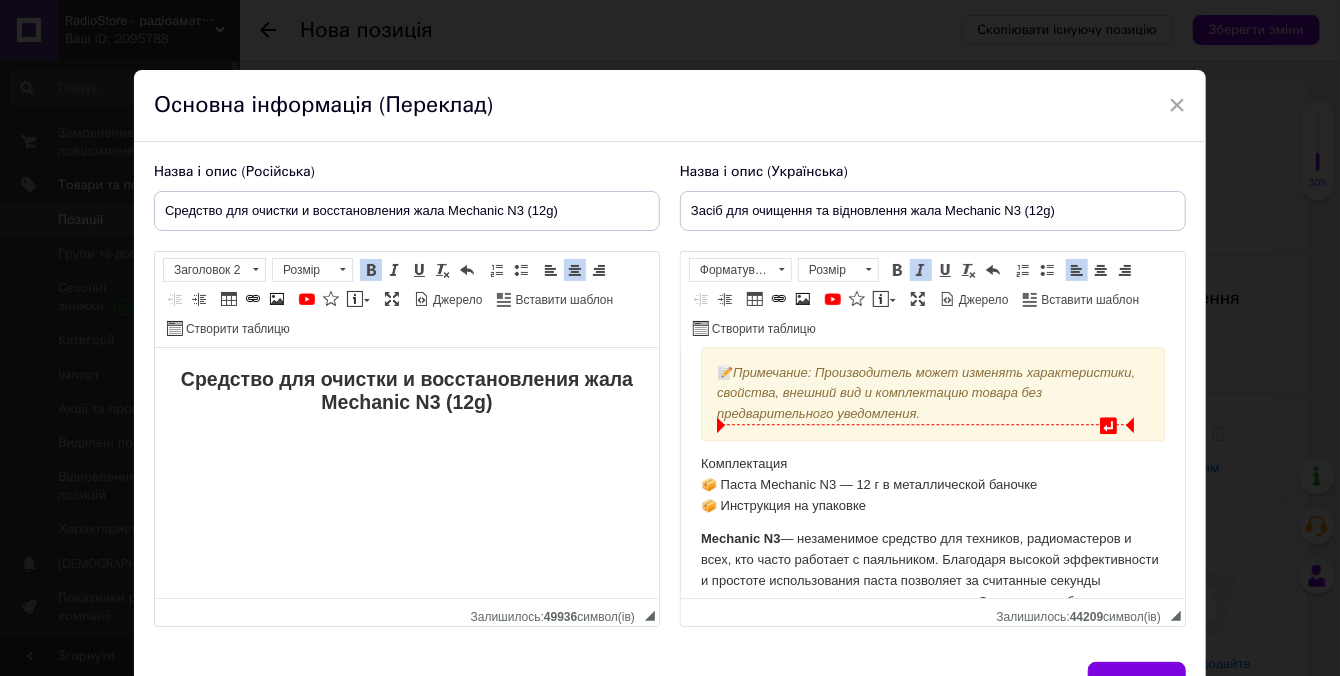 click on "Примечание: Производитель может изменять характеристики, свойства, внешний вид и комплектацию товара без предварительного уведомления." at bounding box center [925, 393] 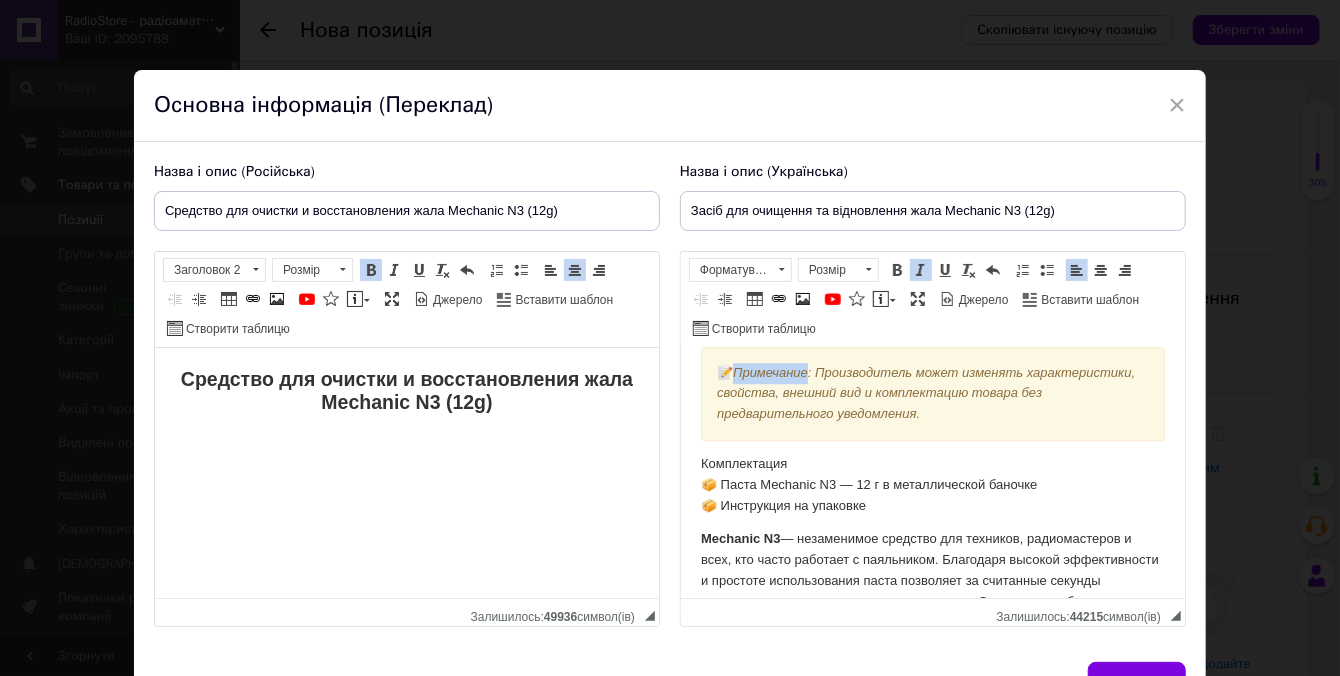 click on "Примечание: Производитель может изменять характеристики, свойства, внешний вид и комплектацию товара без предварительного уведомления." at bounding box center (925, 393) 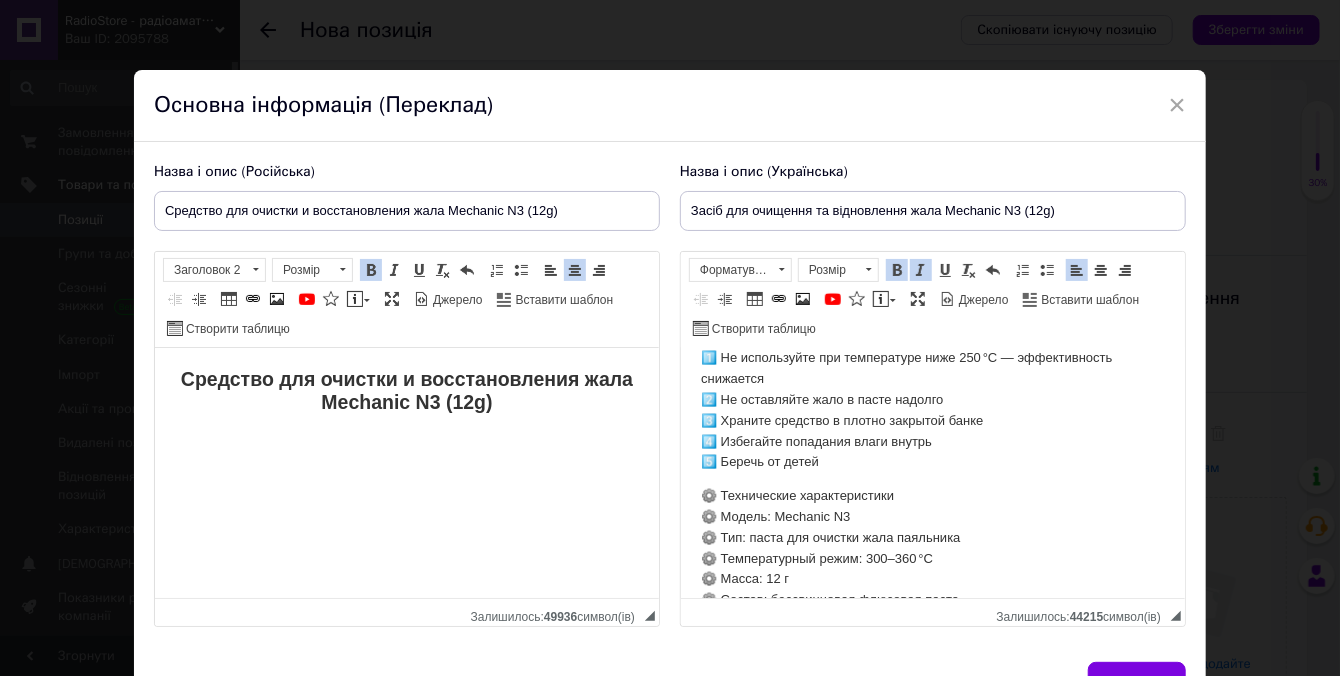 scroll, scrollTop: 2347, scrollLeft: 0, axis: vertical 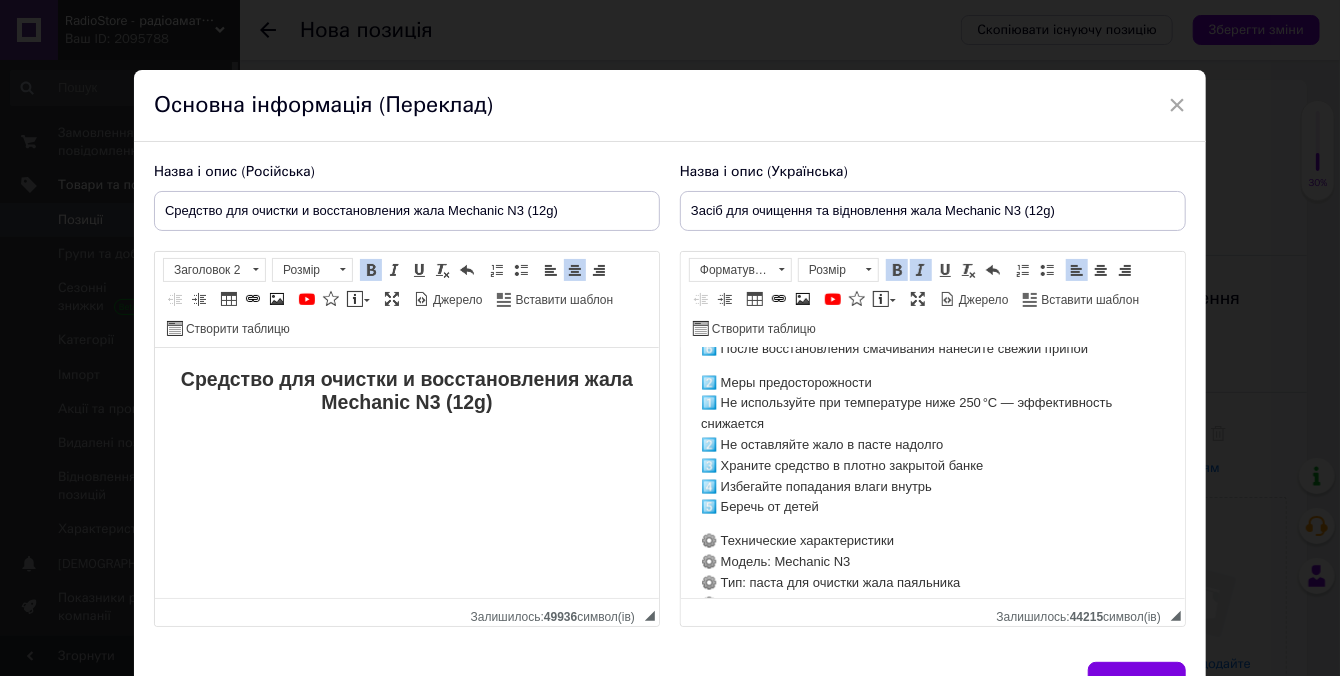 click on "2️⃣ Меры предосторожности 1️⃣ Не используйте при температуре ниже 250 °C — эффективность снижается 2️⃣ Не оставляйте жало в пасте надолго 3️⃣ Храните средство в плотно закрытой банке 4️⃣ Избегайте попадания влаги внутрь 5️⃣ Беречь от детей" at bounding box center [932, 446] 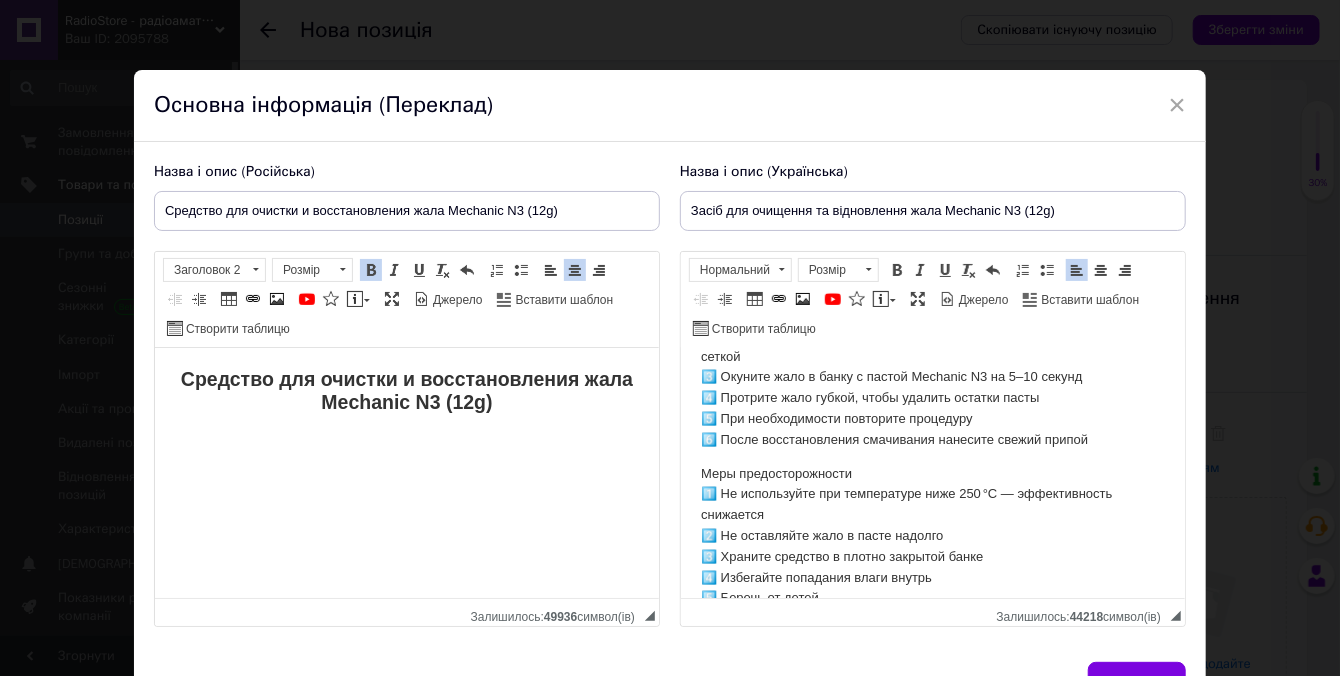 scroll, scrollTop: 2165, scrollLeft: 0, axis: vertical 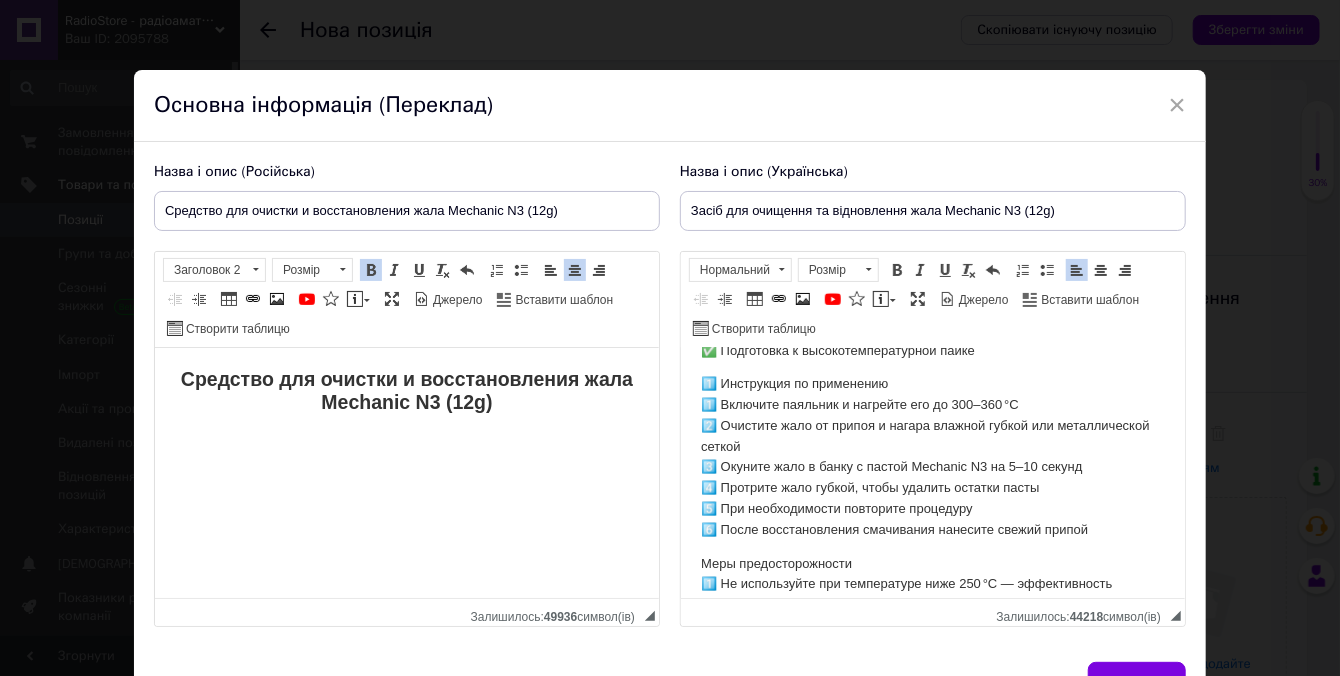 click on "Засіб для очищення та відновлення жала Mechanic N3 (12g) Цей засіб призначений для швидкого та ефективного очищення жала паяльника від окислів, нагару та залишків припою. Паста Mechanic N3 ідеально підходить для відновлення працездатності паяльних інструментів, що втратили здатність змочуватися припоєм, особливо після перегріву чи тривалої експлуатації. Вона забезпечує стабільну подачу припою, продовжує термін служби жала та покращує якість пайки, особливо в роботі з безсвинцевими сплавами. 🔹 Особливості ✔ Переваги ✔ Швидке очищення без шліфування 📝  📝" at bounding box center [932, -299] 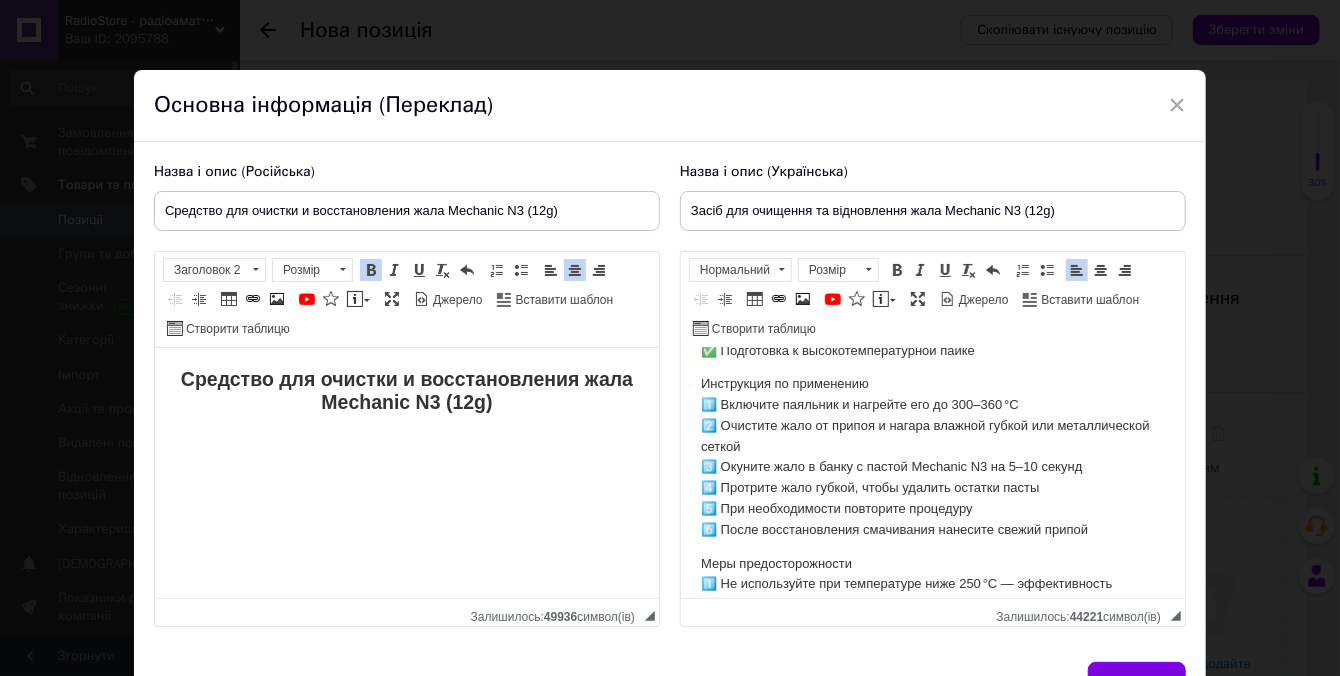 scroll, scrollTop: 2256, scrollLeft: 0, axis: vertical 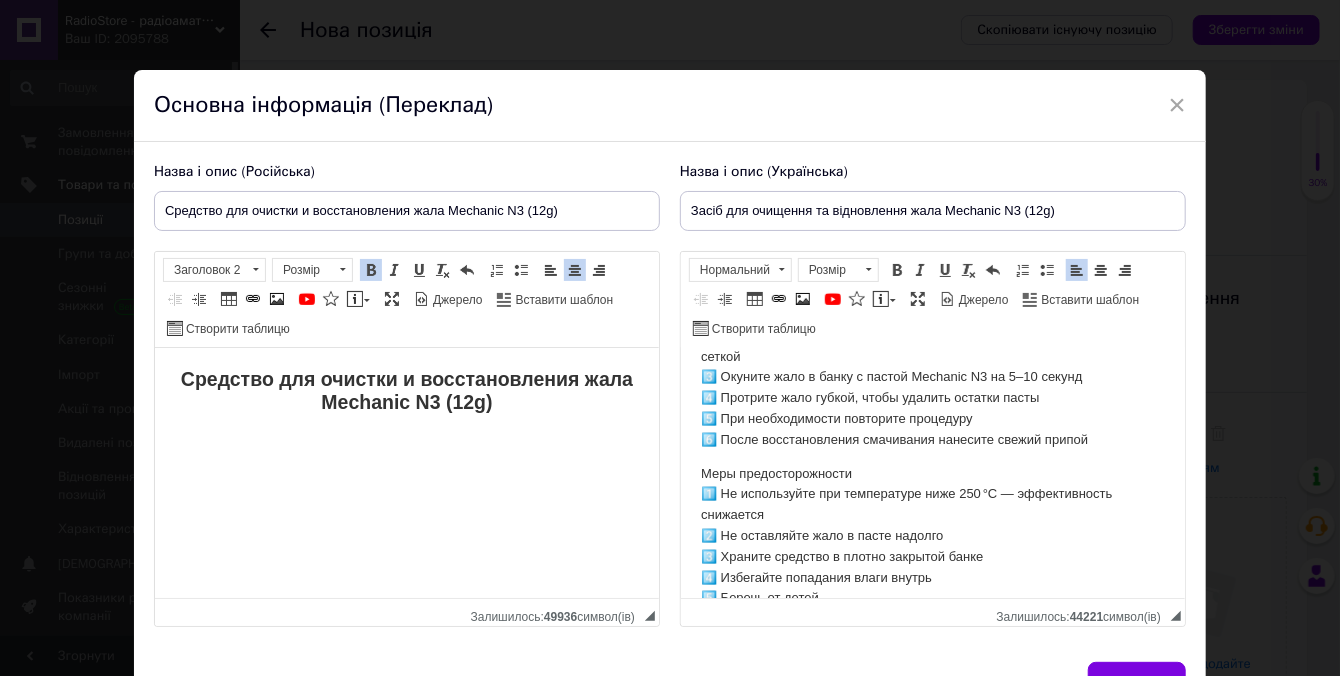 click on "Инструкция по применению 1️⃣ Включите паяльник и нагрейте его до 300–360 °C 2️⃣ Очистите жало от припоя и нагара влажной губкой или металлической сеткой 3️⃣ Окуните жало в банку с пастой Mechanic N3 на 5–10 секунд 4️⃣ Протрите жало губкой, чтобы удалить остатки пасты 5️⃣ При необходимости повторите процедуру 6️⃣ После восстановления смачивания нанесите свежий припой" at bounding box center [932, 367] 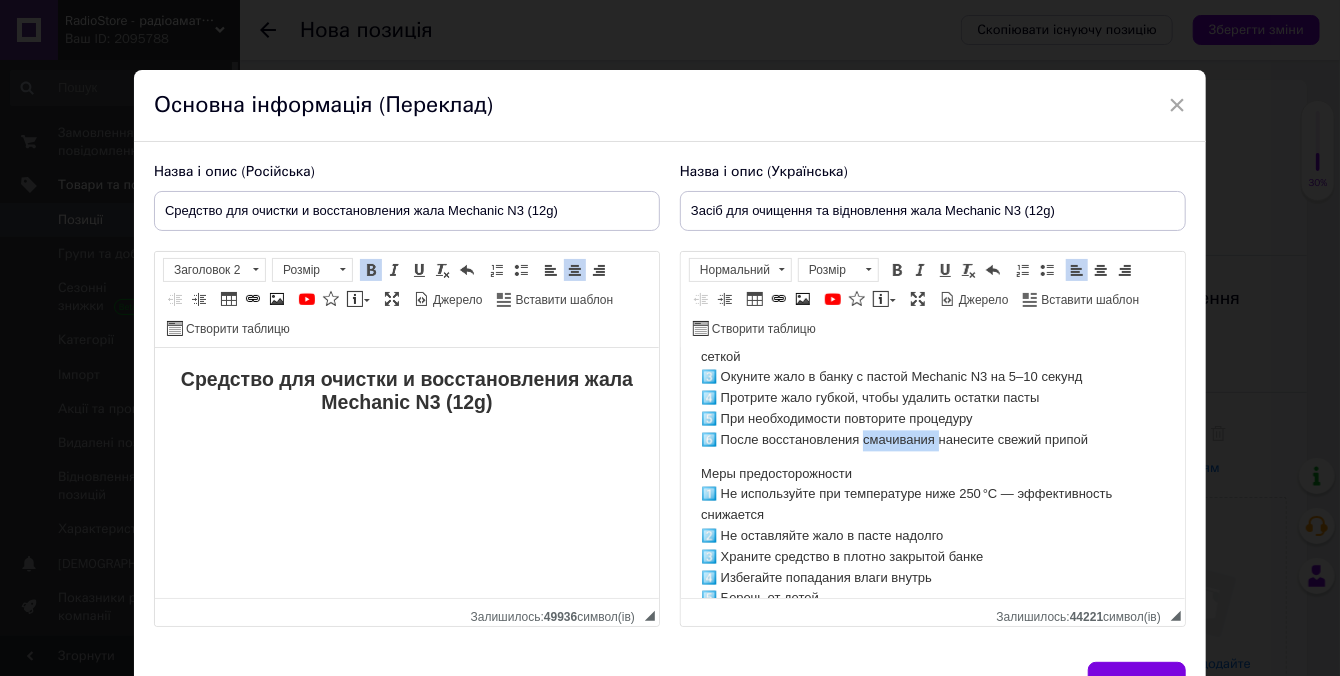click on "Инструкция по применению 1️⃣ Включите паяльник и нагрейте его до 300–360 °C 2️⃣ Очистите жало от припоя и нагара влажной губкой или металлической сеткой 3️⃣ Окуните жало в банку с пастой Mechanic N3 на 5–10 секунд 4️⃣ Протрите жало губкой, чтобы удалить остатки пасты 5️⃣ При необходимости повторите процедуру 6️⃣ После восстановления смачивания нанесите свежий припой" at bounding box center (932, 367) 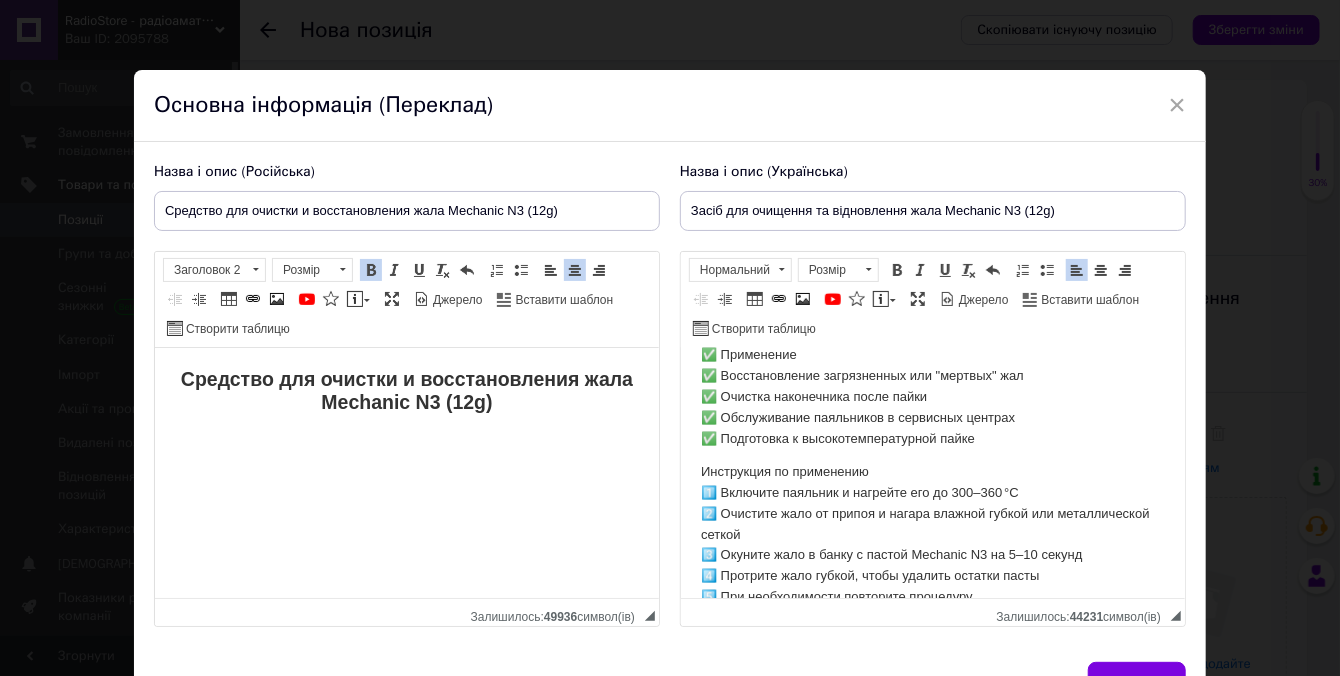 scroll, scrollTop: 2074, scrollLeft: 0, axis: vertical 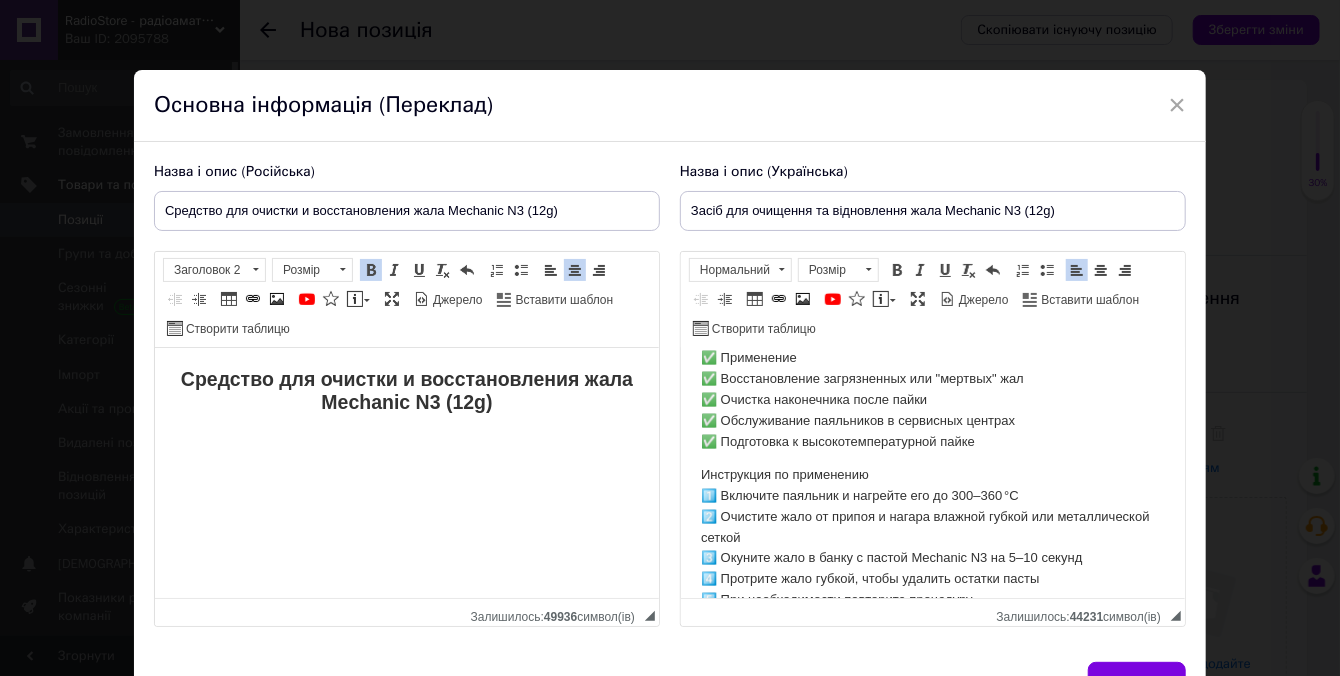 click on "Засіб для очищення та відновлення жала Mechanic N3 (12g) Цей засіб призначений для швидкого та ефективного очищення жала паяльника від окислів, нагару та залишків припою. Паста Mechanic N3 ідеально підходить для відновлення працездатності паяльних інструментів, що втратили здатність змочуватися припоєм, особливо після перегріву чи тривалої експлуатації. Вона забезпечує стабільну подачу припою, продовжує термін служби жала та покращує якість пайки, особливо в роботі з безсвинцевими сплавами. 🔹 Особливості ✔ Переваги ✔ Швидке очищення без шліфування 📝  📝" at bounding box center [932, -208] 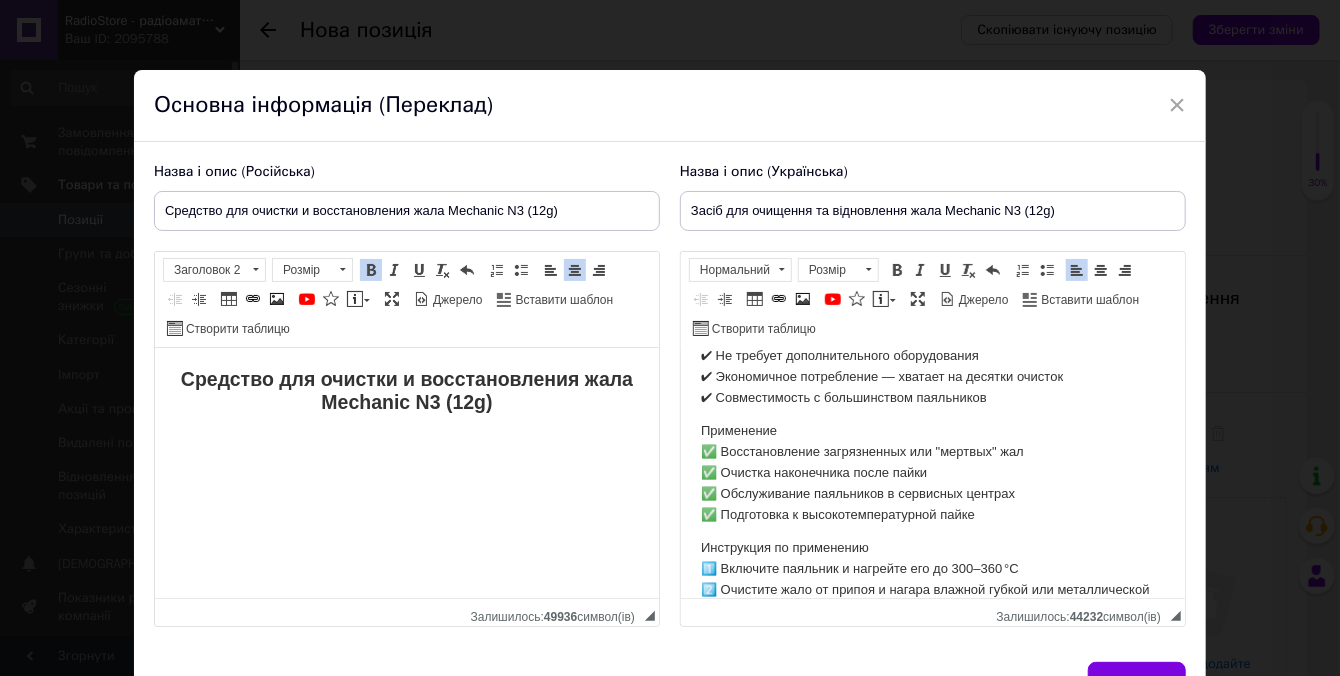 scroll, scrollTop: 1893, scrollLeft: 0, axis: vertical 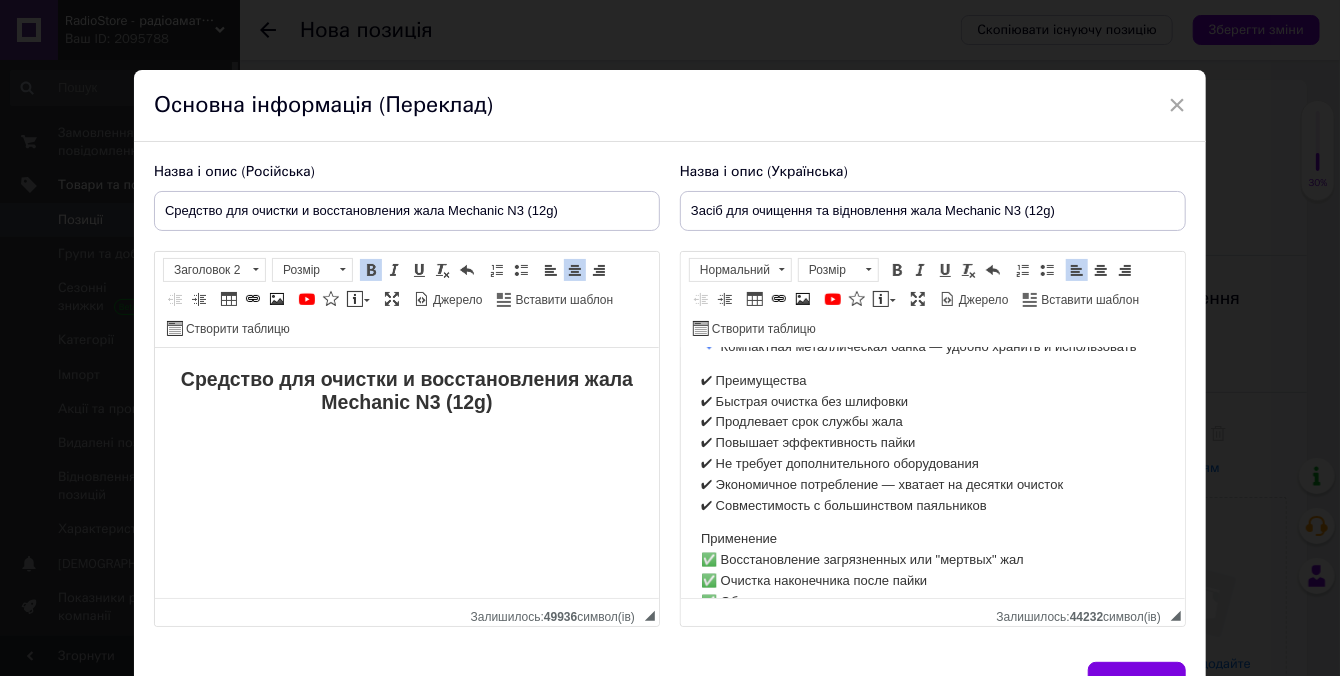 click on "✔ Преимущества ✔ Быстрая очистка без шлифовки ✔ Продлевает срок службы жала ✔ Повышает эффективность пайки ✔ Не требует дополнительного оборудования ✔ Экономичное потребление — хватает на десятки очисток ✔ Совместимость с большинством паяльников" at bounding box center [932, 445] 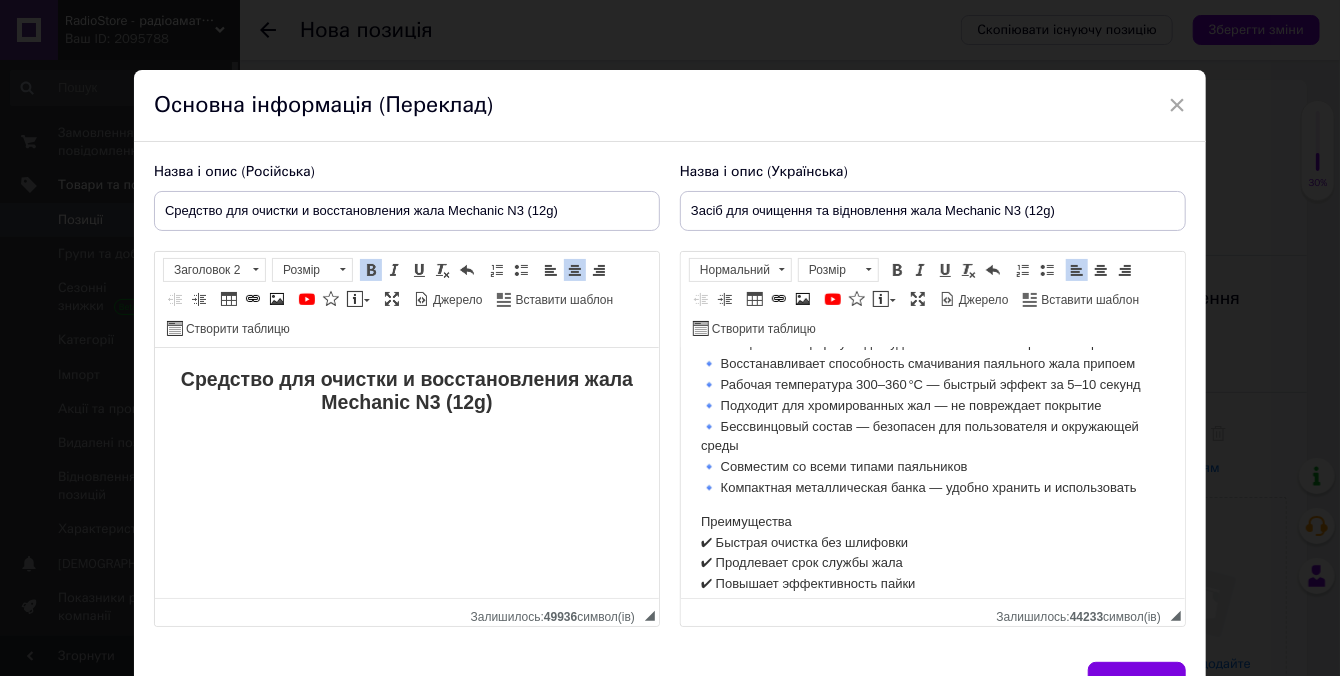 scroll, scrollTop: 1711, scrollLeft: 0, axis: vertical 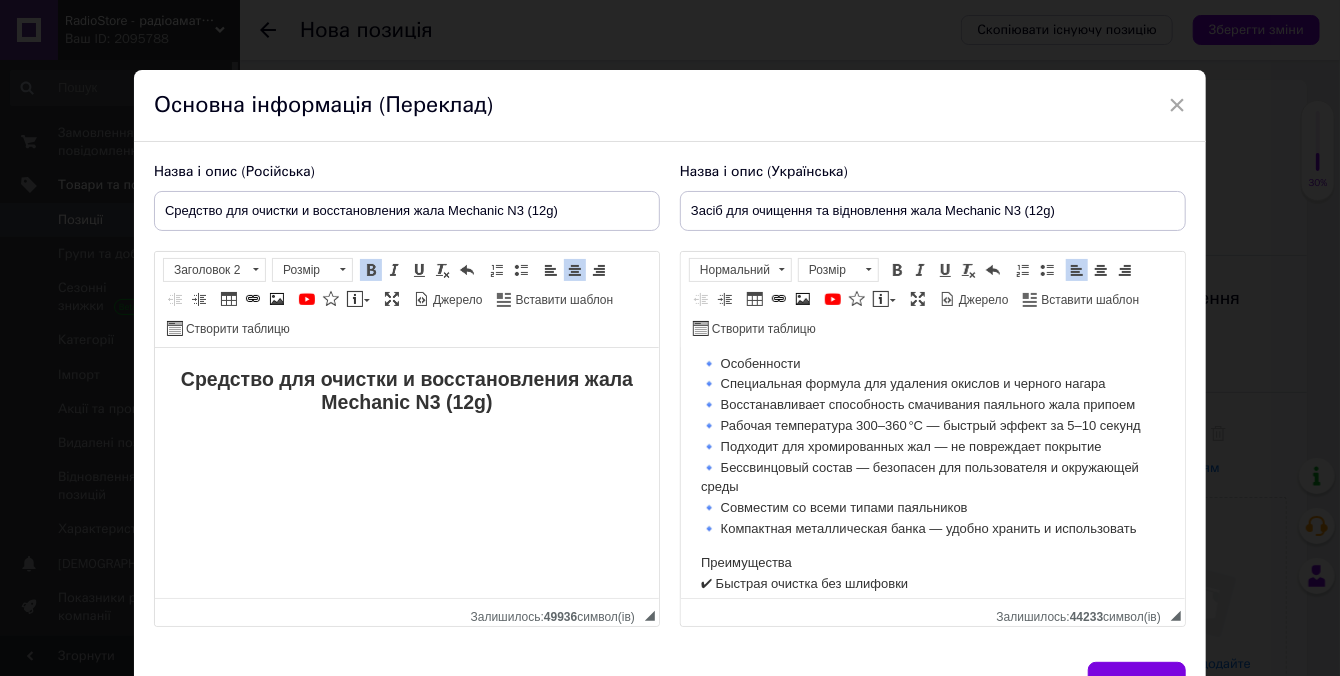 click on "🔹 Особенности 🔹 Специальная формула для удаления окислов и черного нагара 🔹 Восстанавливает способность смачивания паяльного жала припоем 🔹 Рабочая температура 300–360 °C — быстрый эффект за 5–10 секунд 🔹 Подходит для хромированных жал — не повреждает покрытие 🔹 Бессвинцовый состав — безопасен для пользователя и окружающей среды 🔹 Совместим со всеми типами паяльников 🔹 Компактная металлическая банка — удобно хранить и использовать" at bounding box center [932, 447] 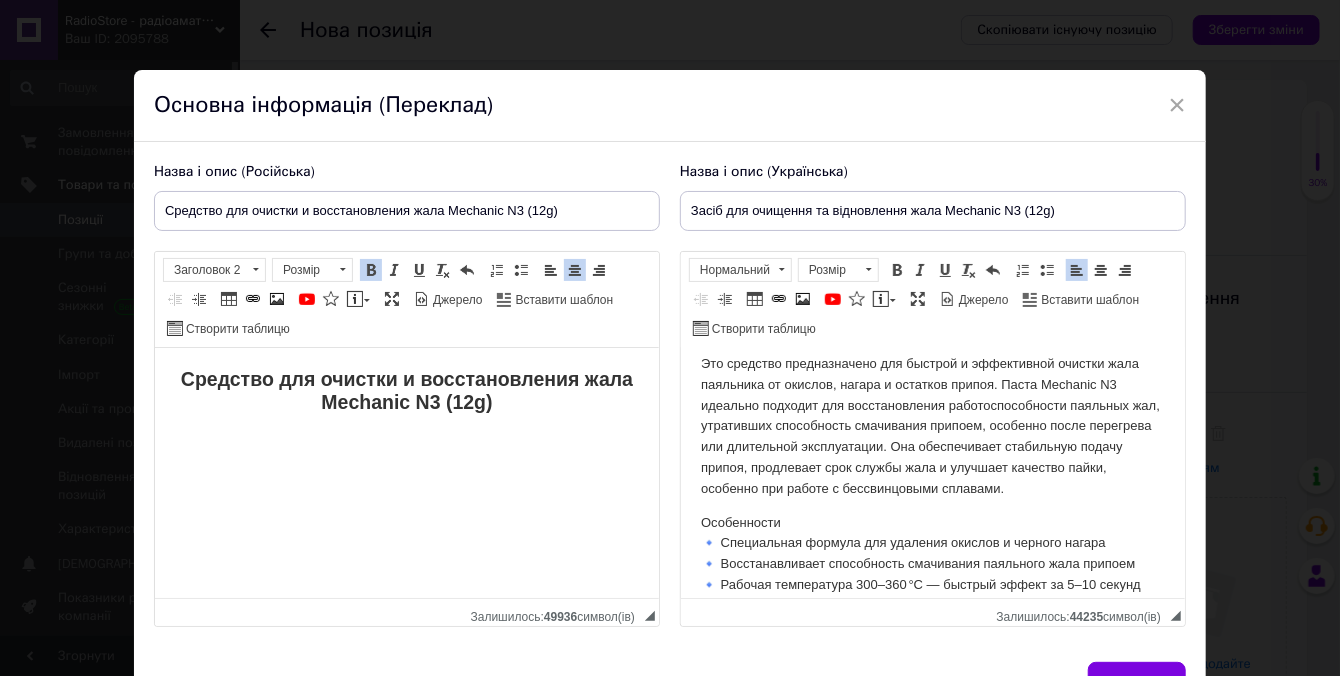 scroll, scrollTop: 1529, scrollLeft: 0, axis: vertical 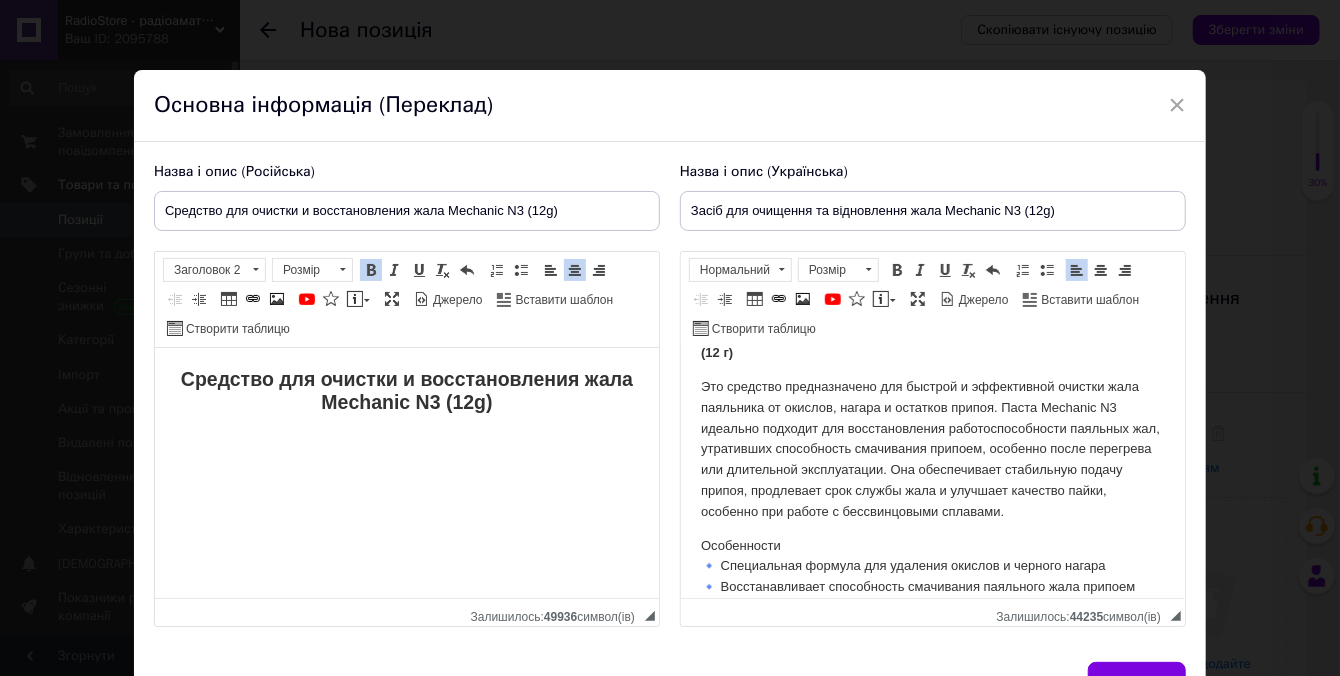 click on "Это средство предназначено для быстрой и эффективной очистки жала паяльника от окислов, нагара и остатков припоя. Паста Mechanic N3 идеально подходит для восстановления работоспособности паяльных жал, утративших способность смачивания припоем, особенно после перегрева или длительной эксплуатации. Она обеспечивает стабильную подачу припоя, продлевает срок службы жала и улучшает качество пайки, особенно при работе с бессвинцовыми сплавами." at bounding box center (932, 450) 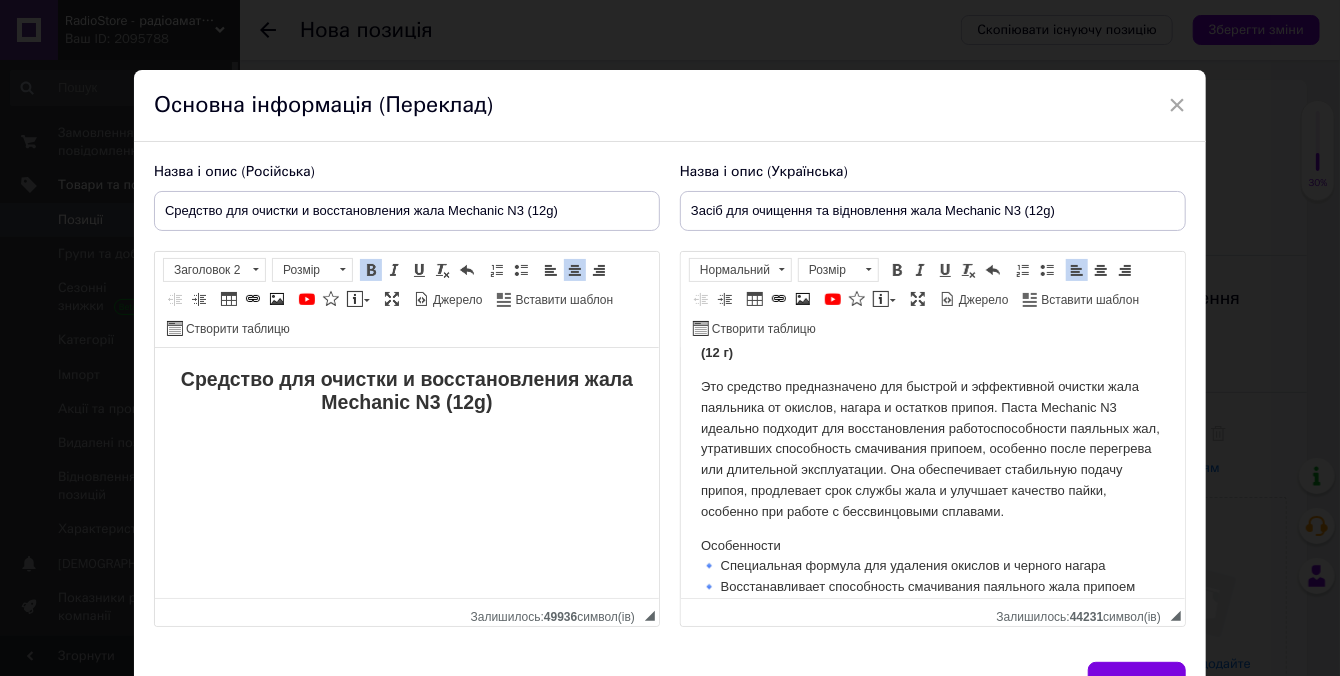 click on "Средство для очистки и восстановления жала паяльника Mechanic N3 (12 г)" at bounding box center (932, 343) 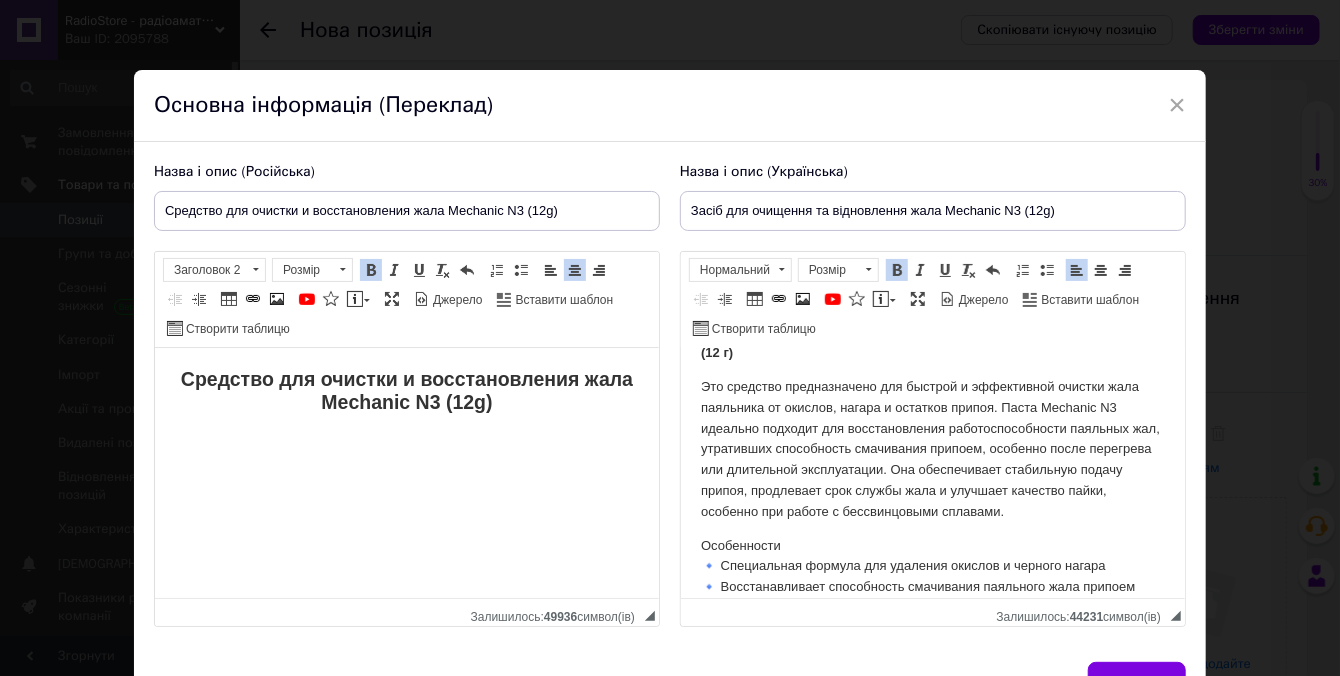 scroll, scrollTop: 1520, scrollLeft: 0, axis: vertical 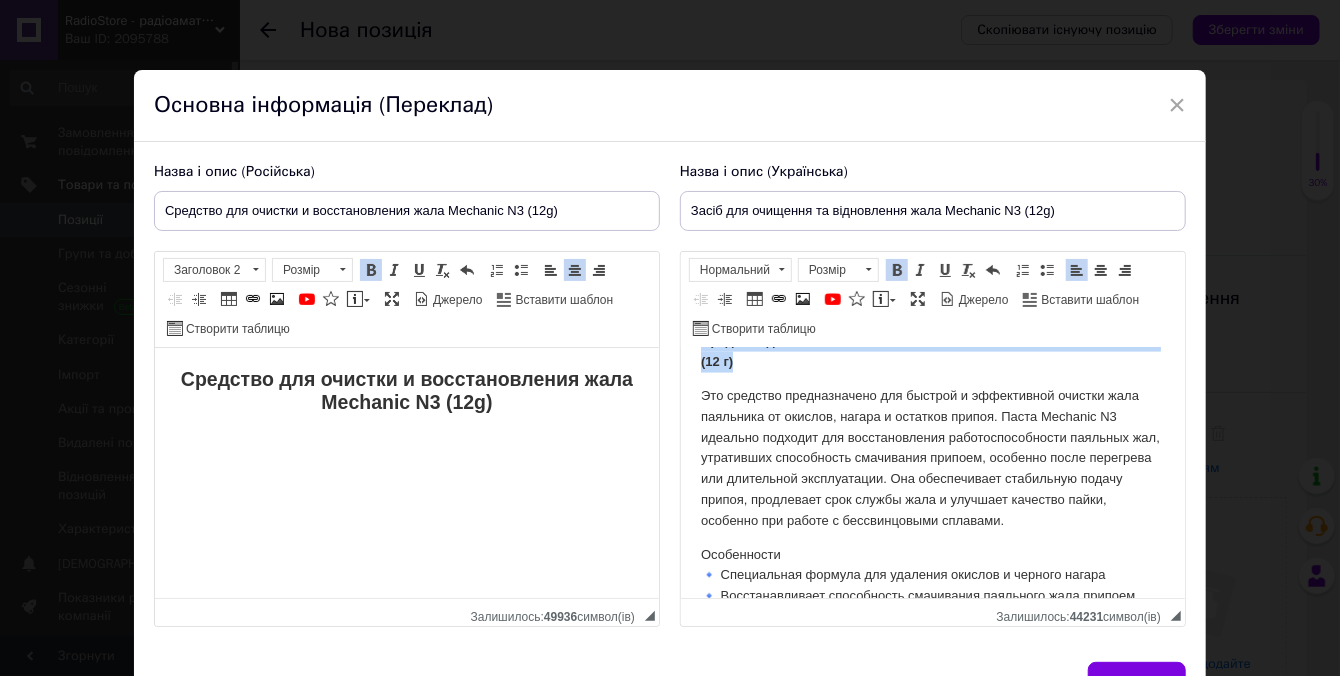 drag, startPoint x: 870, startPoint y: 354, endPoint x: 882, endPoint y: 423, distance: 70.035706 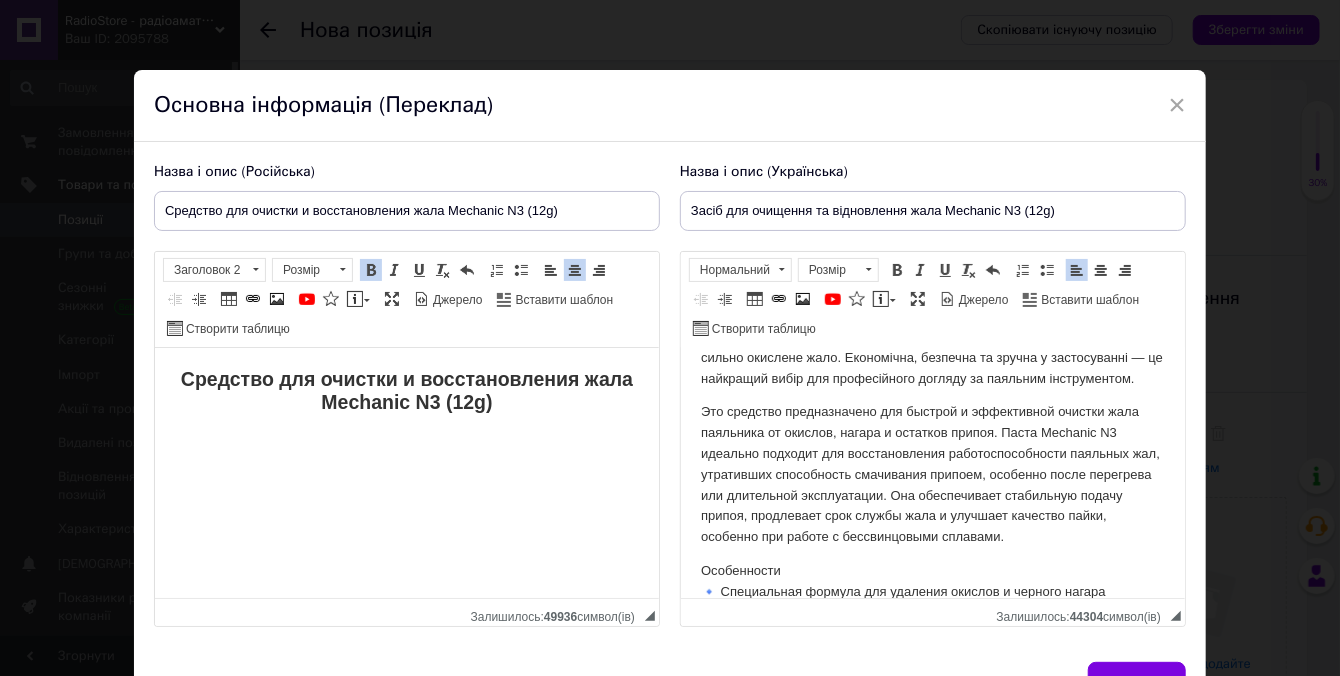 scroll, scrollTop: 1338, scrollLeft: 0, axis: vertical 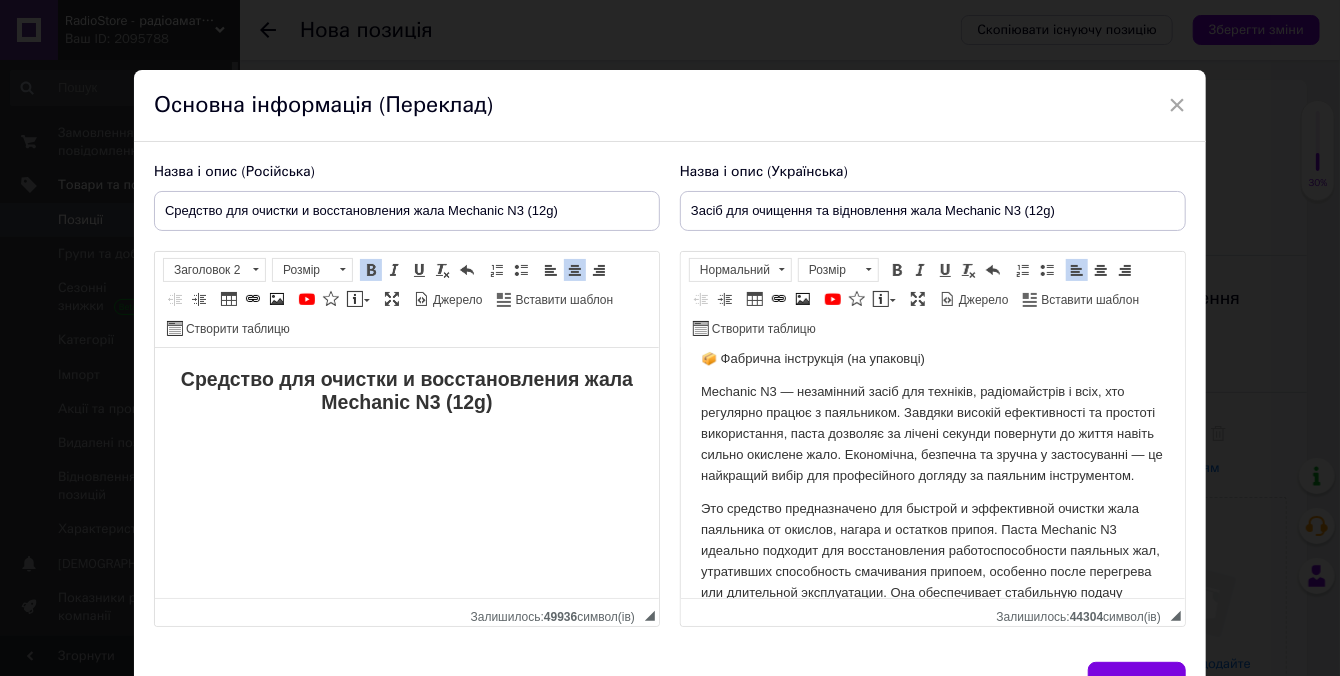 click on "Засіб для очищення та відновлення жала Mechanic N3 (12g) Цей засіб призначений для швидкого та ефективного очищення жала паяльника від окислів, нагару та залишків припою. Паста Mechanic N3 ідеально підходить для відновлення працездатності паяльних інструментів, що втратили здатність змочуватися припоєм, особливо після перегріву чи тривалої експлуатації. Вона забезпечує стабільну подачу припою, продовжує термін служби жала та покращує якість пайки, особливо в роботі з безсвинцевими сплавами. 🔹 Особливості ✔ Переваги ✔ Швидке очищення без шліфування 📝  📝" at bounding box center (932, 494) 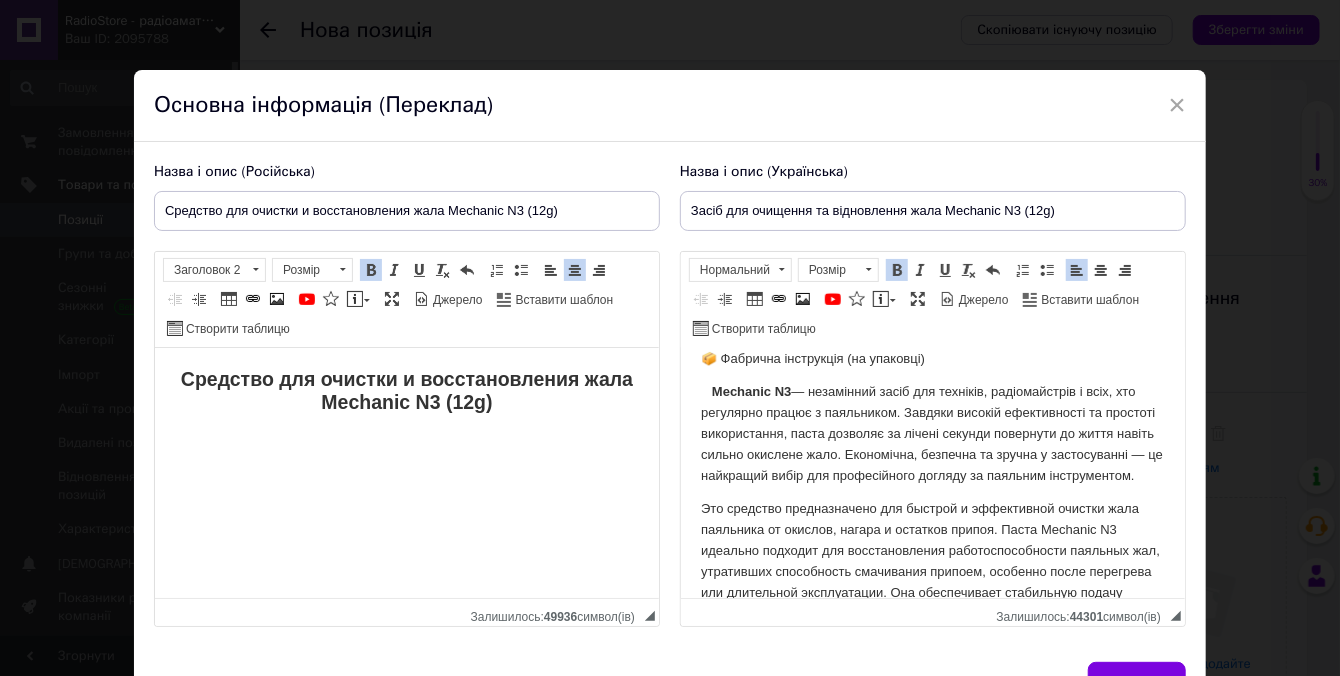 click on "Mechanic N3  — незамінний засіб для техніків, радіомайстрів і всіх, хто регулярно працює з паяльником. Завдяки високій ефективності та простоті використання, паста дозволяє за лічені секунди повернути до життя навіть сильно окислене жало. Економічна, безпечна та зручна у застосуванні — це найкращий вибір для професійного догляду за паяльним інструментом." at bounding box center [932, 434] 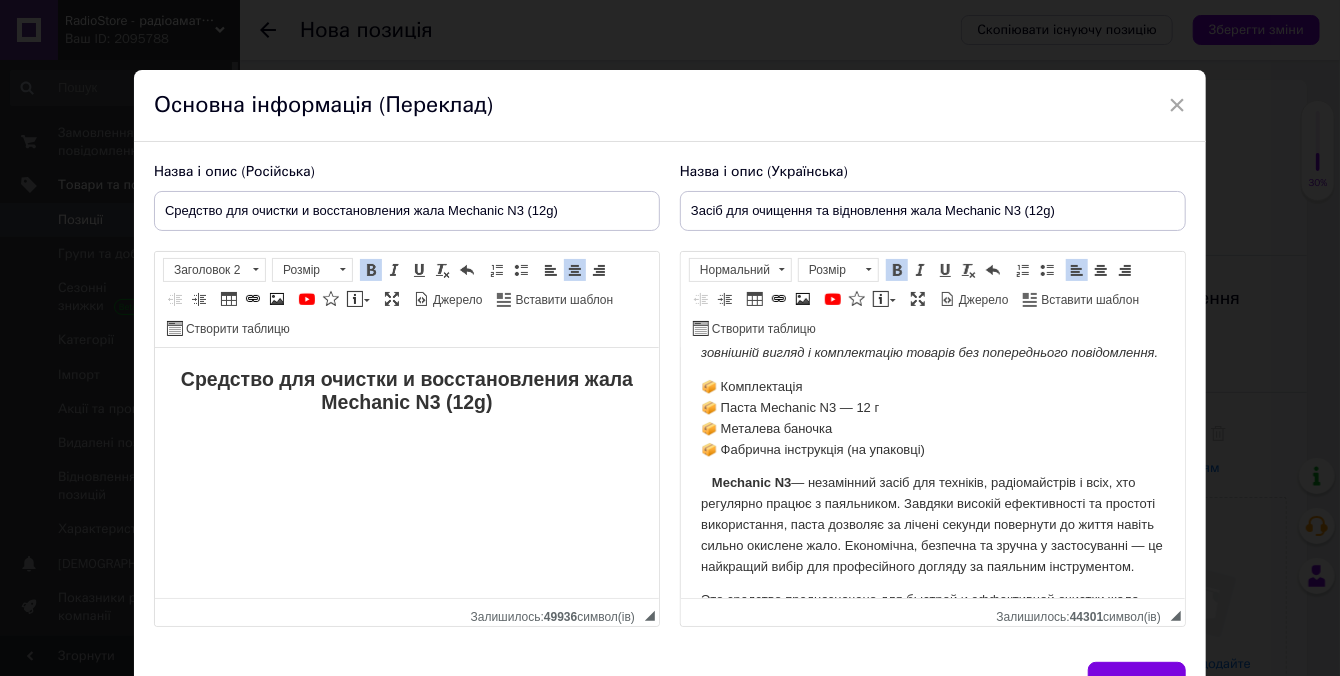 click on "📦 Комплектація 📦 Паста Mechanic N3 — 12 г 📦 Металева баночка 📦 Фабрична інструкція (на упаковці)" at bounding box center (932, 418) 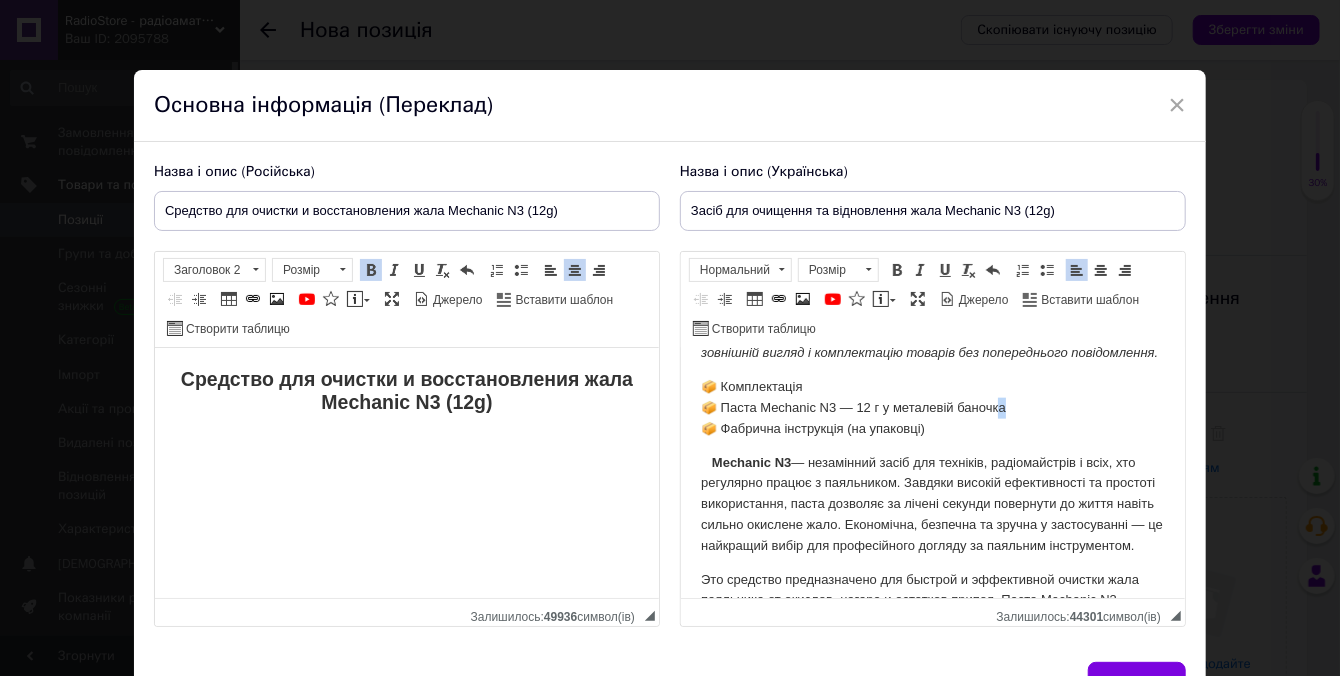 drag, startPoint x: 996, startPoint y: 448, endPoint x: 1009, endPoint y: 447, distance: 13.038404 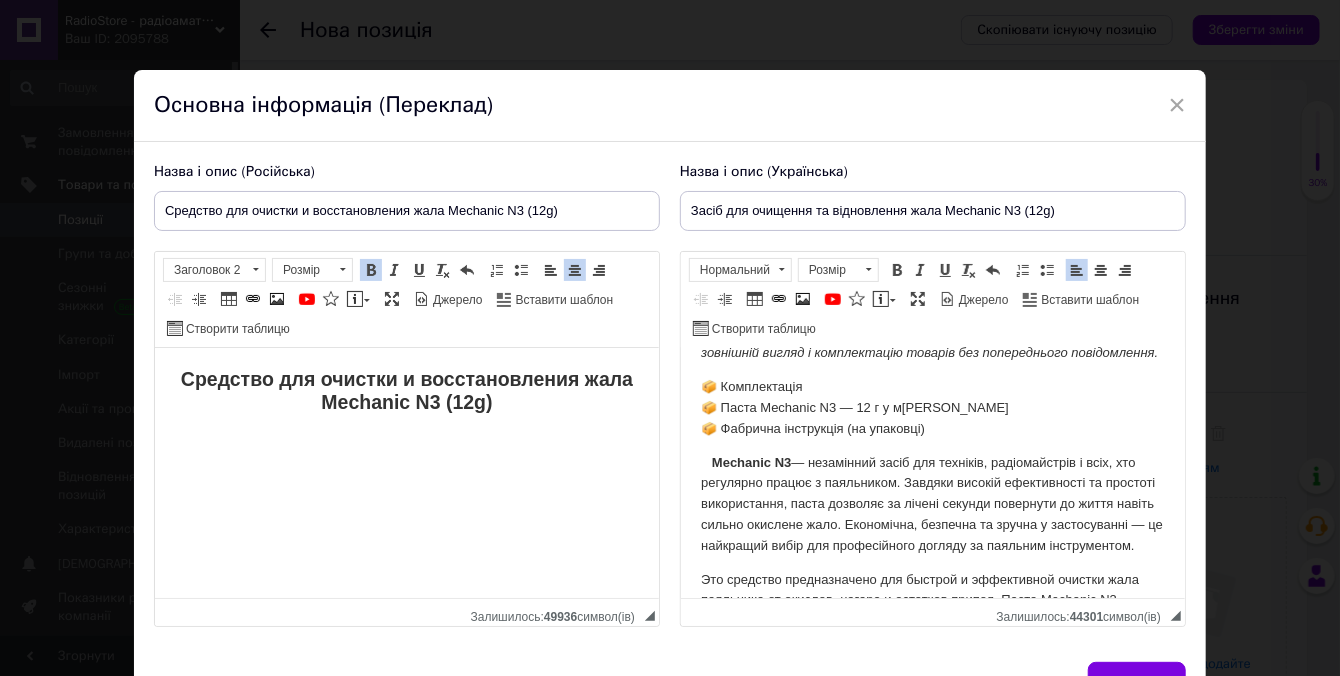 click on "📦 Комплектація 📦 Паста Mechanic N3 — 12 г у м еталевій баночці 📦 Фабрична інструкція (на упаковці)" at bounding box center [932, 408] 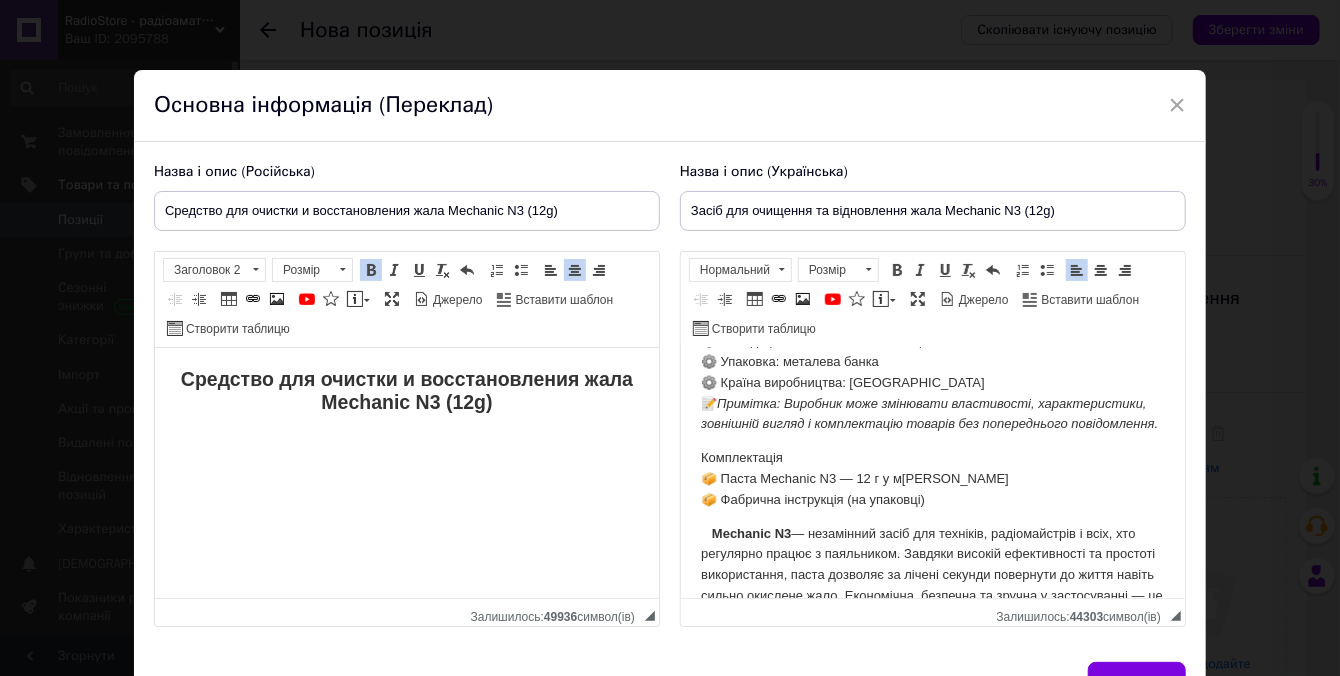 scroll, scrollTop: 1065, scrollLeft: 0, axis: vertical 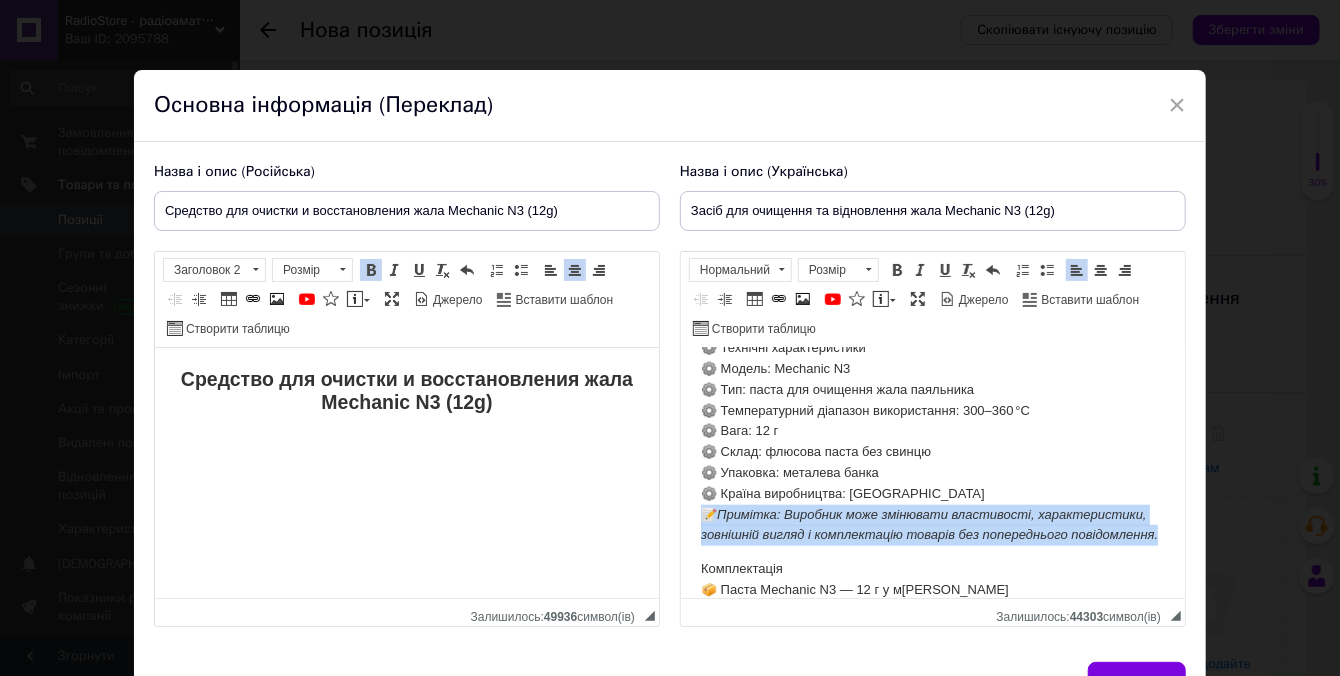 drag, startPoint x: 712, startPoint y: 530, endPoint x: 884, endPoint y: 572, distance: 177.05367 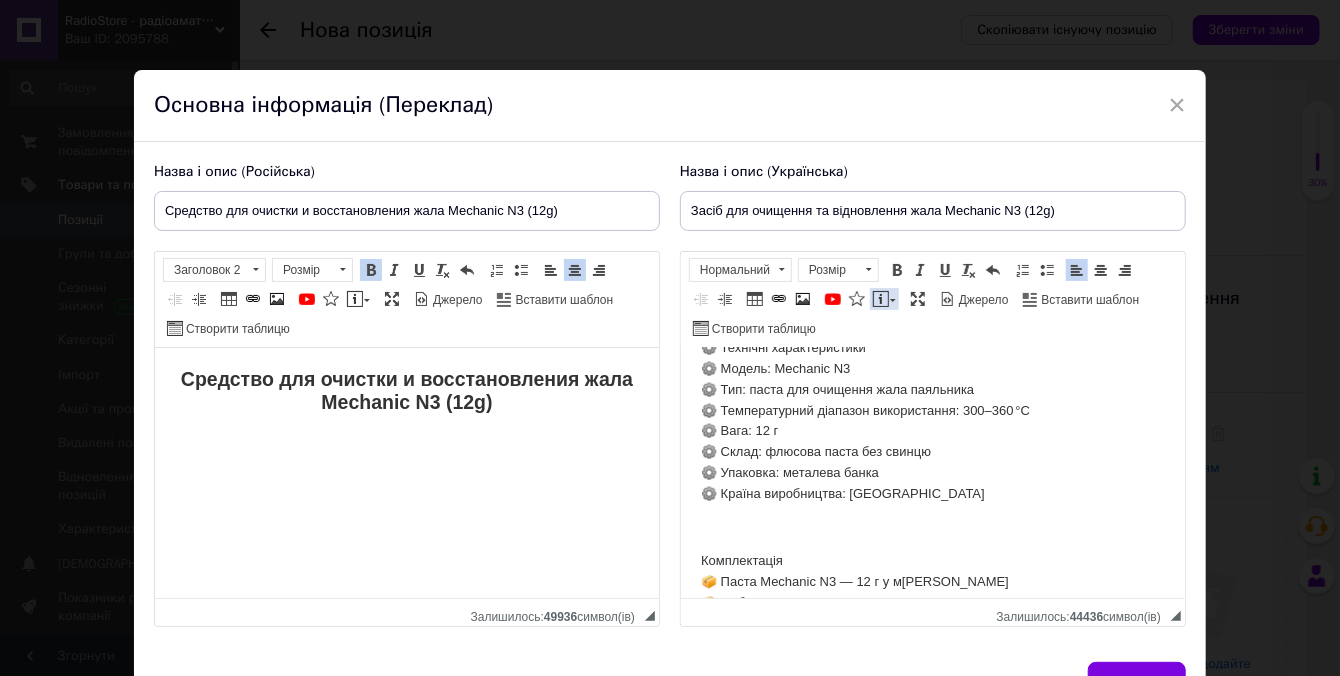 click at bounding box center [881, 299] 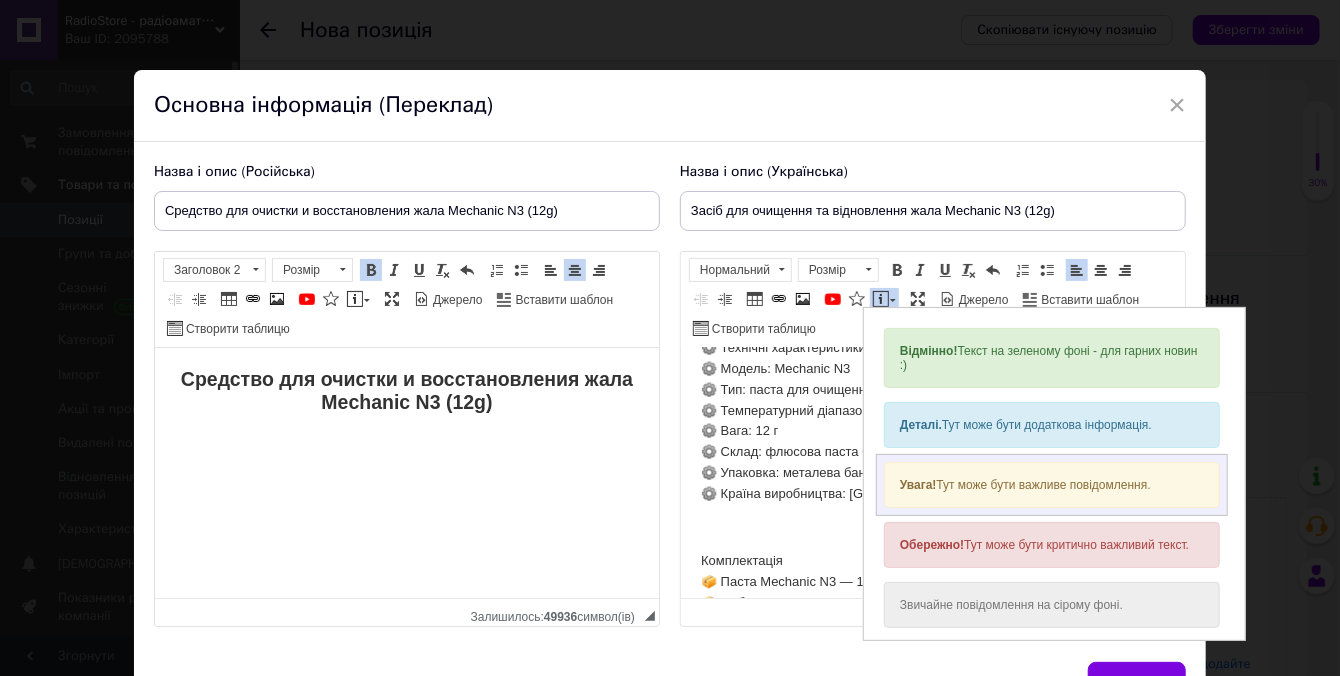 click on "Увага!  Тут може бути важливе повідомлення." at bounding box center (1051, 484) 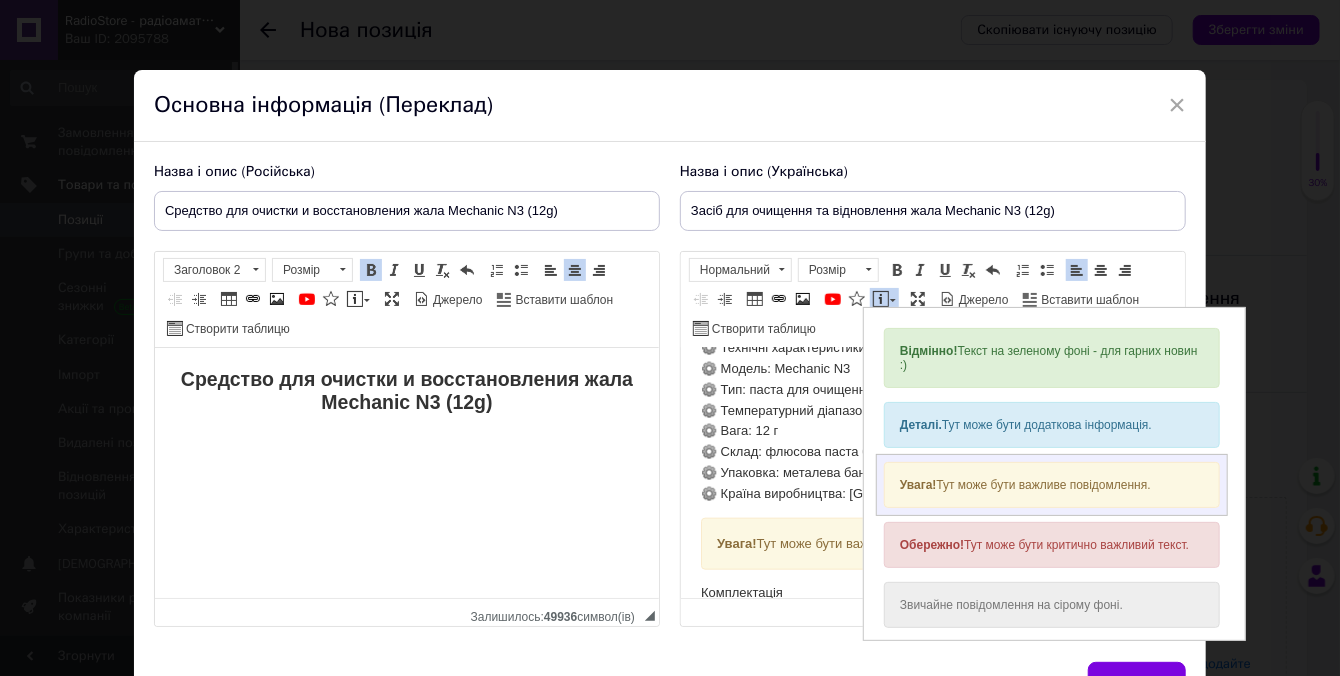 scroll, scrollTop: 1088, scrollLeft: 0, axis: vertical 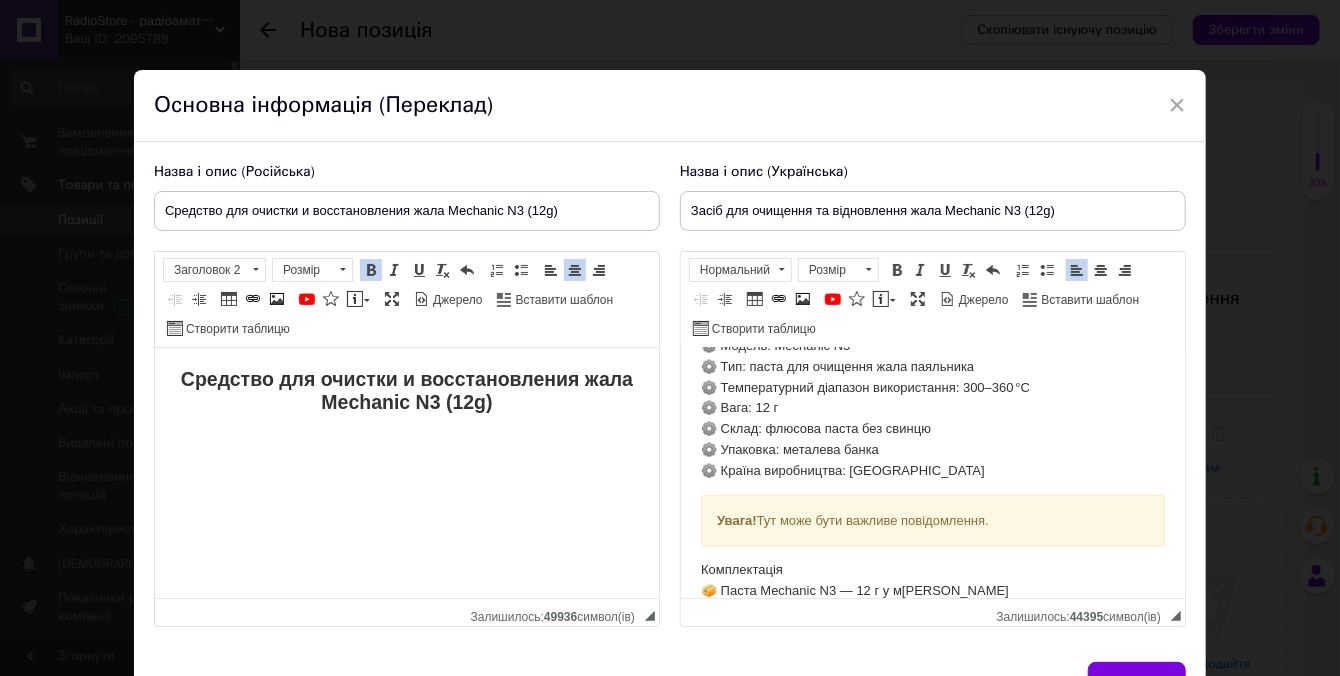 drag, startPoint x: 1023, startPoint y: 543, endPoint x: 714, endPoint y: 540, distance: 309.01456 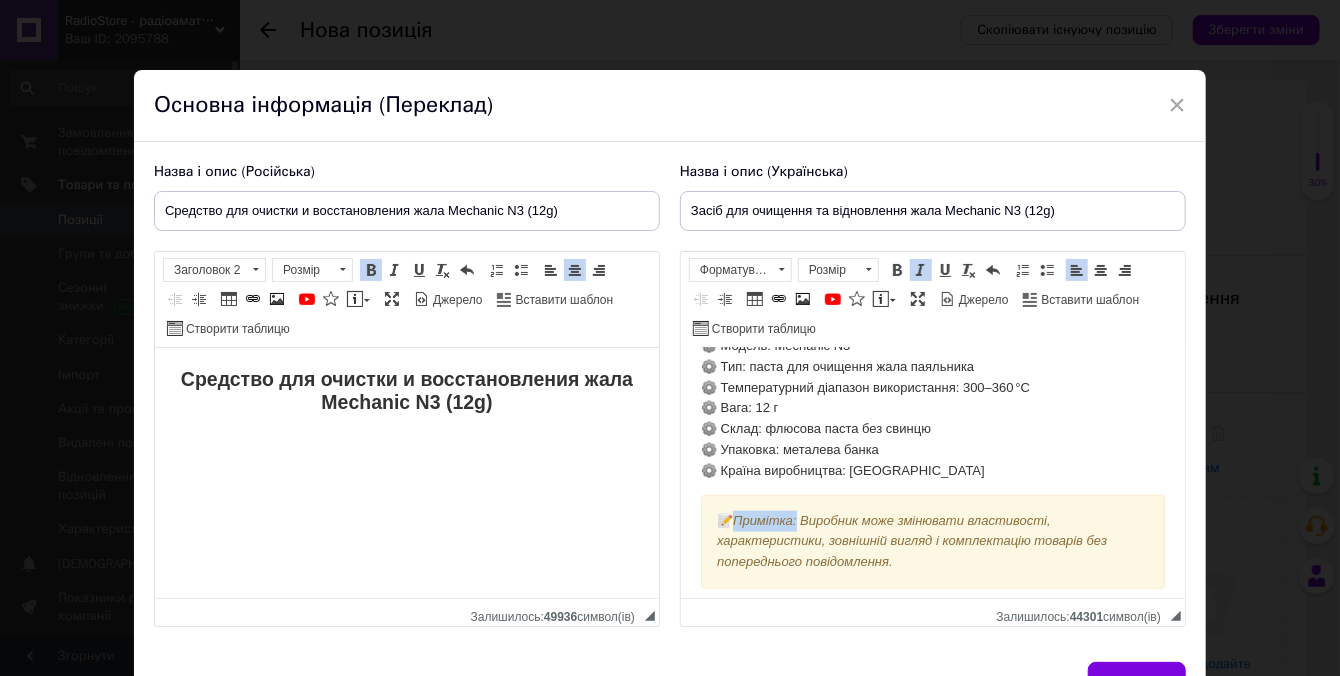drag, startPoint x: 738, startPoint y: 546, endPoint x: 801, endPoint y: 543, distance: 63.07139 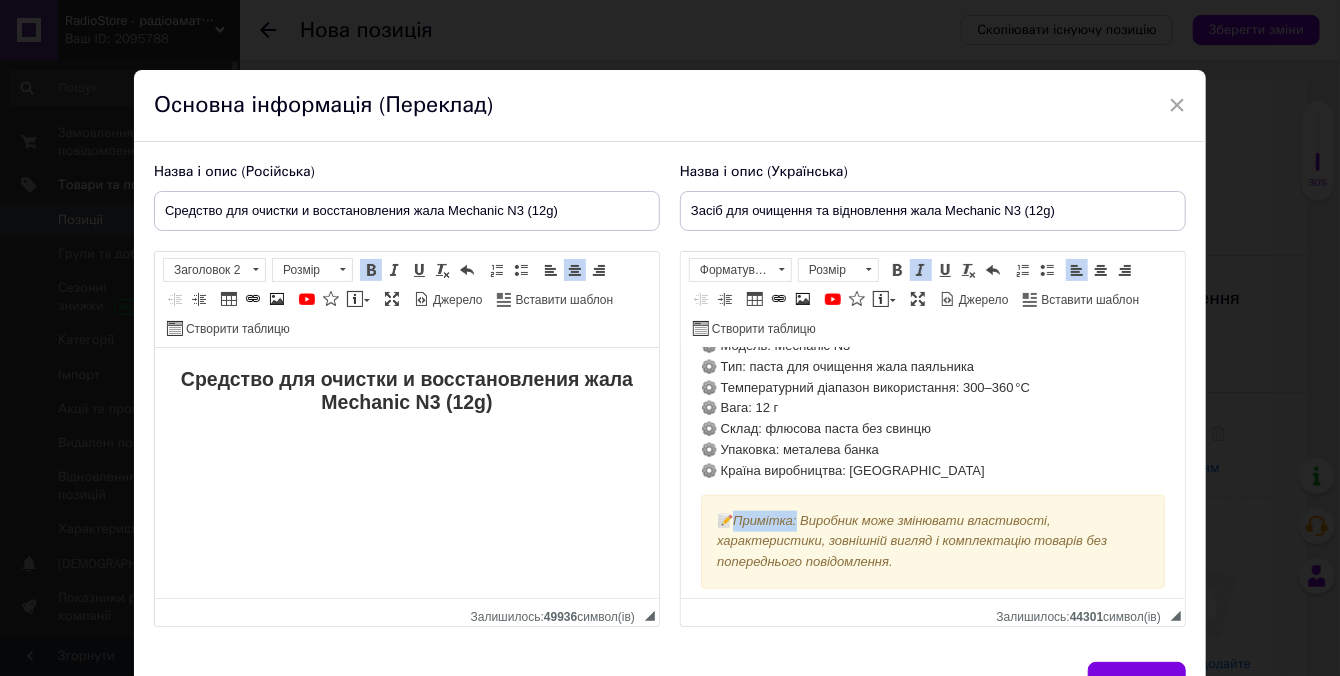 click on "Примітка: Виробник може змінювати властивості, характеристики, зовнішній вигляд і комплектацію товарів без попереднього повідомлення." at bounding box center [911, 541] 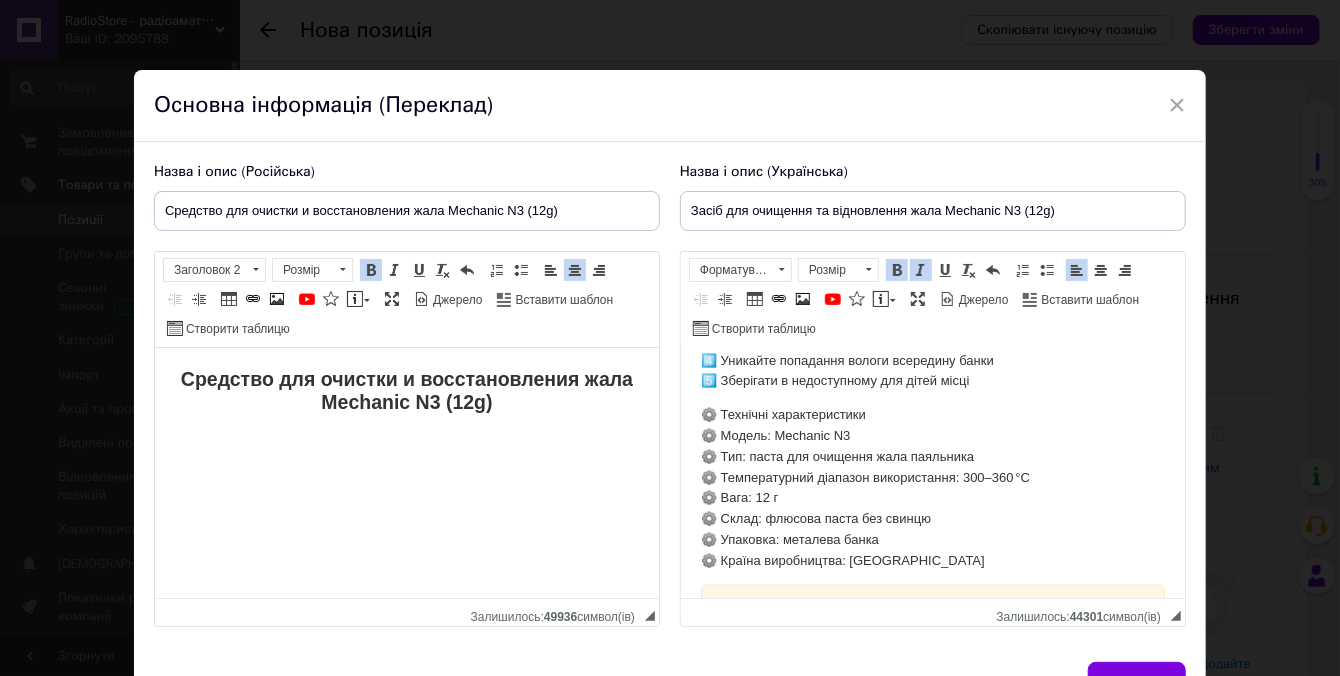 scroll, scrollTop: 997, scrollLeft: 0, axis: vertical 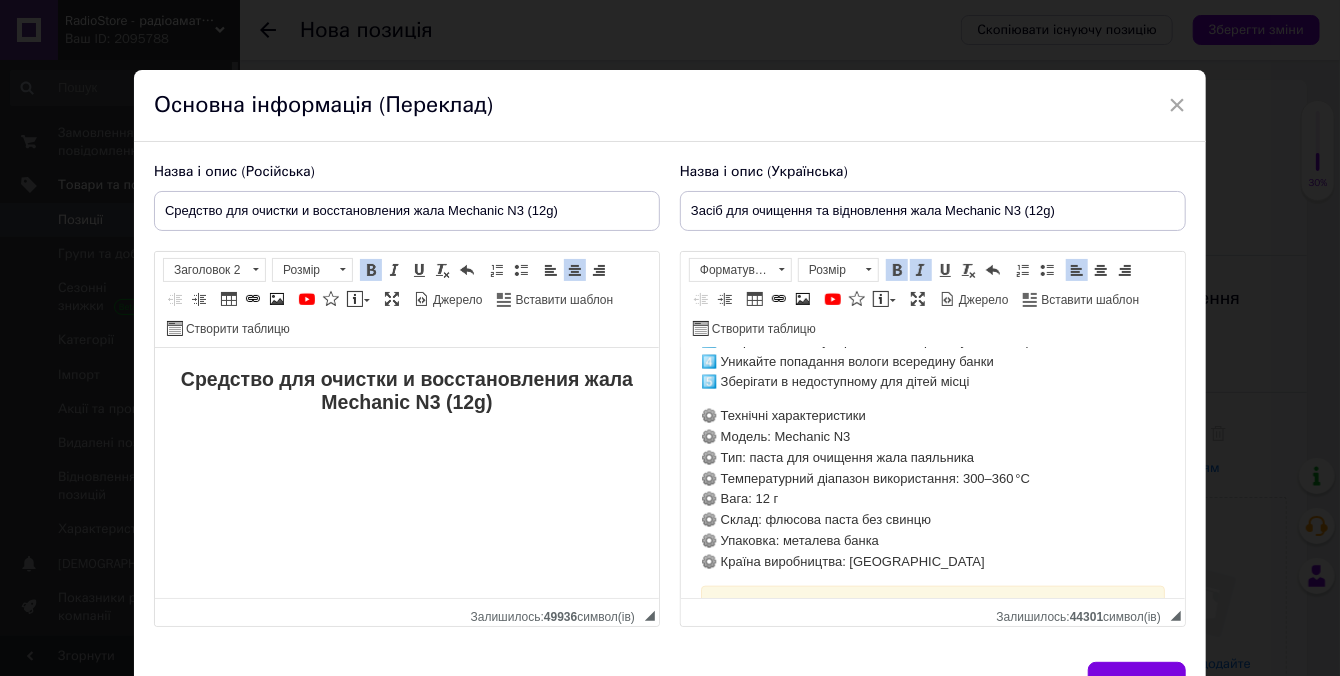 click on "⚙️ Технічні характеристики ⚙️ Модель: Mechanic N3 ⚙️ Тип: паста для очищення жала паяльника ⚙️ Температурний діапазон використання: 300–360 °C ⚙️ Вага: 12 г ⚙️ Склад: флюсова паста без свинцю ⚙️ Упаковка: металева банка ⚙️ Країна виробництва: [GEOGRAPHIC_DATA]" at bounding box center (932, 489) 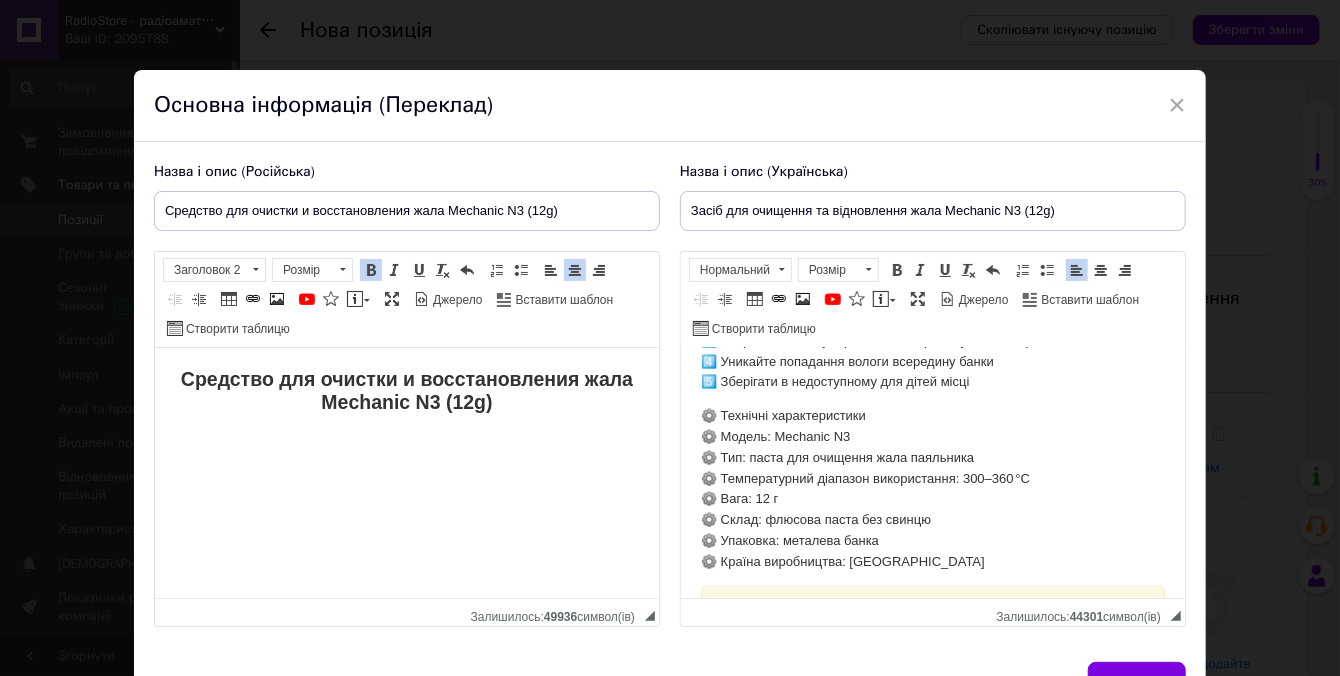 click on "⚙️ Технічні характеристики ⚙️ Модель: Mechanic N3 ⚙️ Тип: паста для очищення жала паяльника ⚙️ Температурний діапазон використання: 300–360 °C ⚙️ Вага: 12 г ⚙️ Склад: флюсова паста без свинцю ⚙️ Упаковка: металева банка ⚙️ Країна виробництва: [GEOGRAPHIC_DATA]" at bounding box center [932, 489] 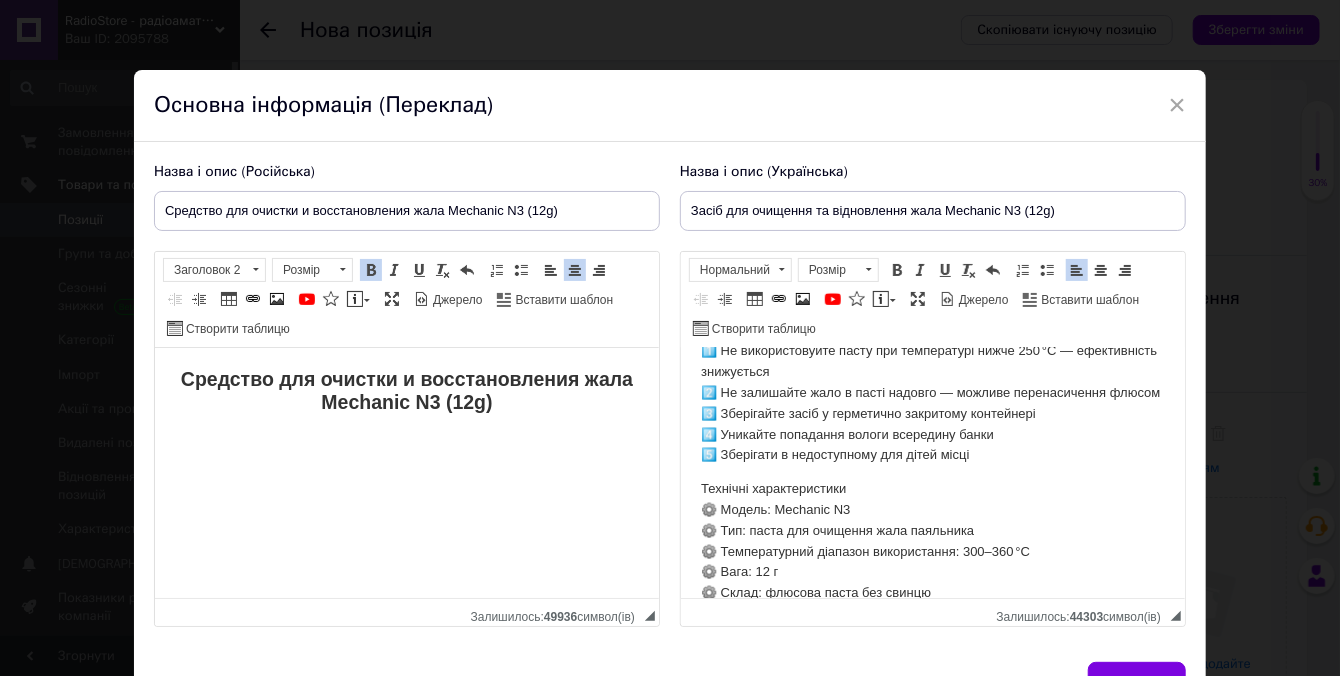 scroll, scrollTop: 816, scrollLeft: 0, axis: vertical 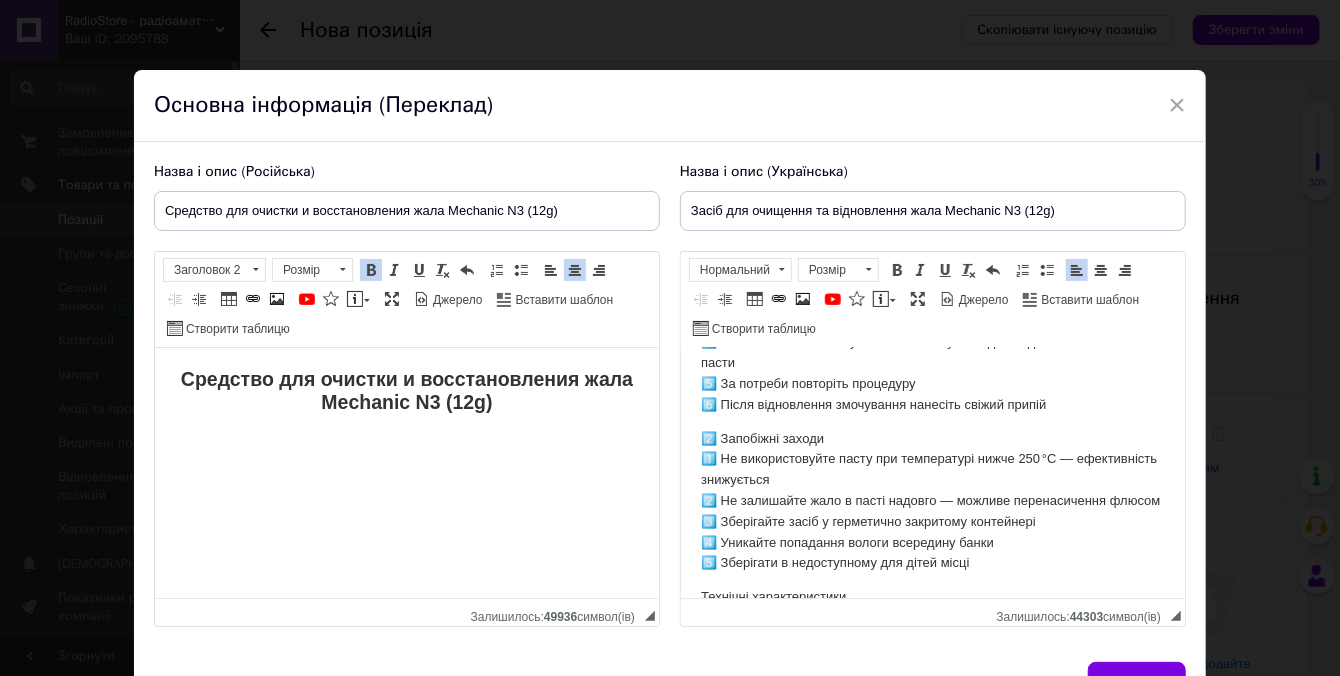 click on "Засіб для очищення та відновлення жала Mechanic N3 (12g) Цей засіб призначений для швидкого та ефективного очищення жала паяльника від окислів, нагару та залишків припою. Паста Mechanic N3 ідеально підходить для відновлення працездатності паяльних інструментів, що втратили здатність змочуватися припоєм, особливо після перегріву чи тривалої експлуатації. Вона забезпечує стабільну подачу припою, продовжує термін служби жала та покращує якість пайки, особливо в роботі з безсвинцевими сплавами. 🔹 Особливості ✔ Переваги ✔ Швидке очищення без шліфування 📝      📝" at bounding box center (932, 1039) 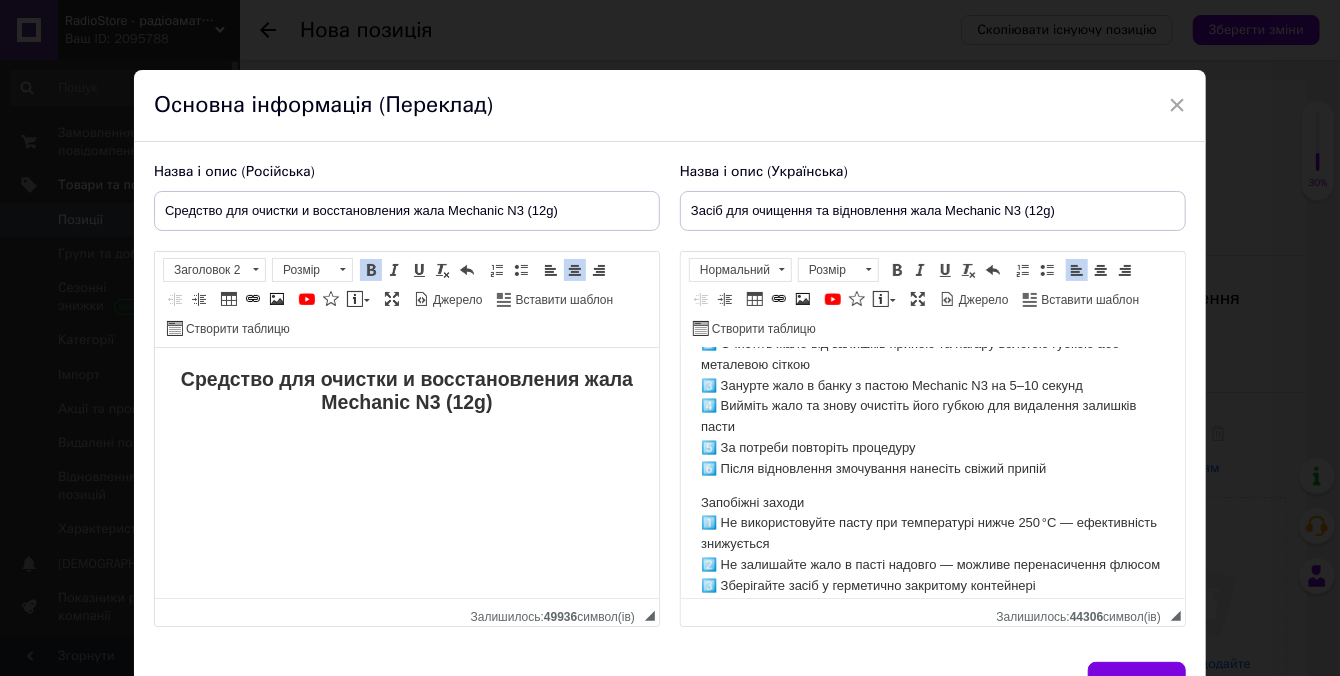 scroll, scrollTop: 816, scrollLeft: 0, axis: vertical 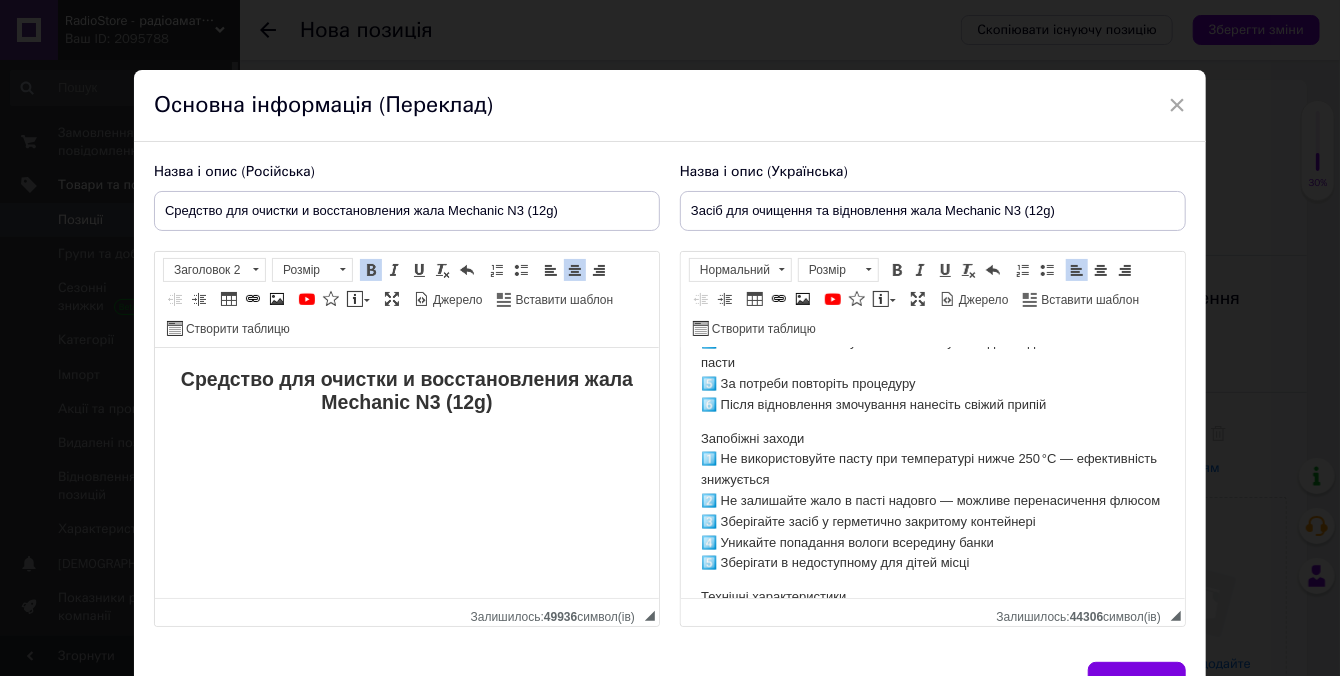 click on "1️⃣ Інструкція до використання 1️⃣ Увімкніть паяльник і розігрійте його до 300–360 °C 2️⃣ Очистіть жало від залишків припою та нагару вологою губкою або металевою сіткою 3️⃣ Занурте жало в банку з пастою Mechanic N3 на 5–10 секунд 4️⃣ Вийміть жало та знову очистіть його губкою для видалення залишків пасти 5️⃣ За потреби повторіть процедуру 6️⃣ Після відновлення змочування нанесіть свіжий припій" at bounding box center [932, 322] 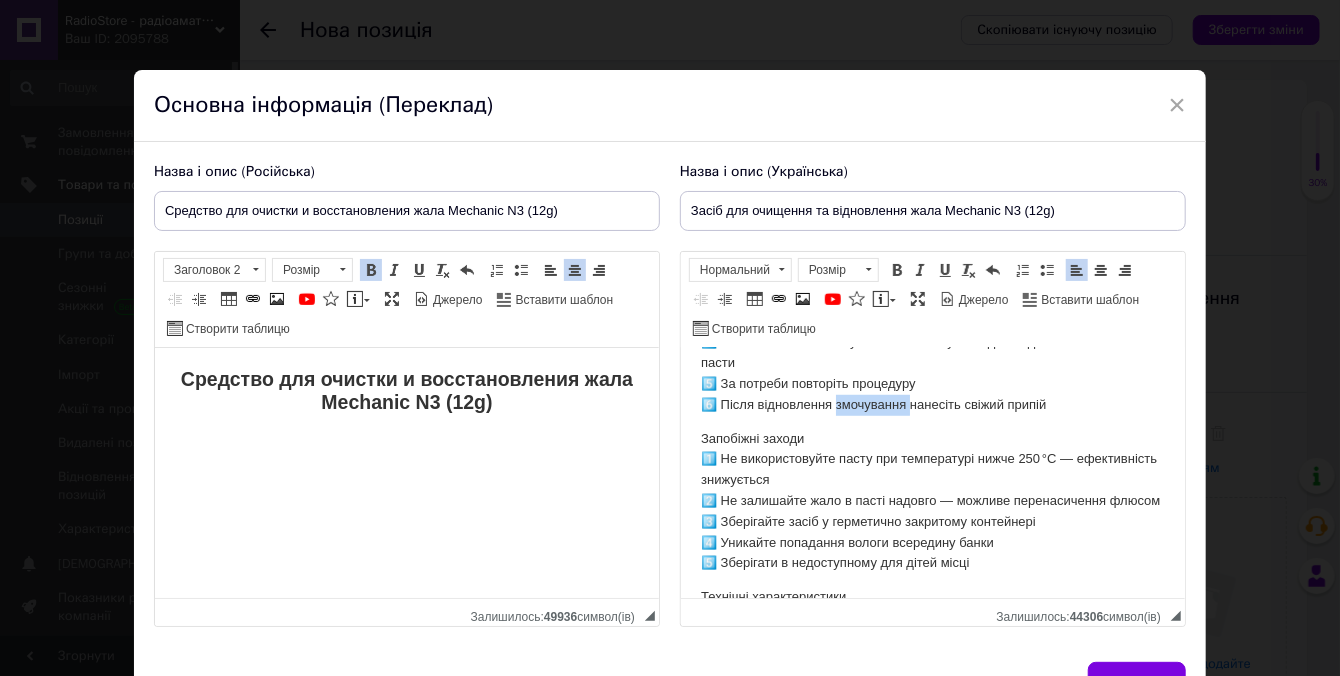 click on "1️⃣ Інструкція до використання 1️⃣ Увімкніть паяльник і розігрійте його до 300–360 °C 2️⃣ Очистіть жало від залишків припою та нагару вологою губкою або металевою сіткою 3️⃣ Занурте жало в банку з пастою Mechanic N3 на 5–10 секунд 4️⃣ Вийміть жало та знову очистіть його губкою для видалення залишків пасти 5️⃣ За потреби повторіть процедуру 6️⃣ Після відновлення змочування нанесіть свіжий припій" at bounding box center (932, 322) 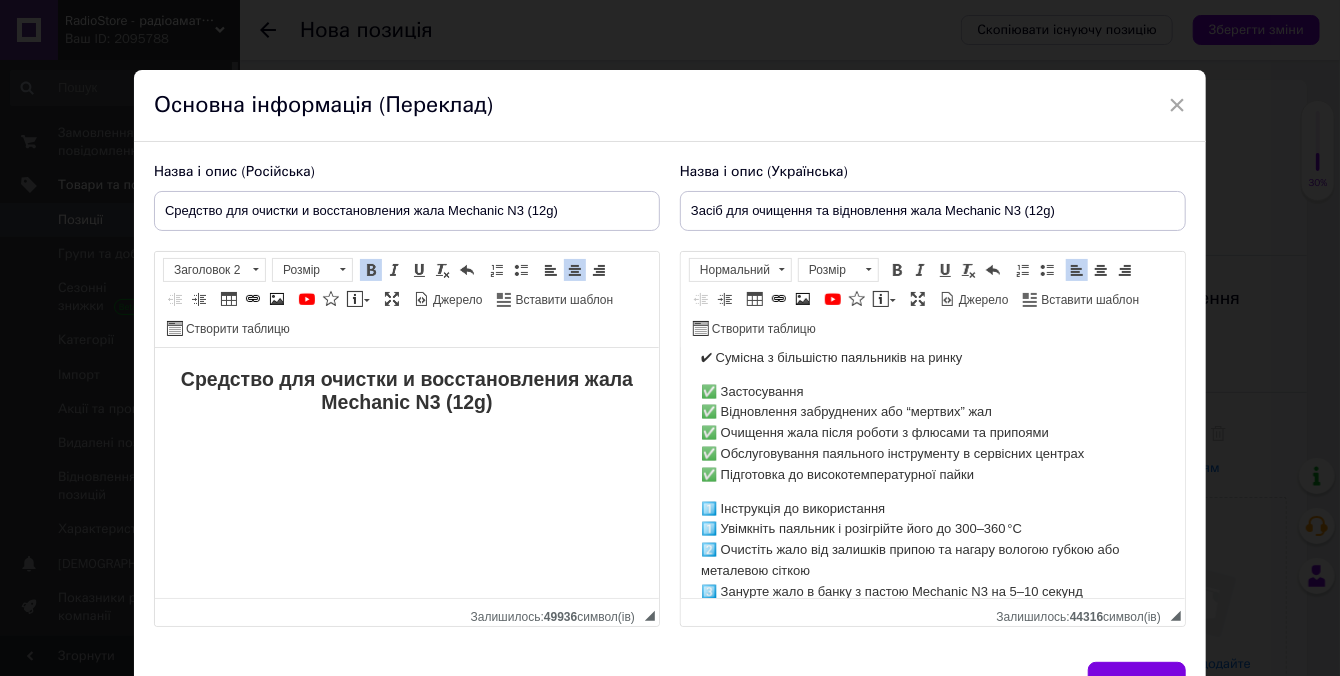 scroll, scrollTop: 543, scrollLeft: 0, axis: vertical 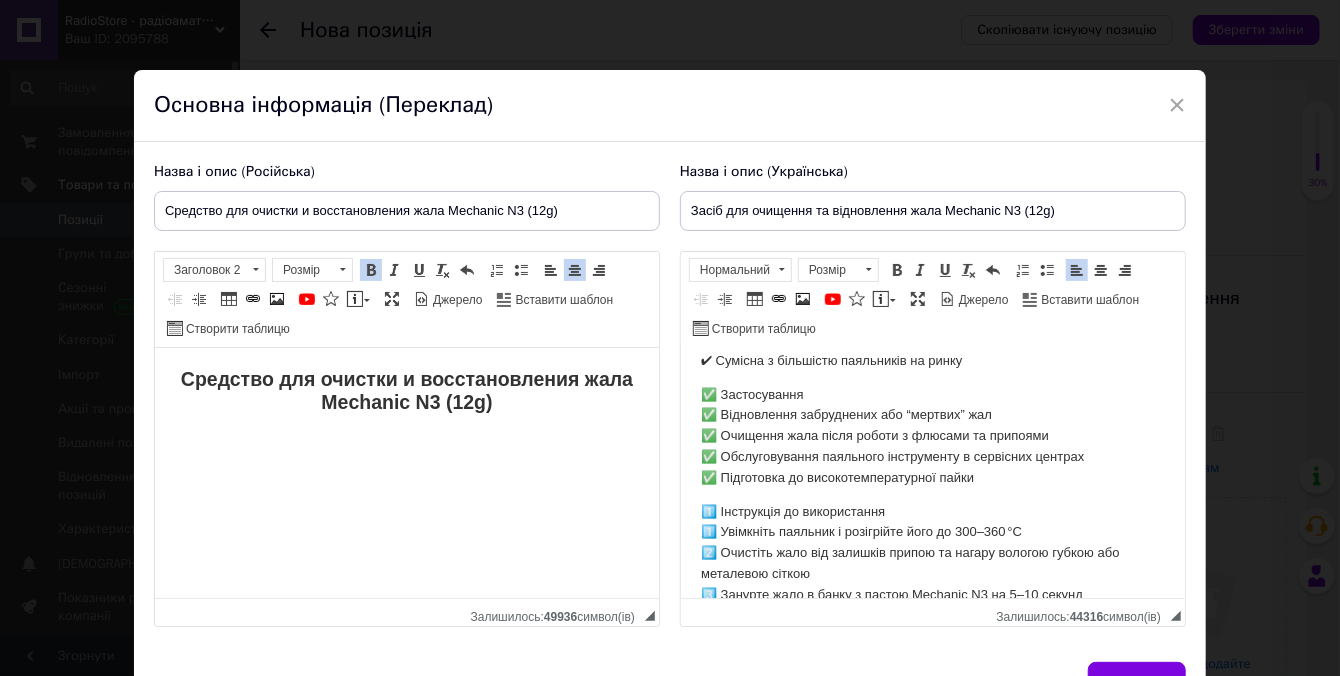 click on "Засіб для очищення та відновлення жала Mechanic N3 (12g) Цей засіб призначений для швидкого та ефективного очищення жала паяльника від окислів, нагару та залишків припою. Паста Mechanic N3 ідеально підходить для відновлення працездатності паяльних інструментів, що втратили здатність змочуватися припоєм, особливо після перегріву чи тривалої експлуатації. Вона забезпечує стабільну подачу припою, продовжує термін служби жала та покращує якість пайки, особливо в роботі з безсвинцевими сплавами. 🔹 Особливості ✔ Переваги ✔ Швидке очищення без шліфування 📝      📝" at bounding box center [932, 1312] 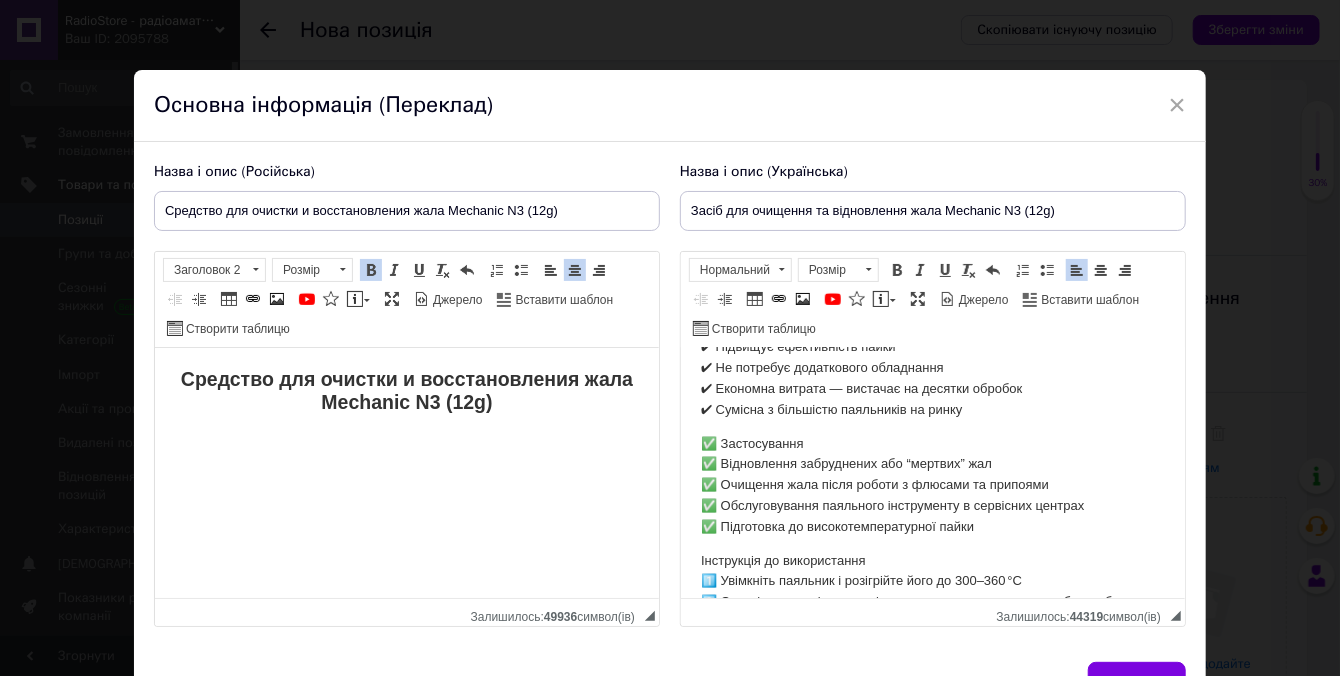 scroll, scrollTop: 452, scrollLeft: 0, axis: vertical 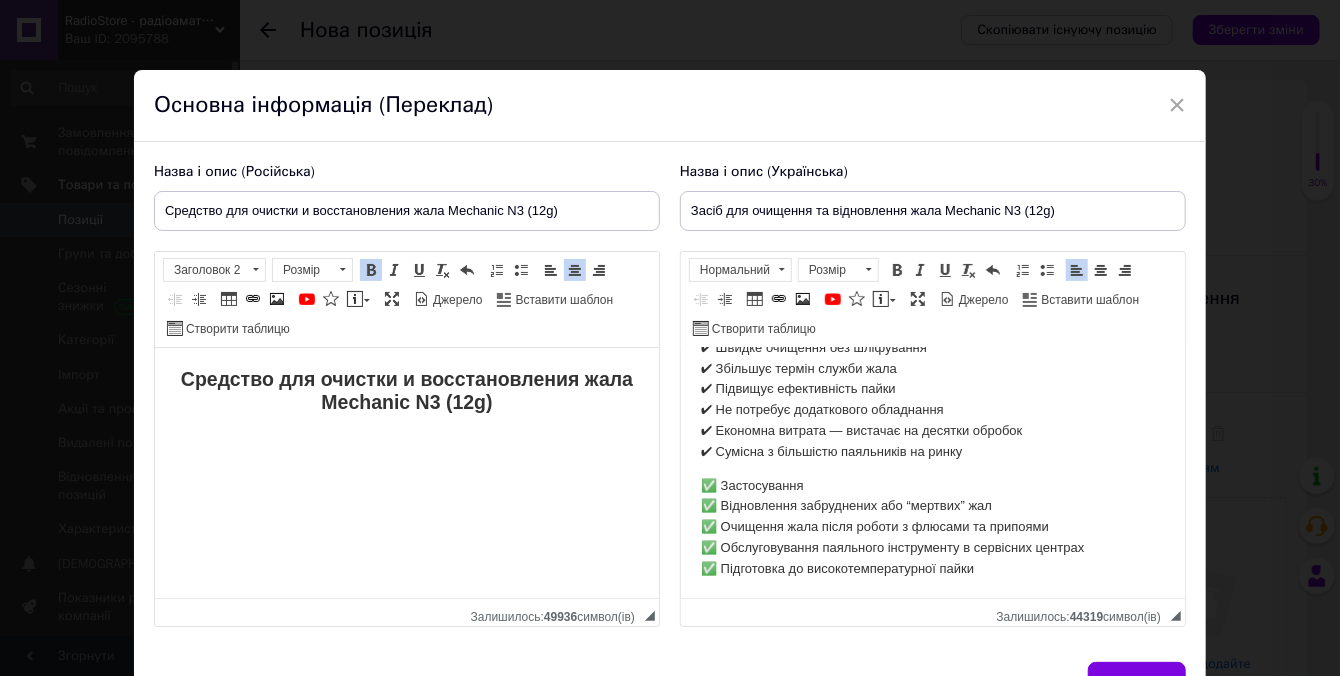 click on "Засіб для очищення та відновлення жала Mechanic N3 (12g) Цей засіб призначений для швидкого та ефективного очищення жала паяльника від окислів, нагару та залишків припою. Паста Mechanic N3 ідеально підходить для відновлення працездатності паяльних інструментів, що втратили здатність змочуватися припоєм, особливо після перегріву чи тривалої експлуатації. Вона забезпечує стабільну подачу припою, продовжує термін служби жала та покращує якість пайки, особливо в роботі з безсвинцевими сплавами. 🔹 Особливості ✔ Переваги ✔ Швидке очищення без шліфування 📝      📝" at bounding box center (932, 1403) 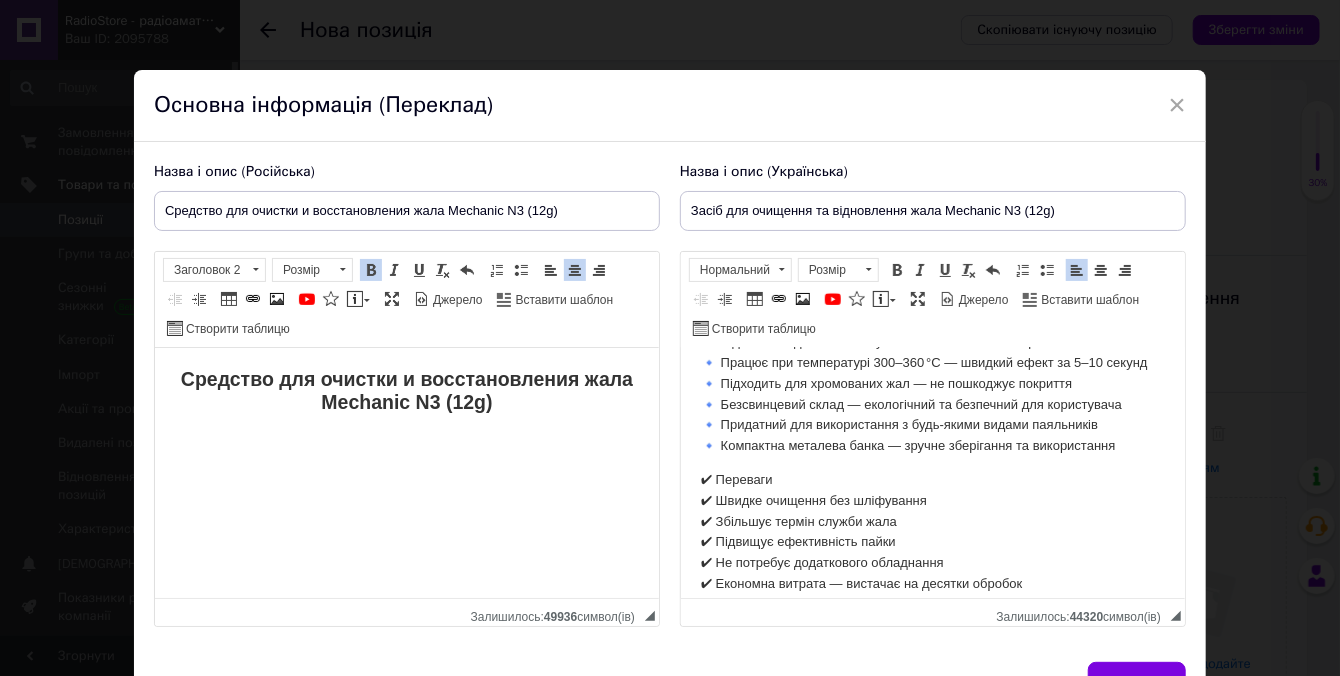 scroll, scrollTop: 270, scrollLeft: 0, axis: vertical 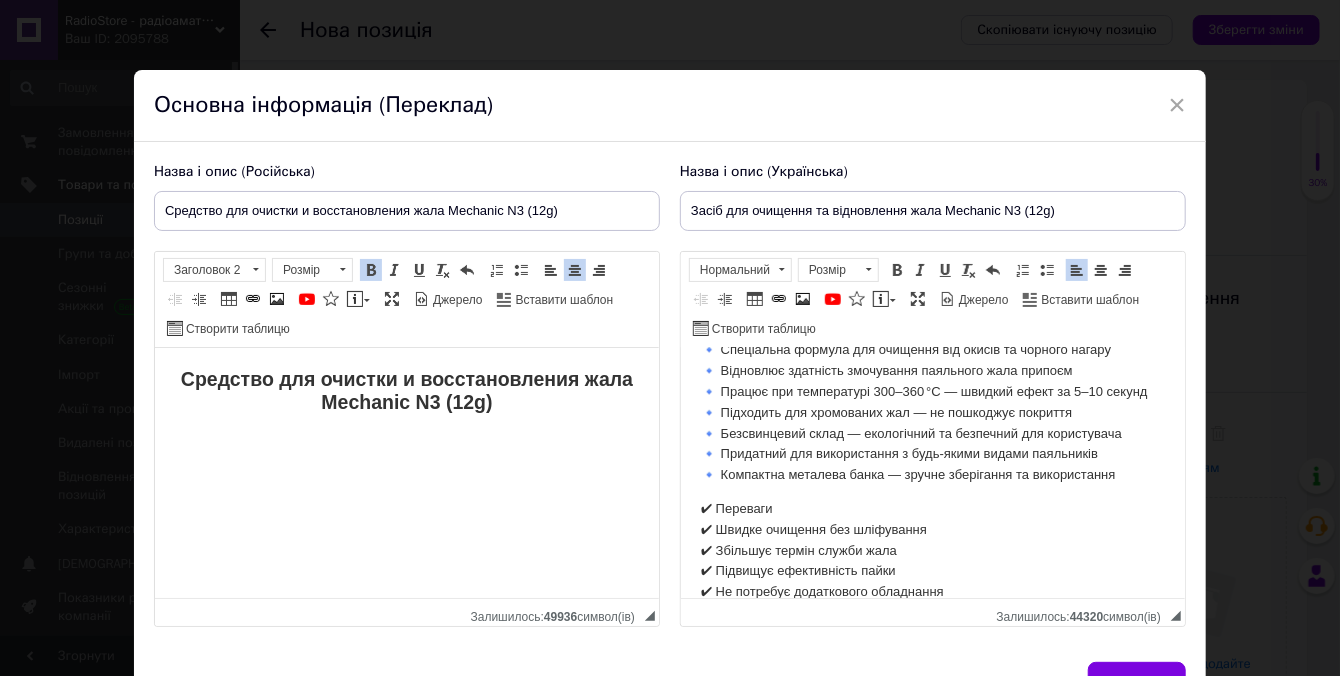 click on "✔ Переваги ✔ Швидке очищення без шліфування ✔ Збільшує термін служби жала ✔ Підвищує ефективність пайки ✔ Не потребує додаткового обладнання ✔ Економна витрата — вистачає на десятки обробок ✔ Сумісна з більшістю паяльників на ринку" at bounding box center (932, 572) 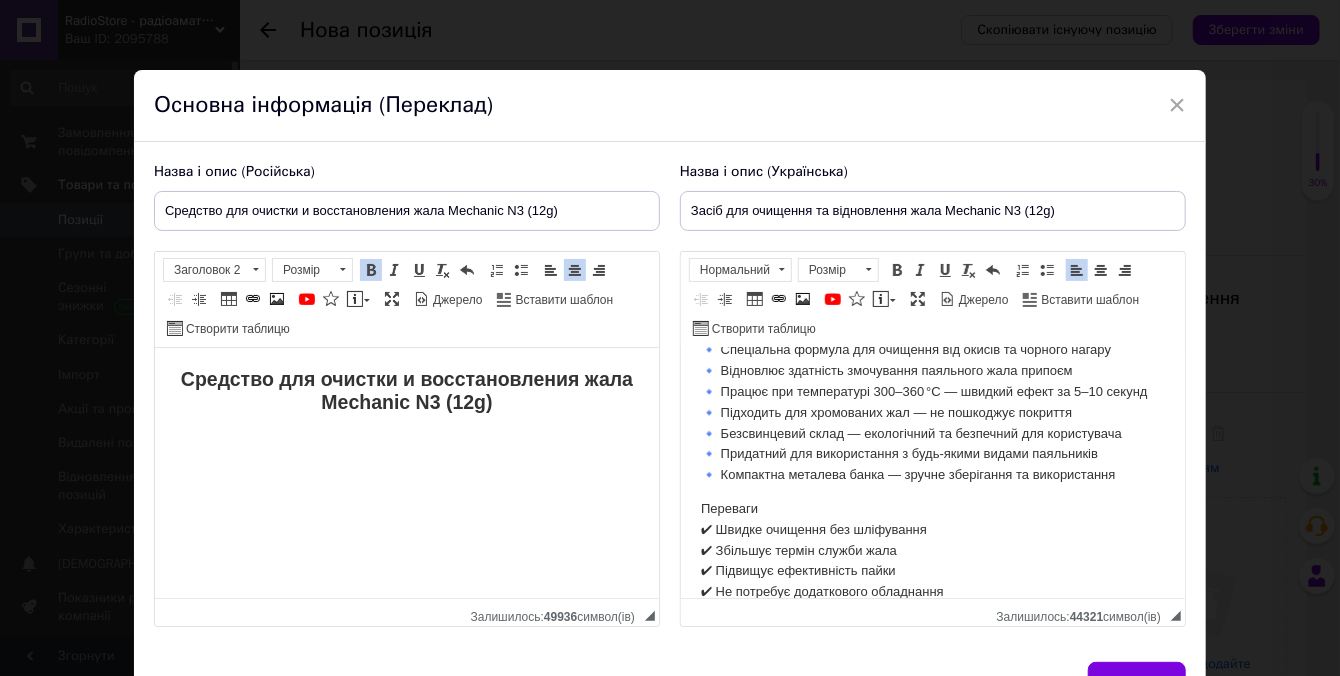 scroll, scrollTop: 88, scrollLeft: 0, axis: vertical 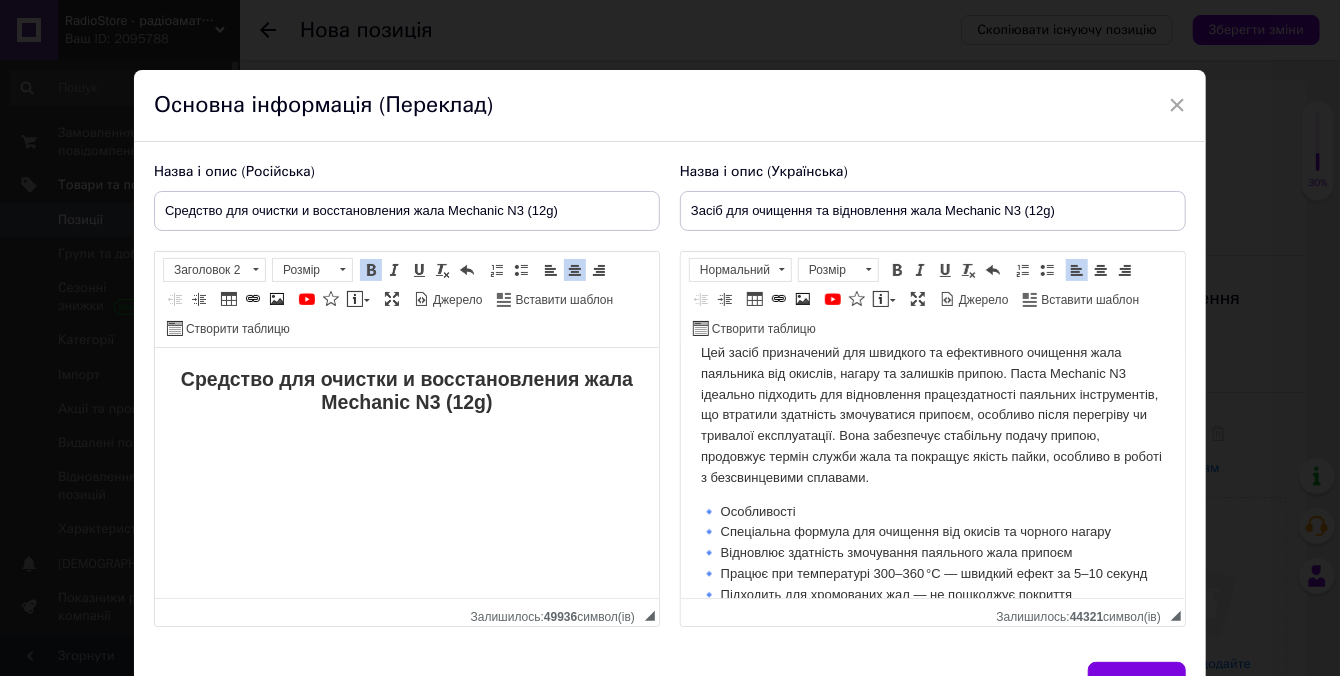 click on "🔹 Особливості 🔹 Спеціальна формула для очищення від окисів та чорного нагару 🔹 Відновлює здатність змочування паяльного жала припоєм 🔹 Працює при температурі 300–360 °C — швидкий ефект за 5–10 секунд 🔹 Підходить для хромованих жал — не пошкоджує покриття 🔹 Безсвинцевий склад — екологічний та безпечний для користувача 🔹 Придатний для використання з будь-якими видами паяльників 🔹 Компактна металева банка — зручне зберігання та використання" at bounding box center [932, 585] 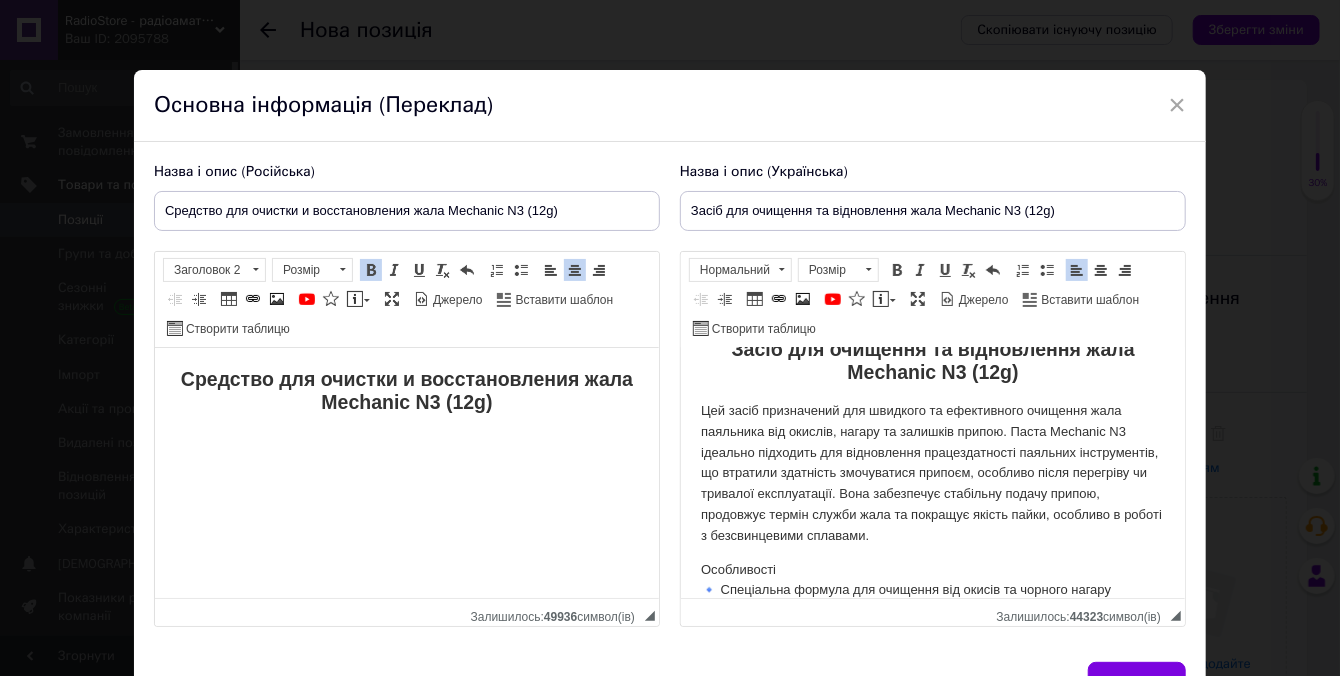 scroll, scrollTop: 0, scrollLeft: 0, axis: both 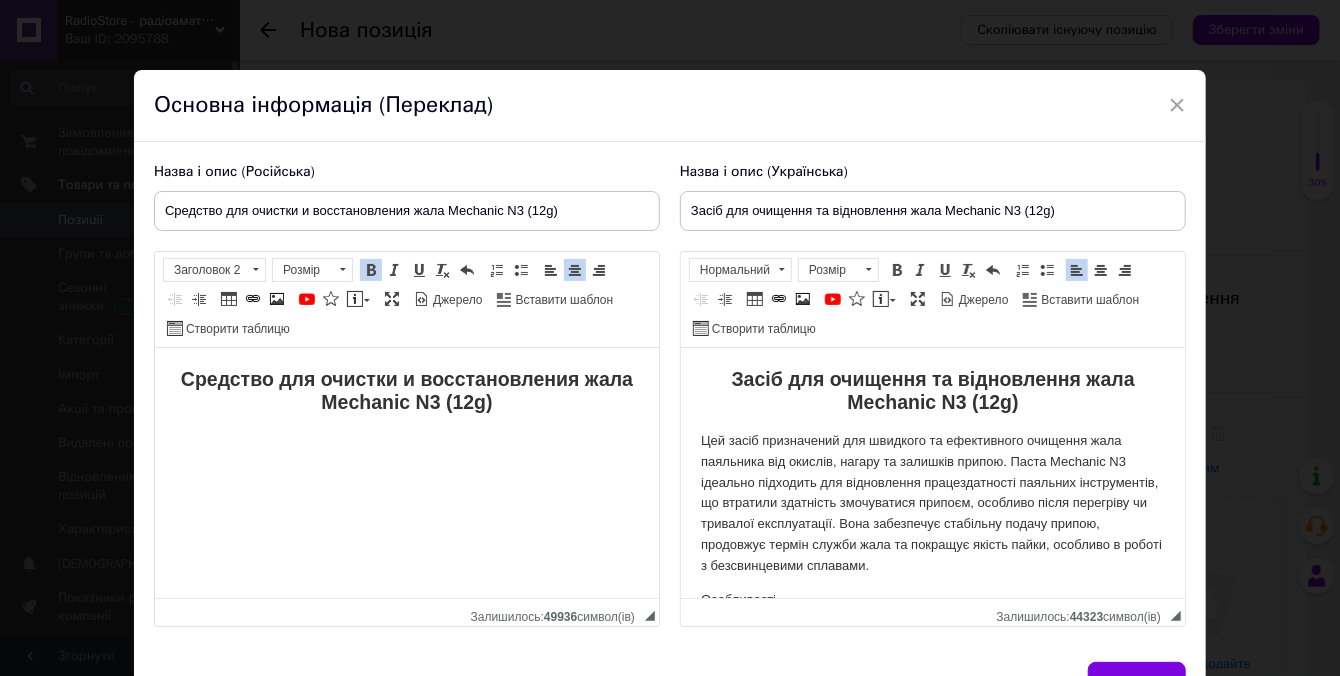 click on "Цей засіб призначений для швидкого та ефективного очищення жала паяльника від окислів, нагару та залишків припою. Паста Mechanic N3 ідеально підходить для відновлення працездатності паяльних інструментів, що втратили здатність змочуватися припоєм, особливо після перегріву чи тривалої експлуатації. Вона забезпечує стабільну подачу припою, продовжує термін служби жала та покращує якість пайки, особливо в роботі з безсвинцевими сплавами." at bounding box center [932, 504] 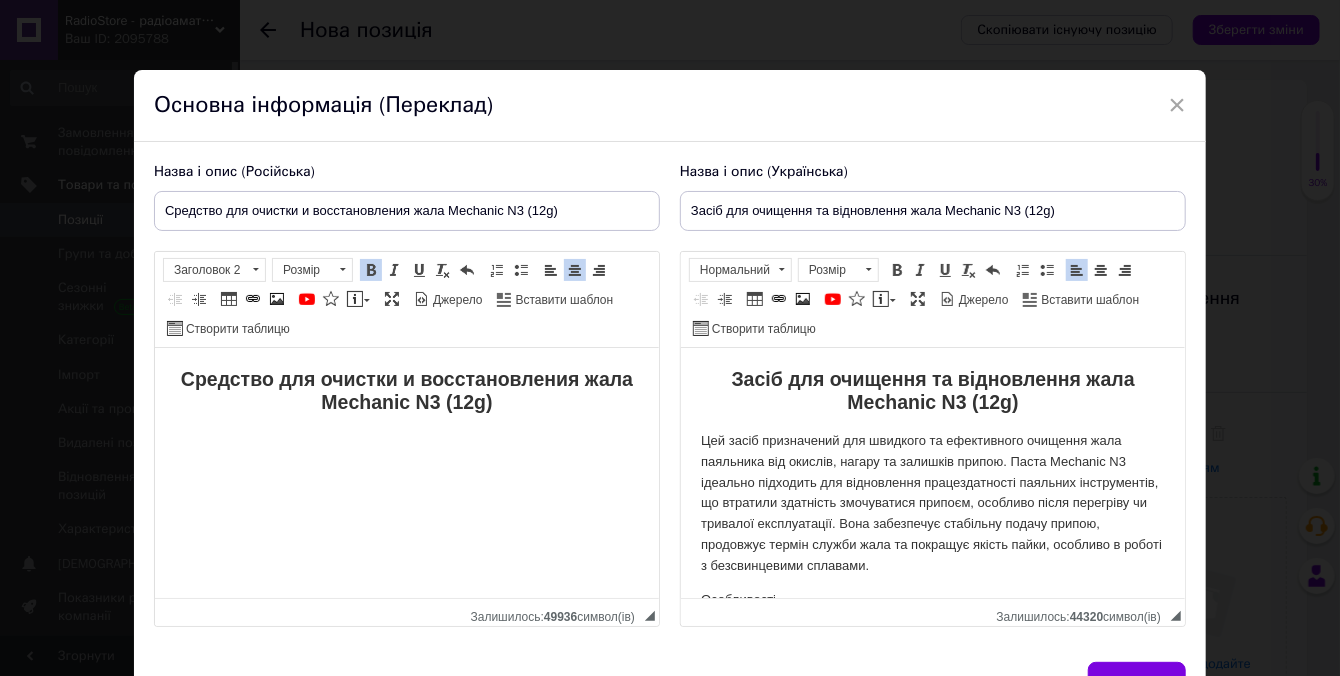 scroll, scrollTop: 2781, scrollLeft: 0, axis: vertical 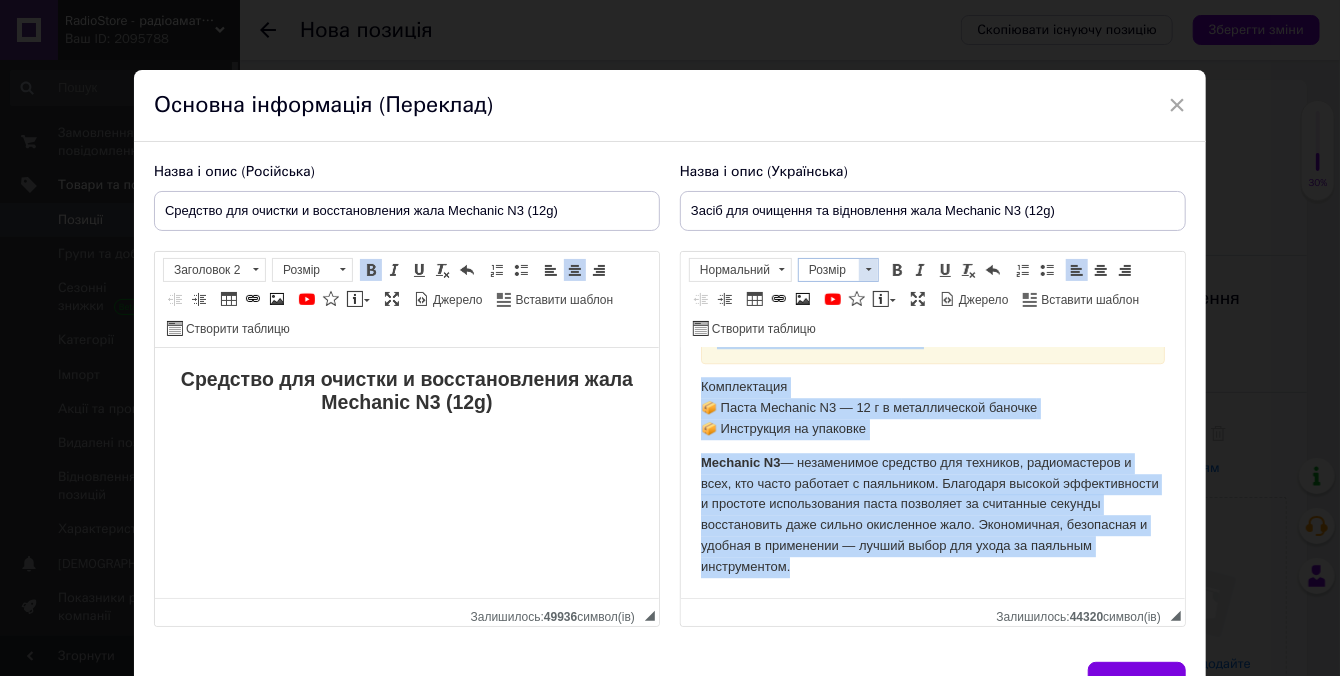 click at bounding box center (868, 270) 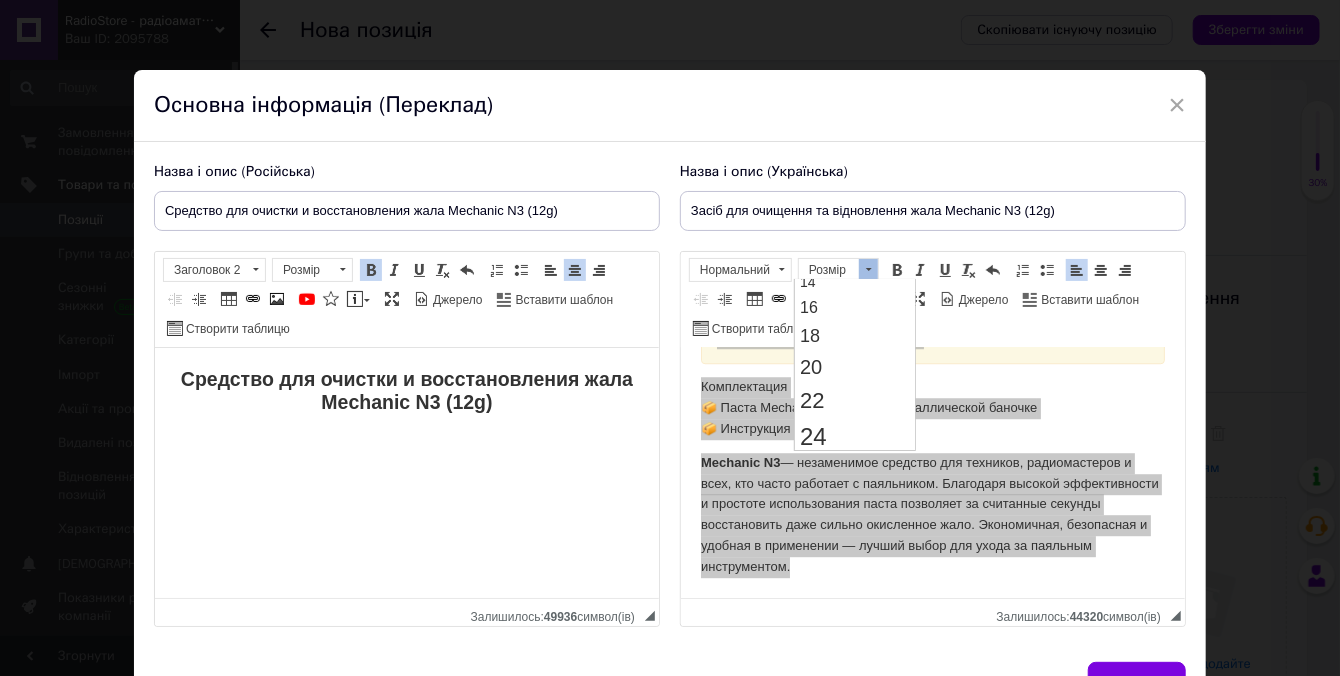scroll, scrollTop: 181, scrollLeft: 0, axis: vertical 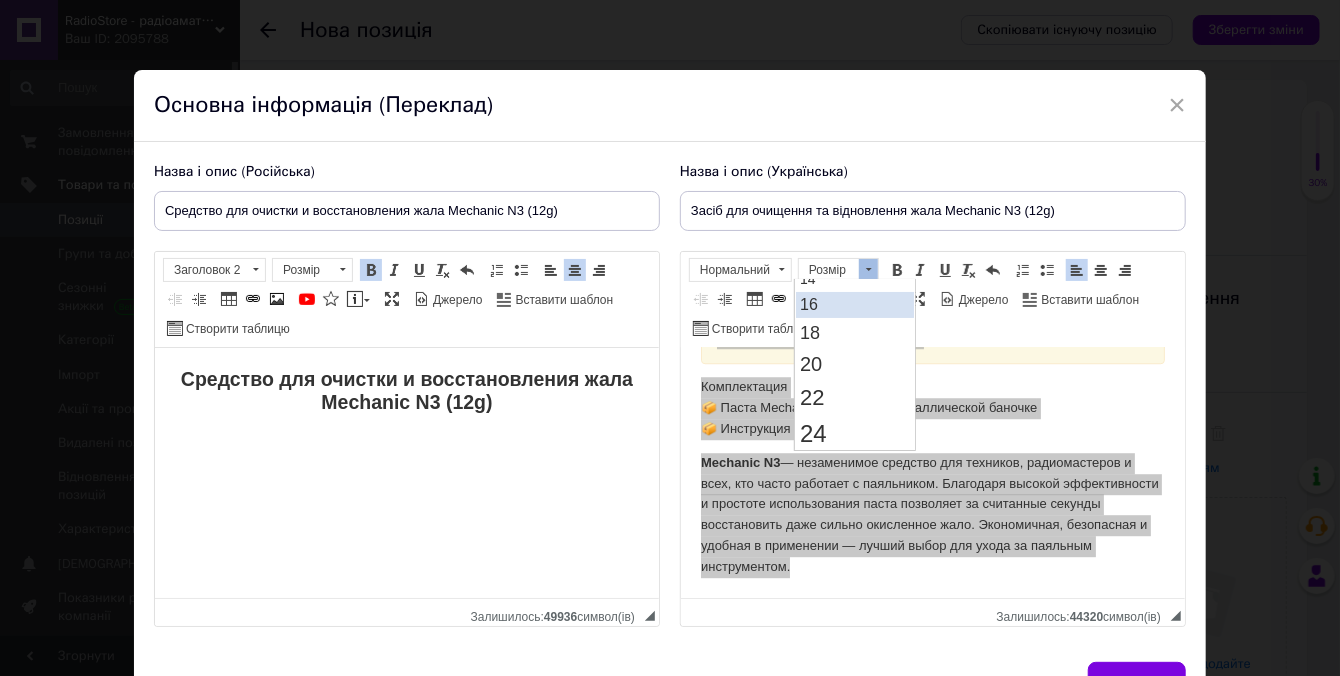 click on "16" at bounding box center [809, 304] 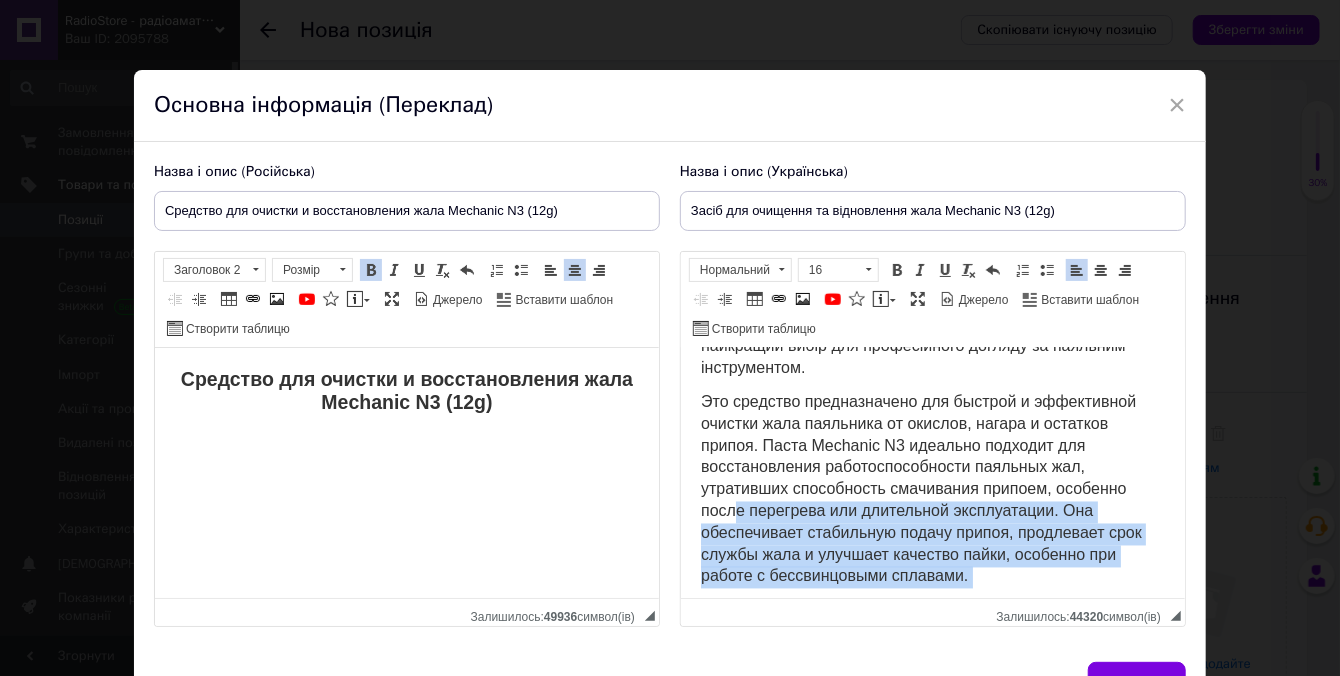 scroll, scrollTop: 1815, scrollLeft: 0, axis: vertical 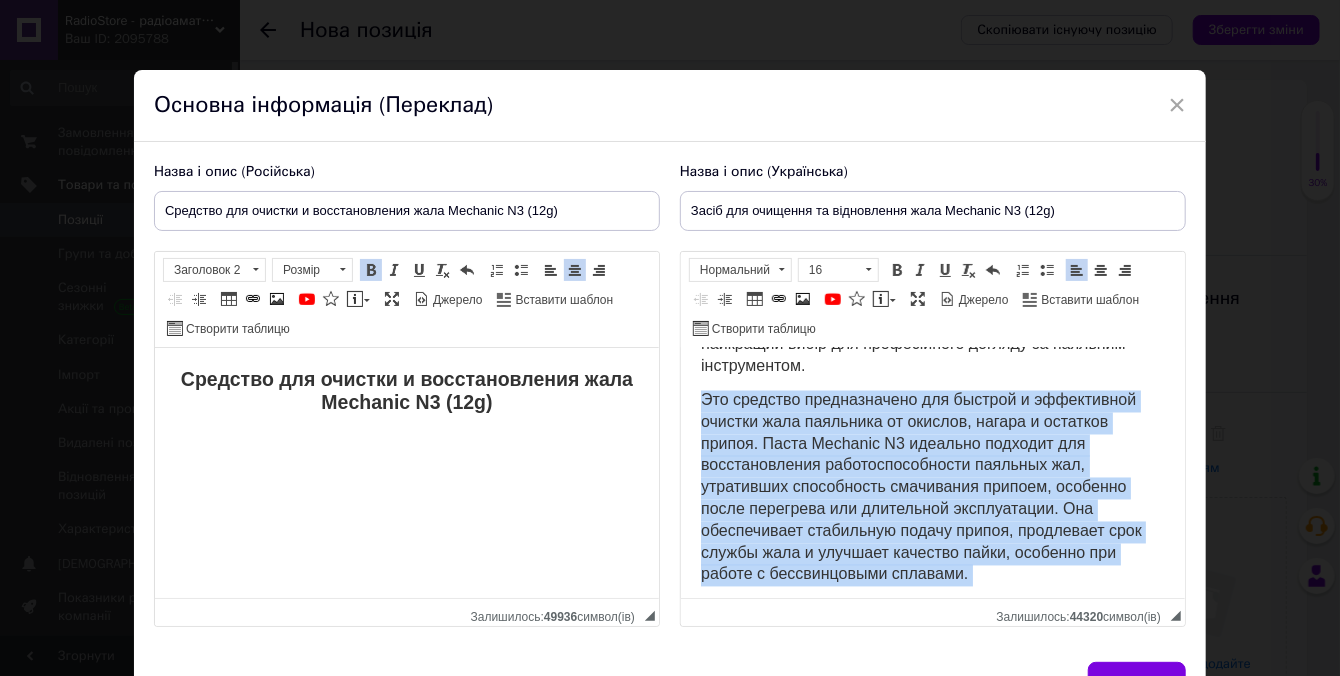 drag, startPoint x: 978, startPoint y: 590, endPoint x: 1356, endPoint y: 781, distance: 423.51505 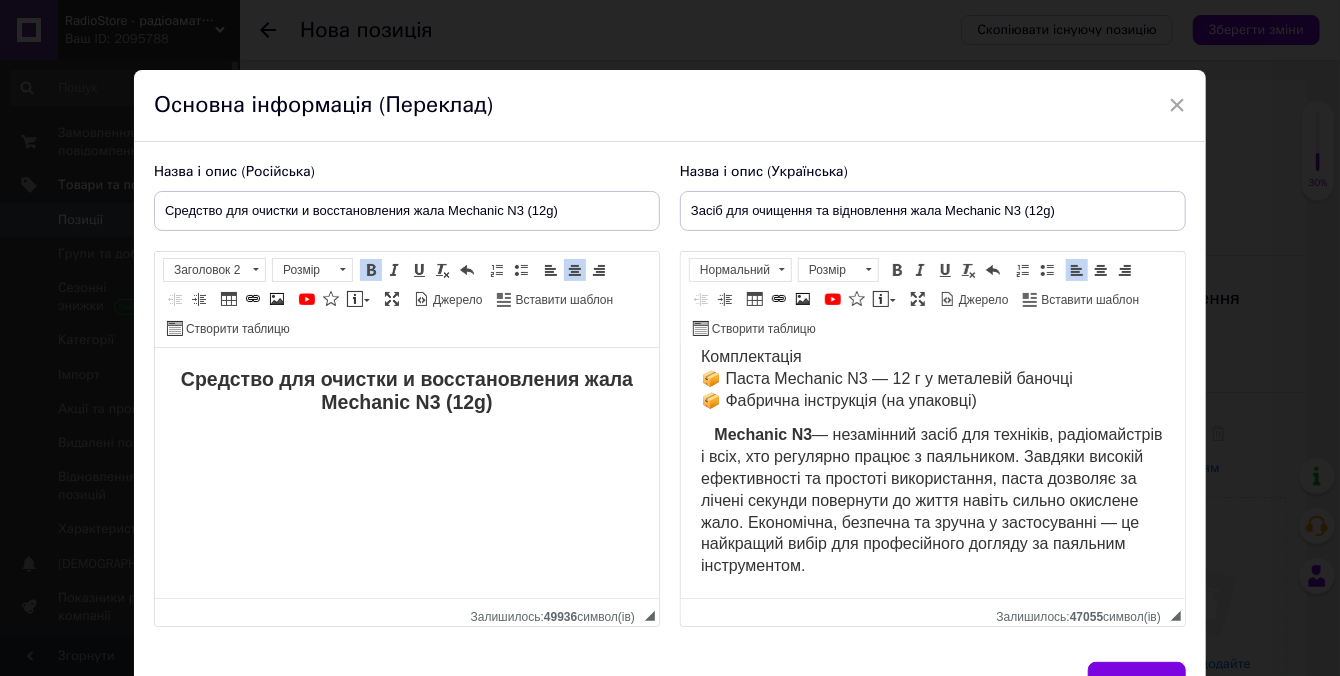 scroll, scrollTop: 1658, scrollLeft: 0, axis: vertical 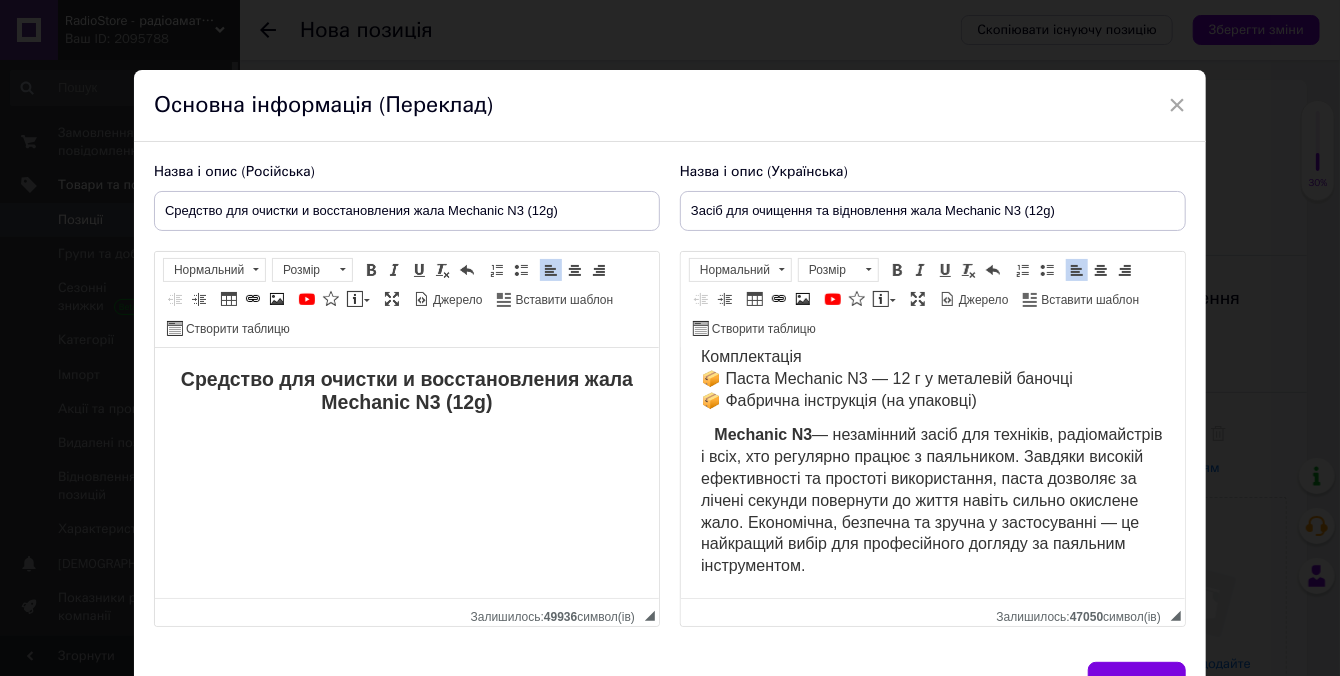 click on "Средство для очистки и восстановления жала Mechanic N3 (12g)" at bounding box center [406, 410] 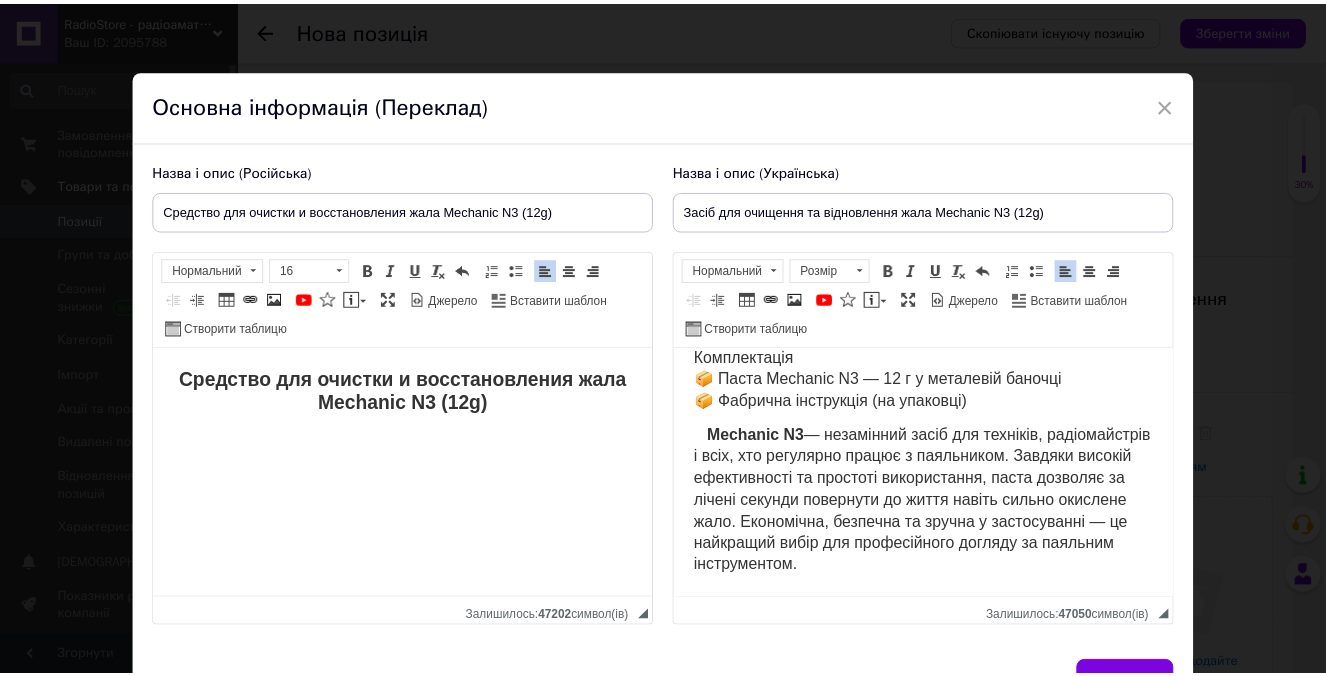 scroll, scrollTop: 1549, scrollLeft: 0, axis: vertical 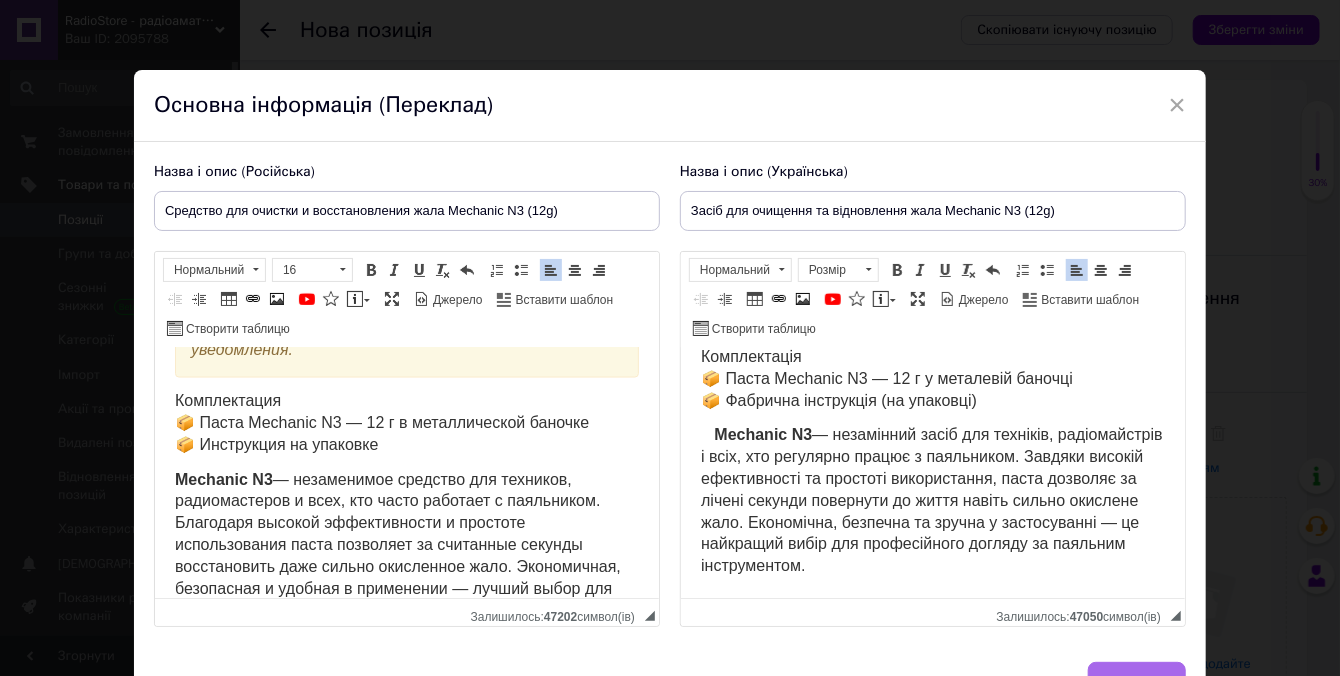 click on "Зберегти" at bounding box center [1137, 682] 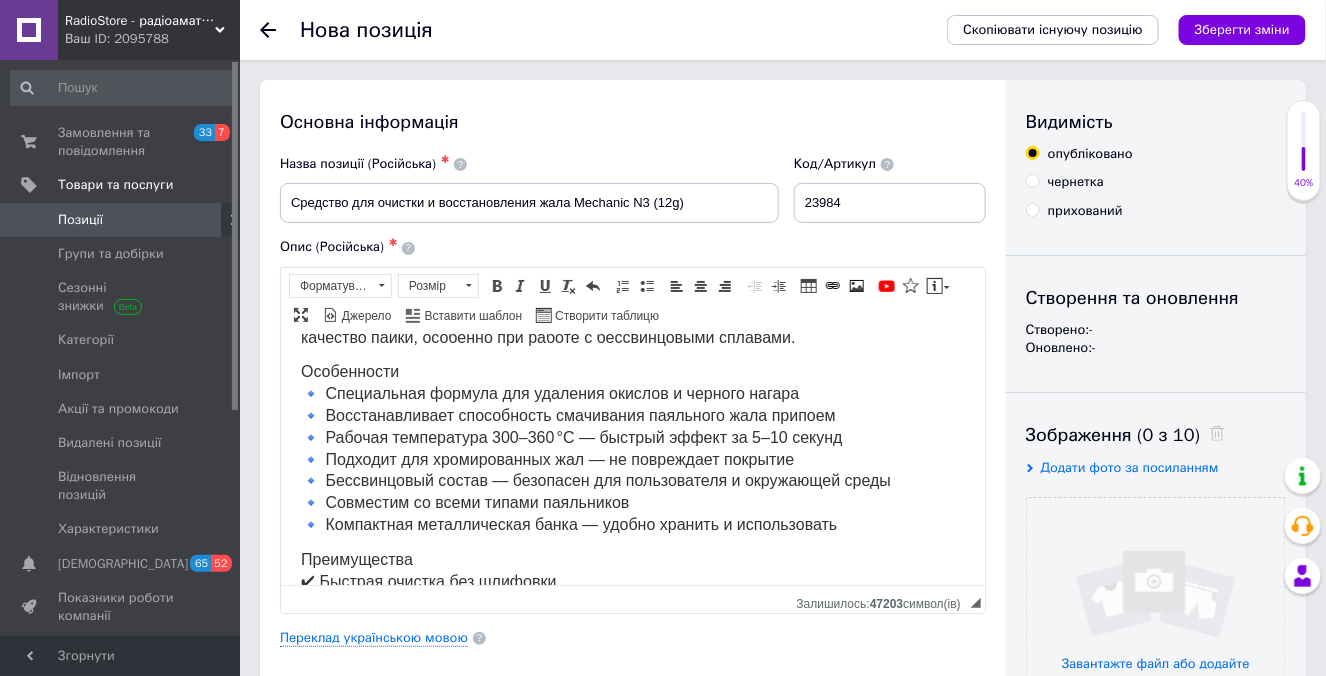 scroll, scrollTop: 363, scrollLeft: 0, axis: vertical 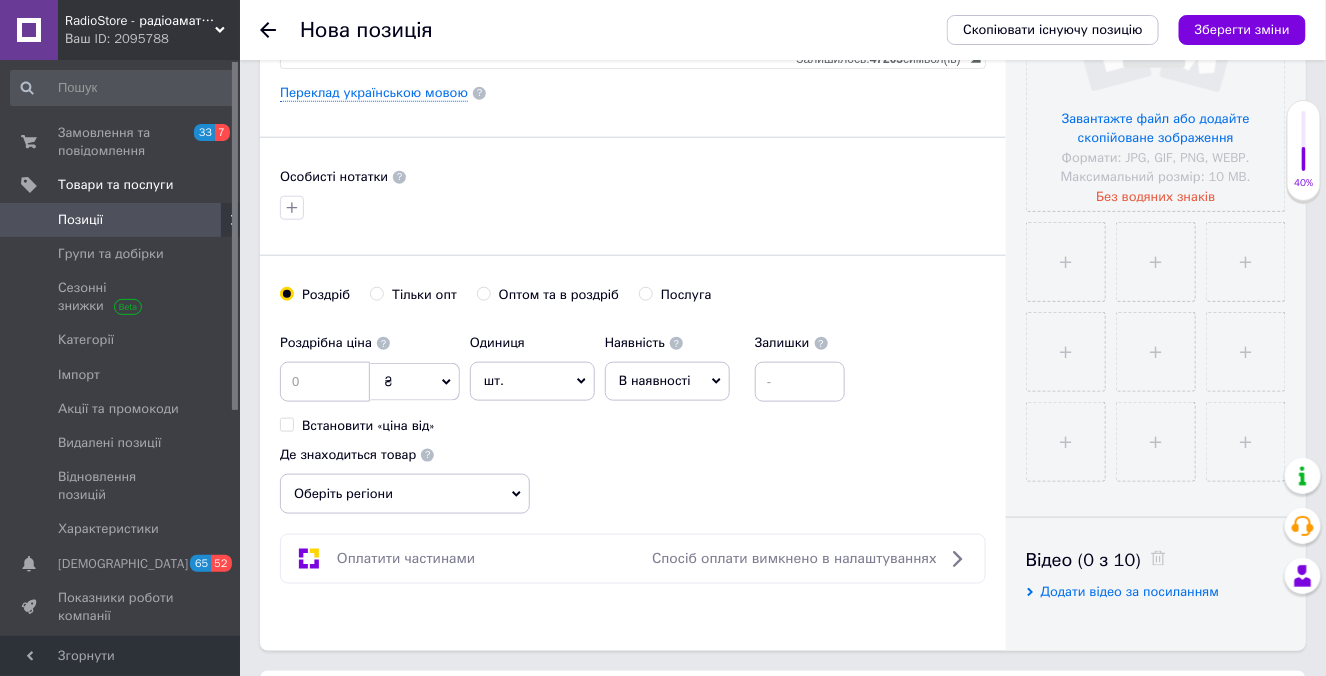 click 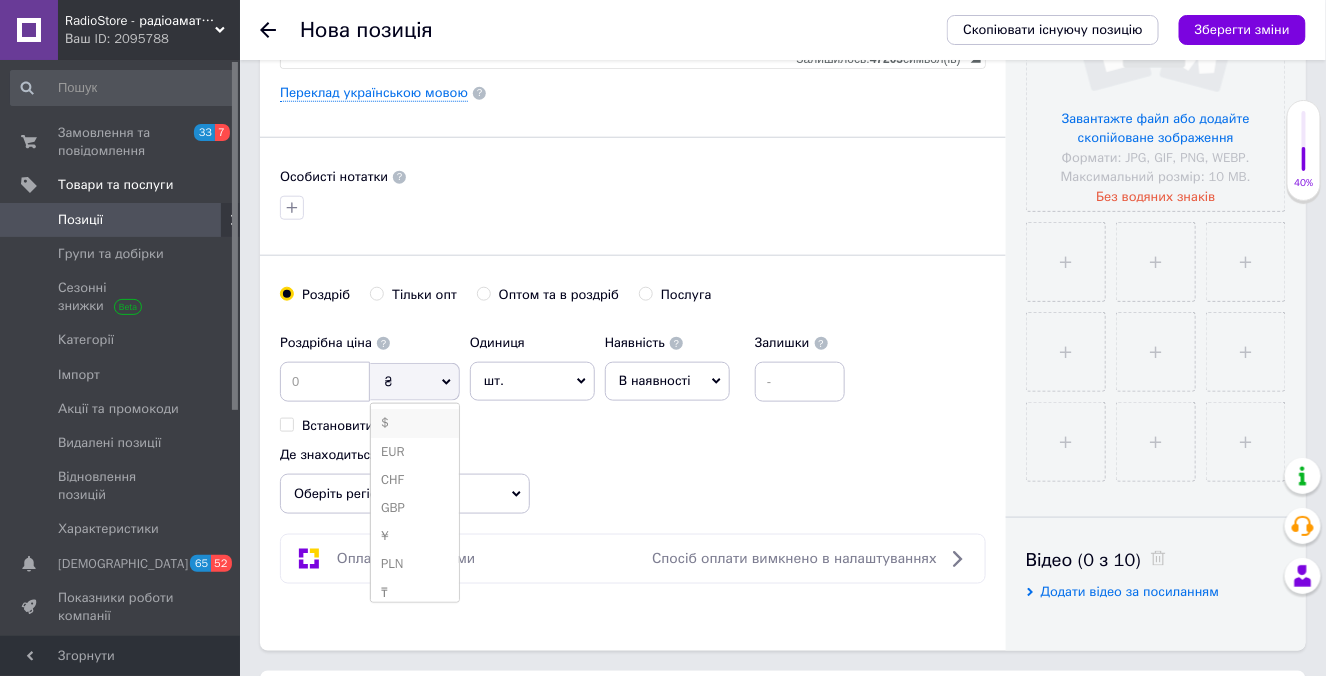 click on "$" at bounding box center (415, 423) 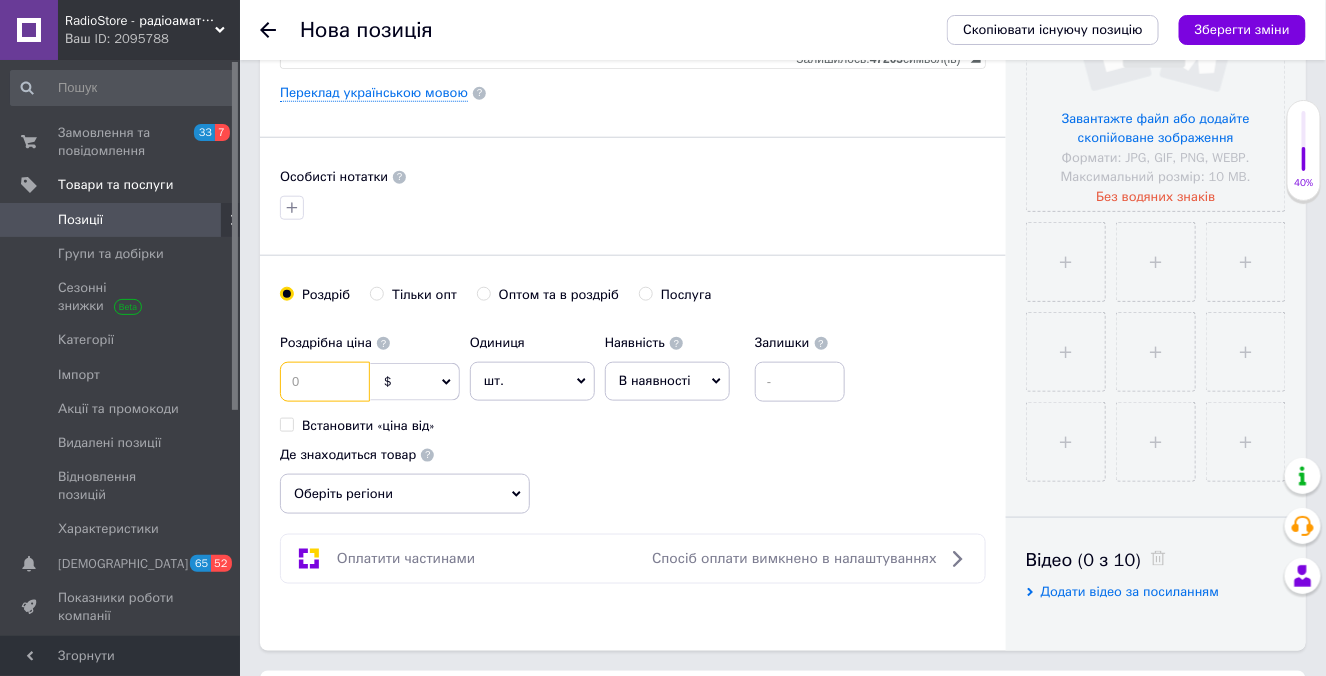 click at bounding box center (325, 382) 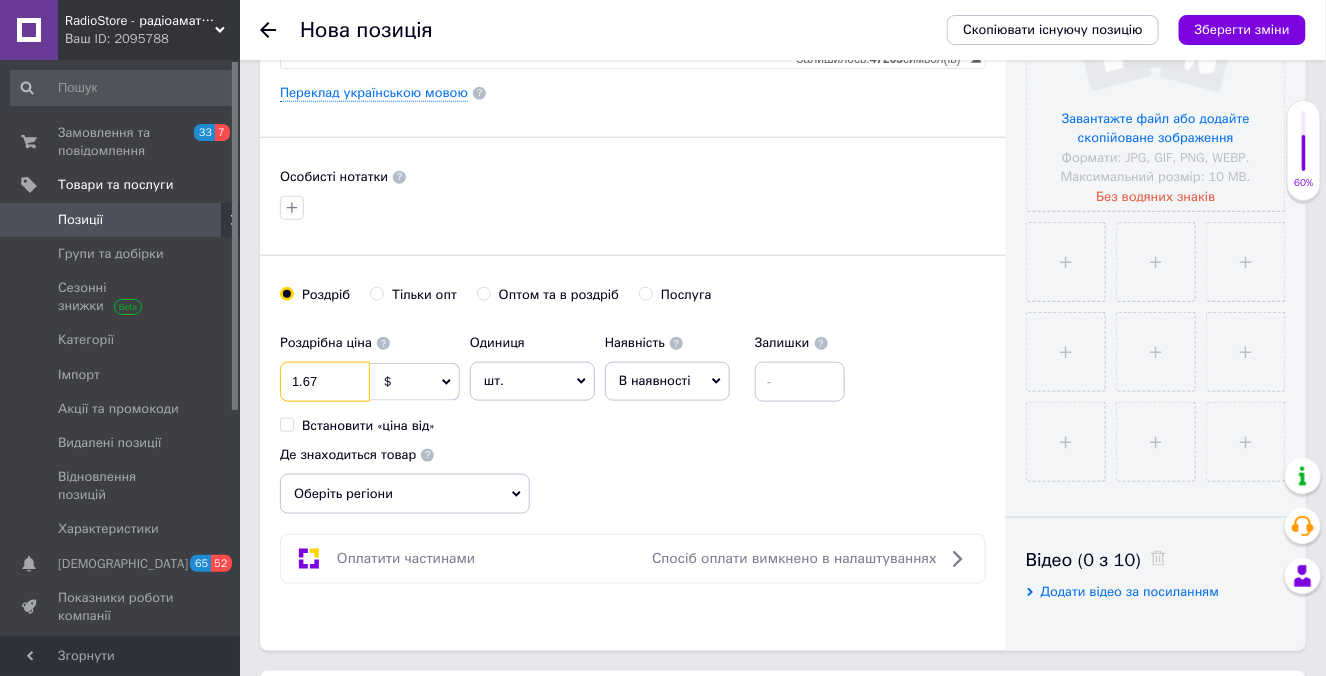 type on "1.67" 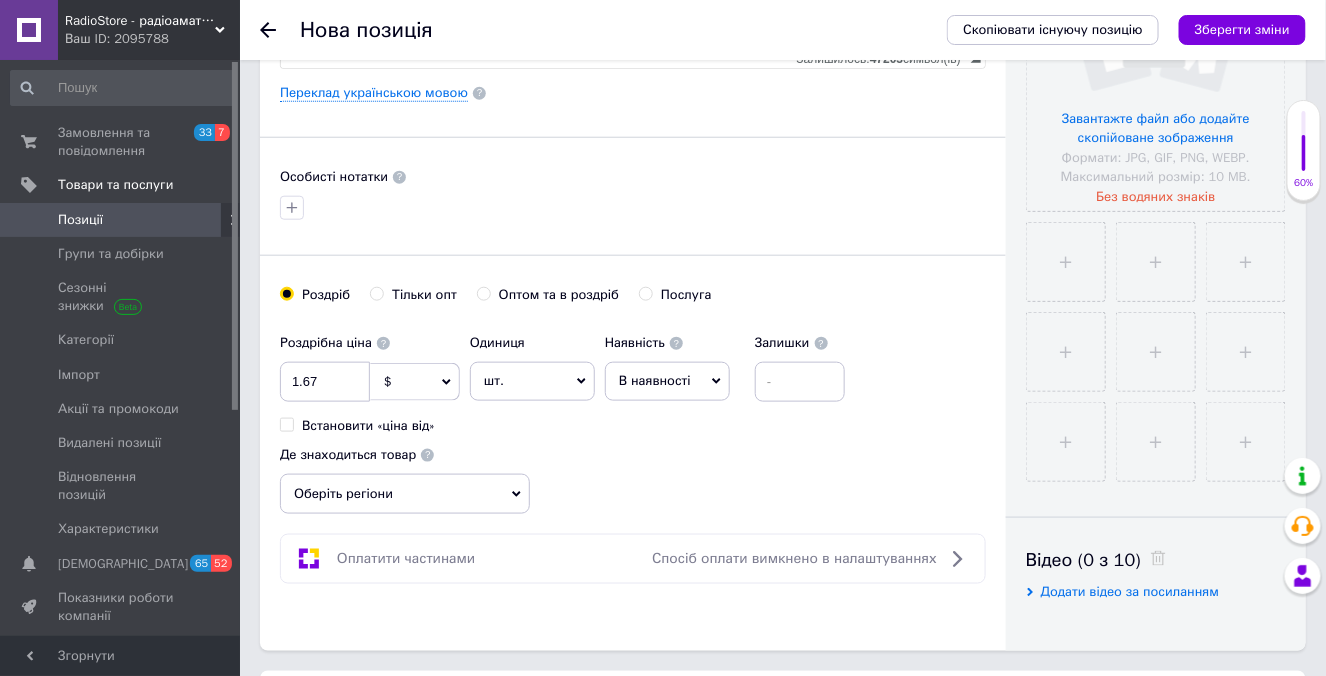 click on "В наявності" at bounding box center [655, 380] 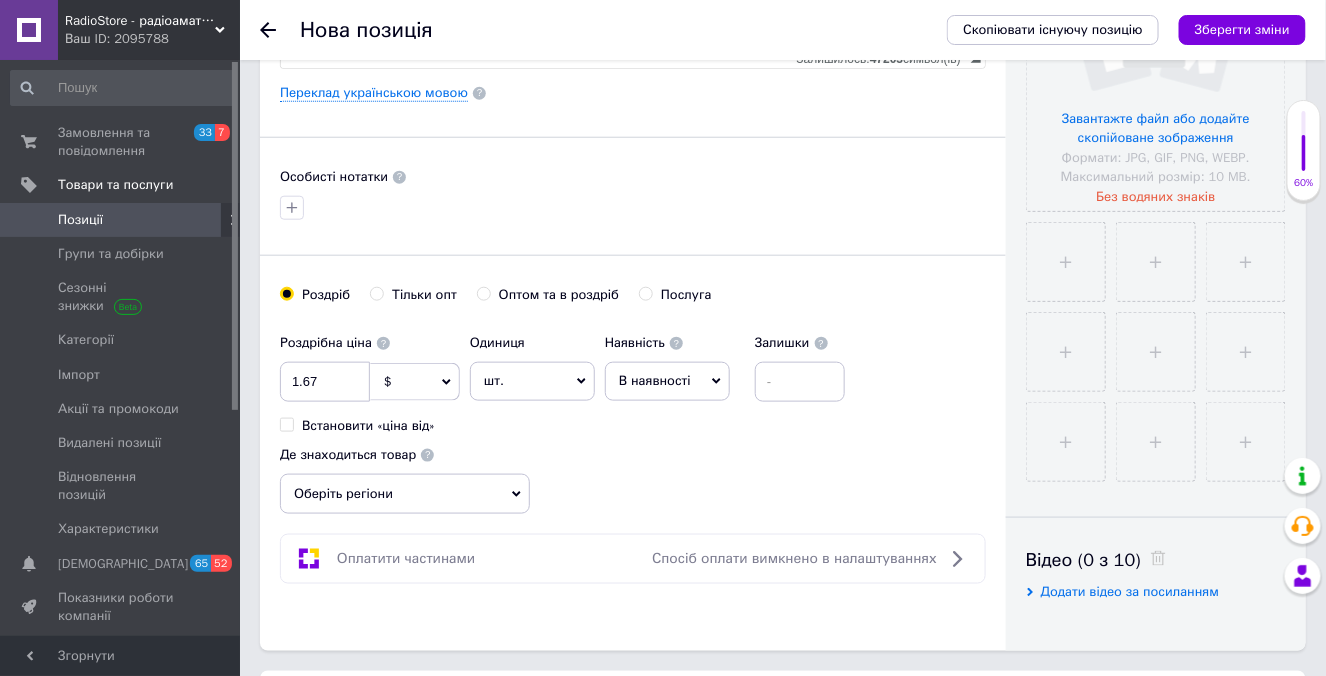 click on "Наявність В наявності Немає в наявності Під замовлення Готово до відправки Залишки" at bounding box center [725, 363] 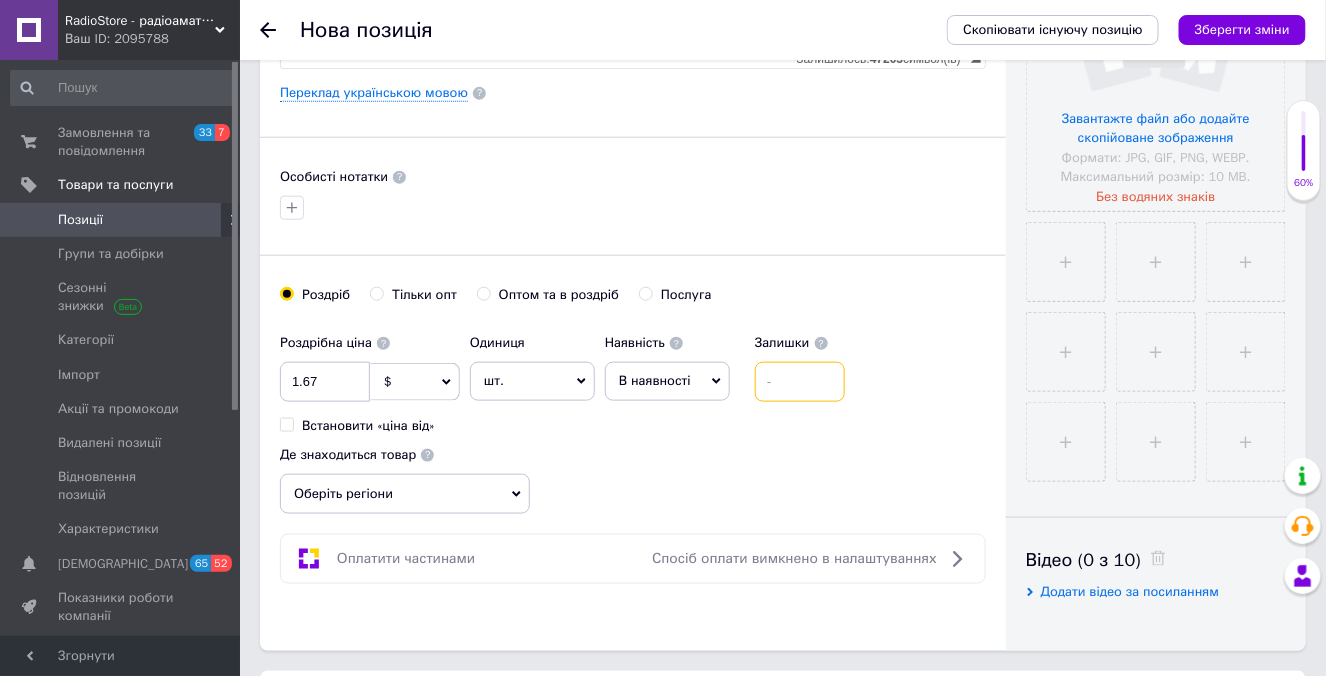 click at bounding box center [800, 382] 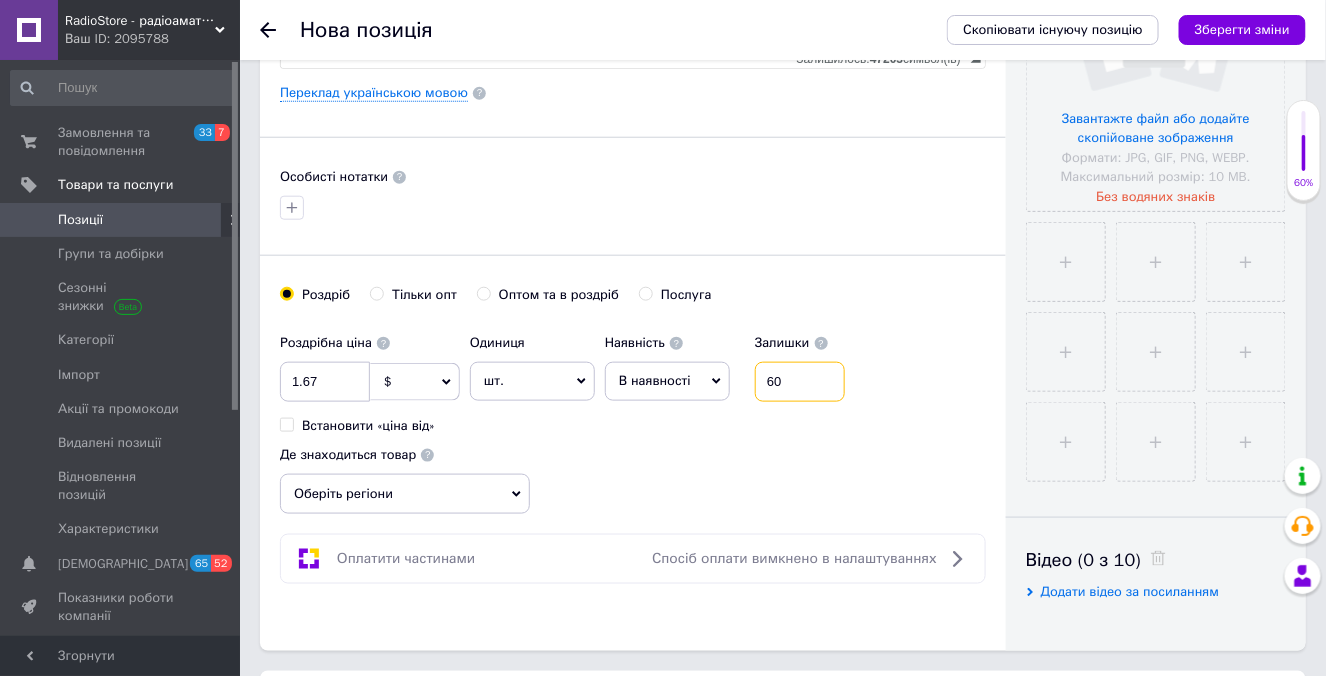 type on "60" 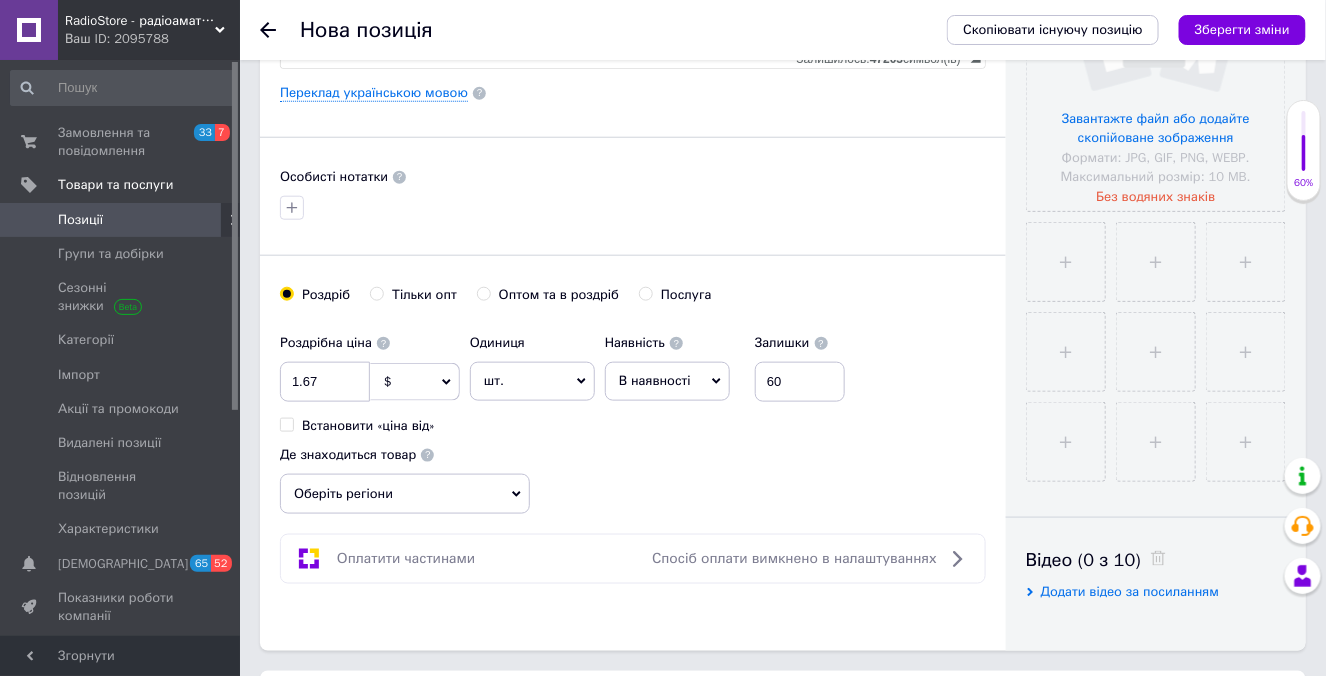 click on "Оберіть регіони" at bounding box center [405, 494] 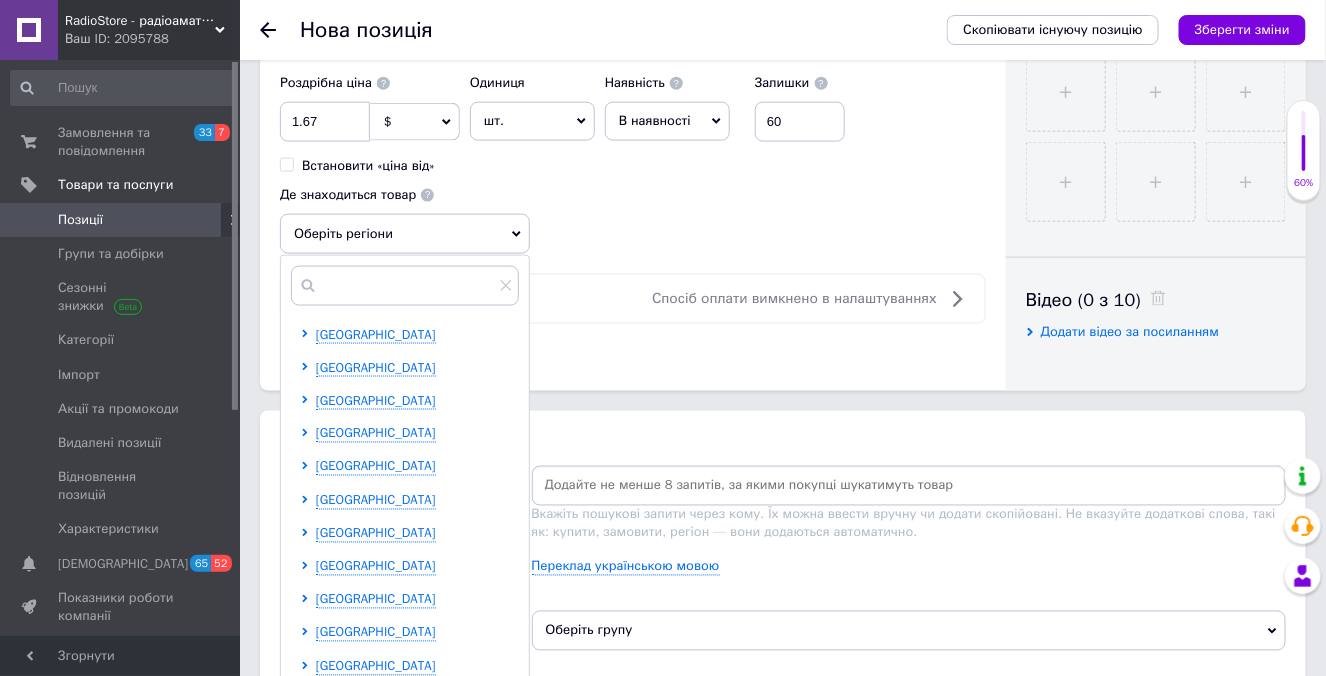 scroll, scrollTop: 818, scrollLeft: 0, axis: vertical 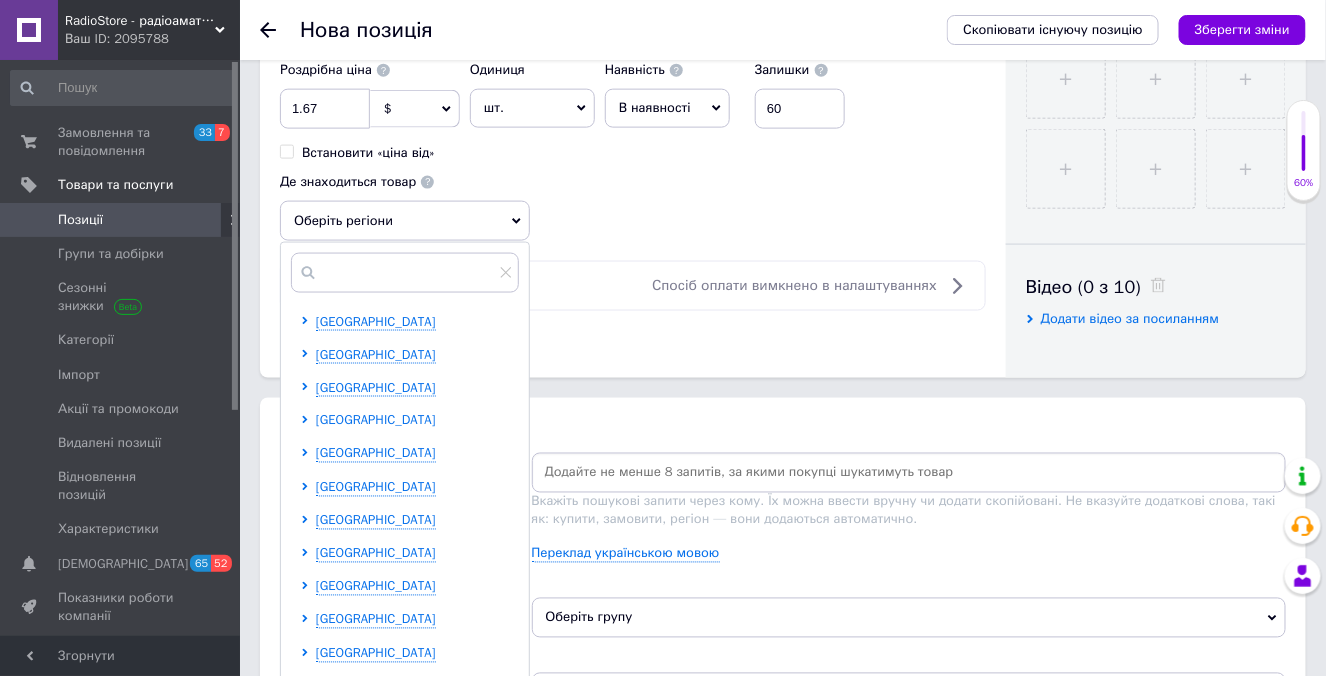 click on "[GEOGRAPHIC_DATA]" at bounding box center (376, 420) 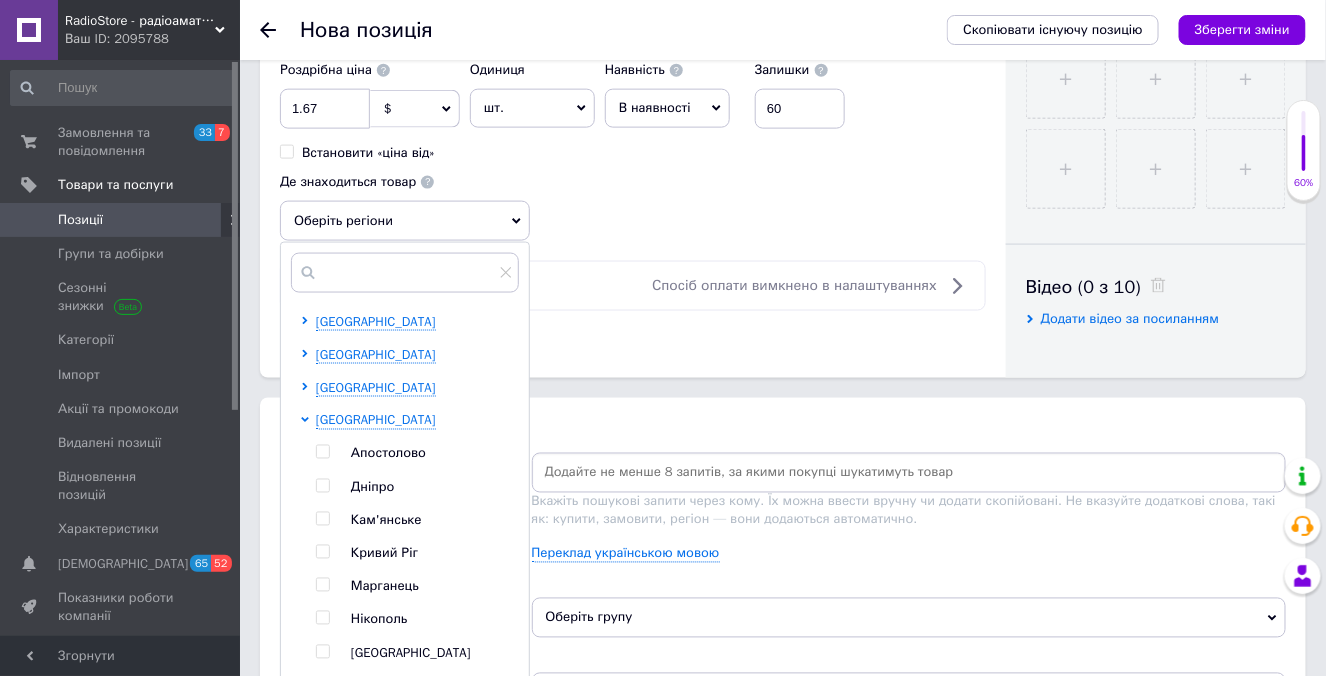 click on "Дніпро" at bounding box center (372, 487) 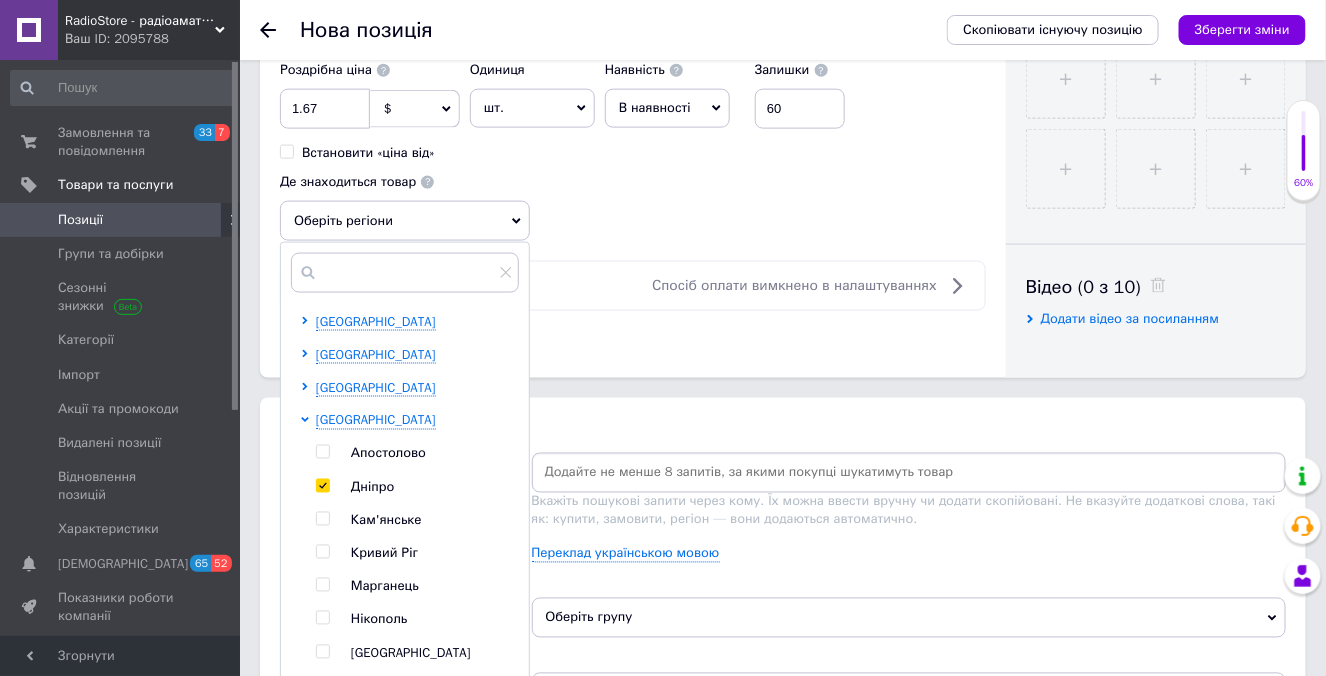 checkbox on "true" 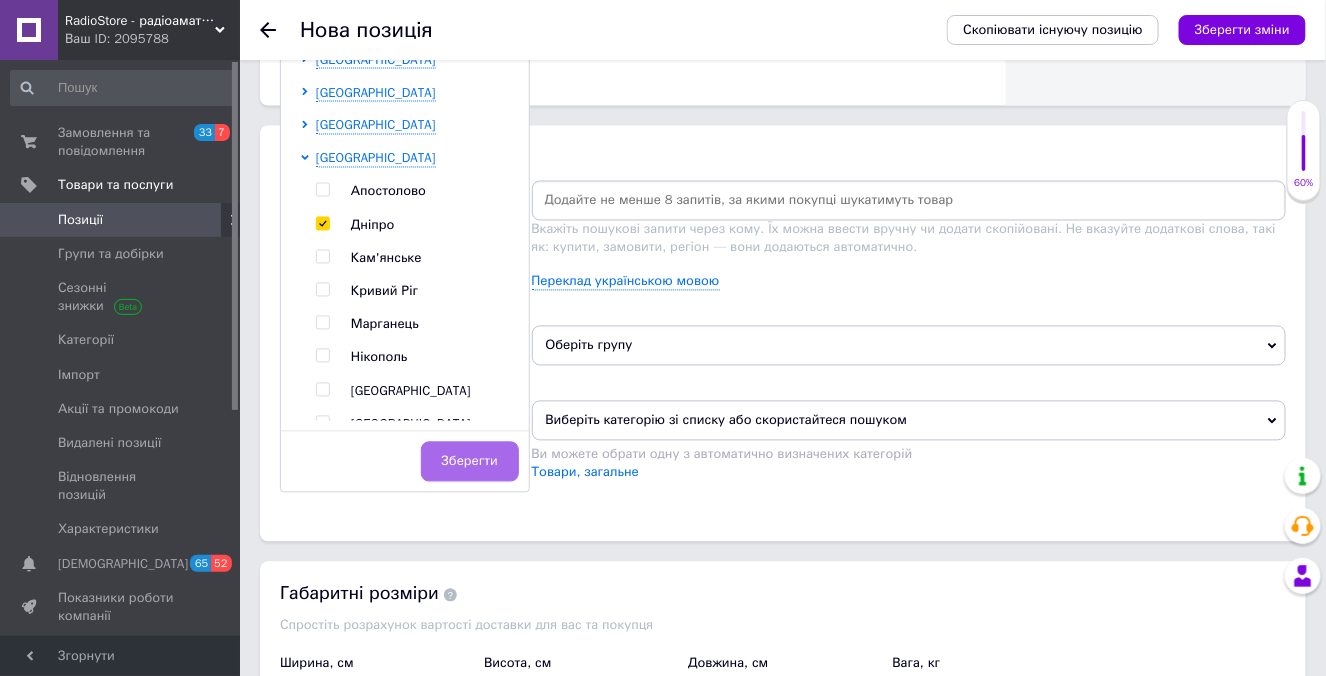 click on "Зберегти" at bounding box center [470, 462] 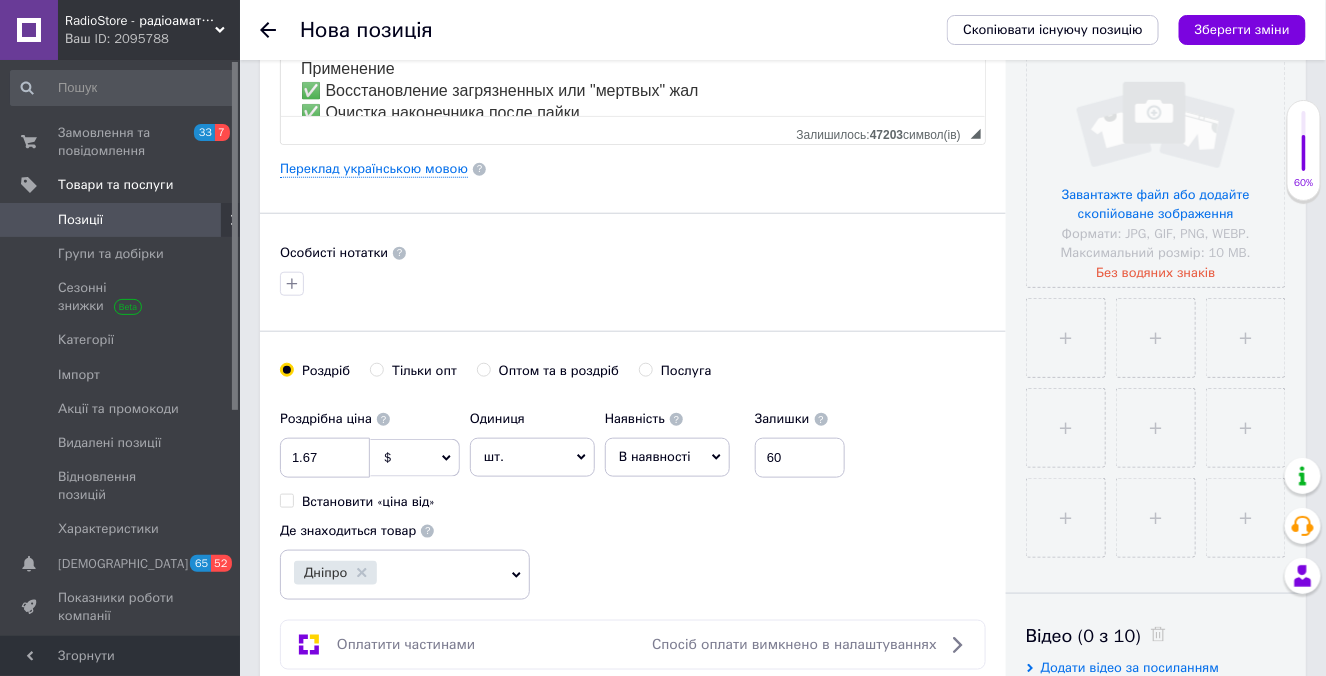 scroll, scrollTop: 363, scrollLeft: 0, axis: vertical 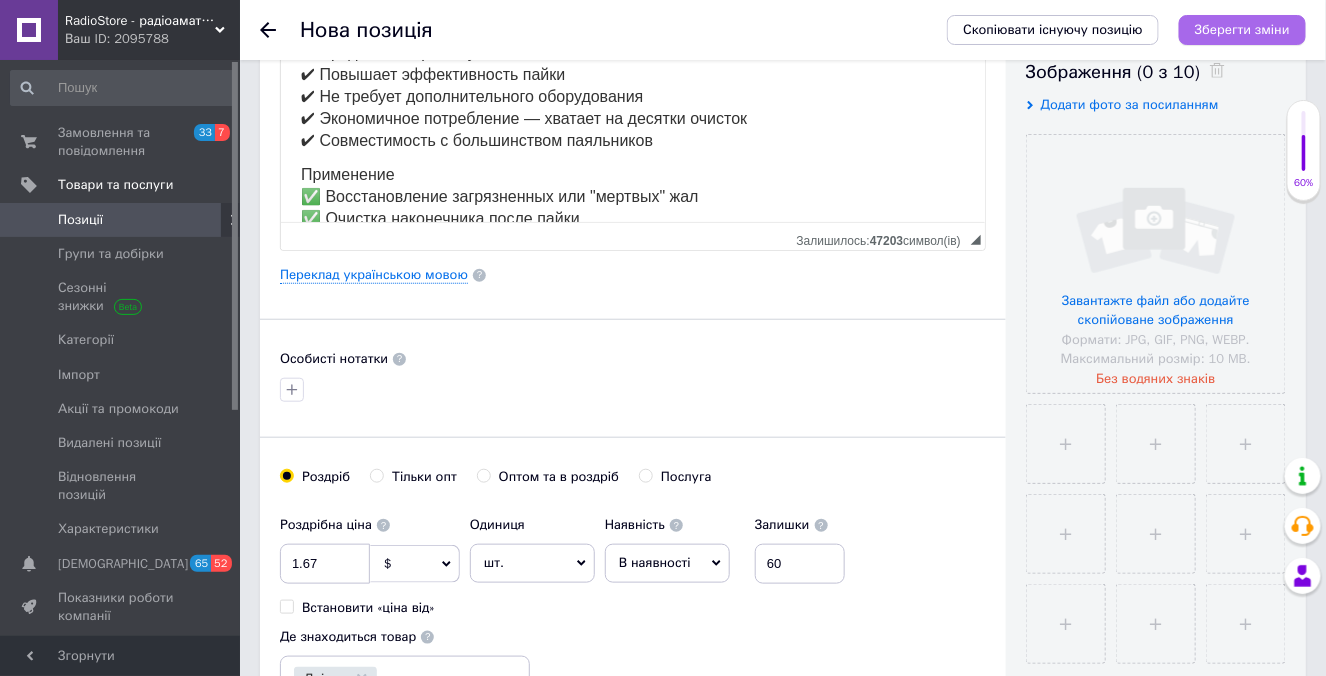 click on "Зберегти зміни" at bounding box center [1242, 30] 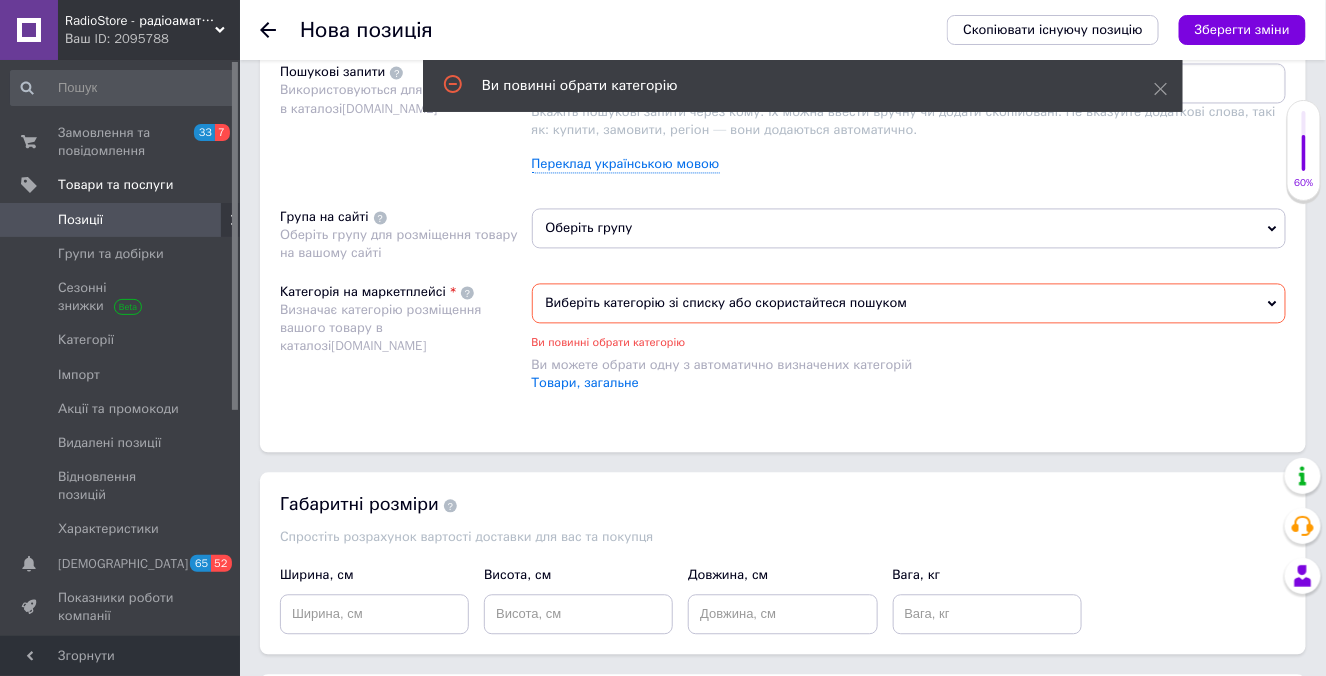 scroll, scrollTop: 1208, scrollLeft: 0, axis: vertical 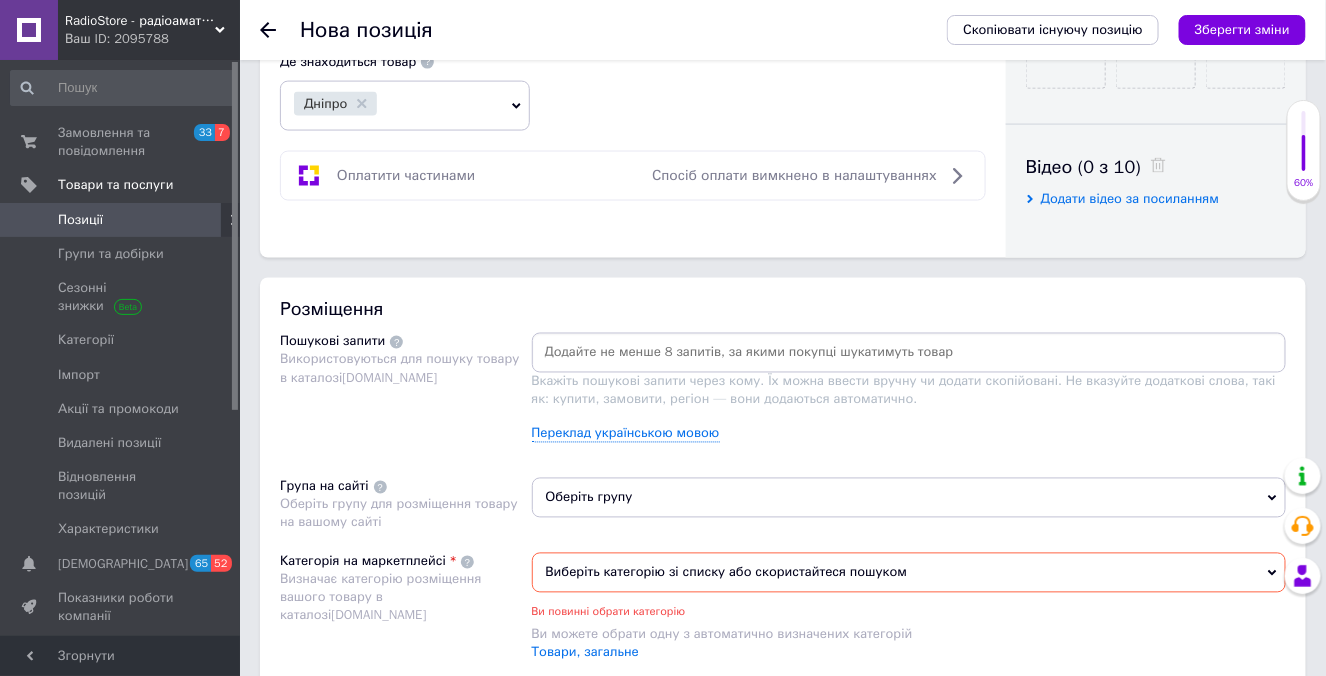 click on "Виберіть категорію зі списку або скористайтеся пошуком" at bounding box center (909, 573) 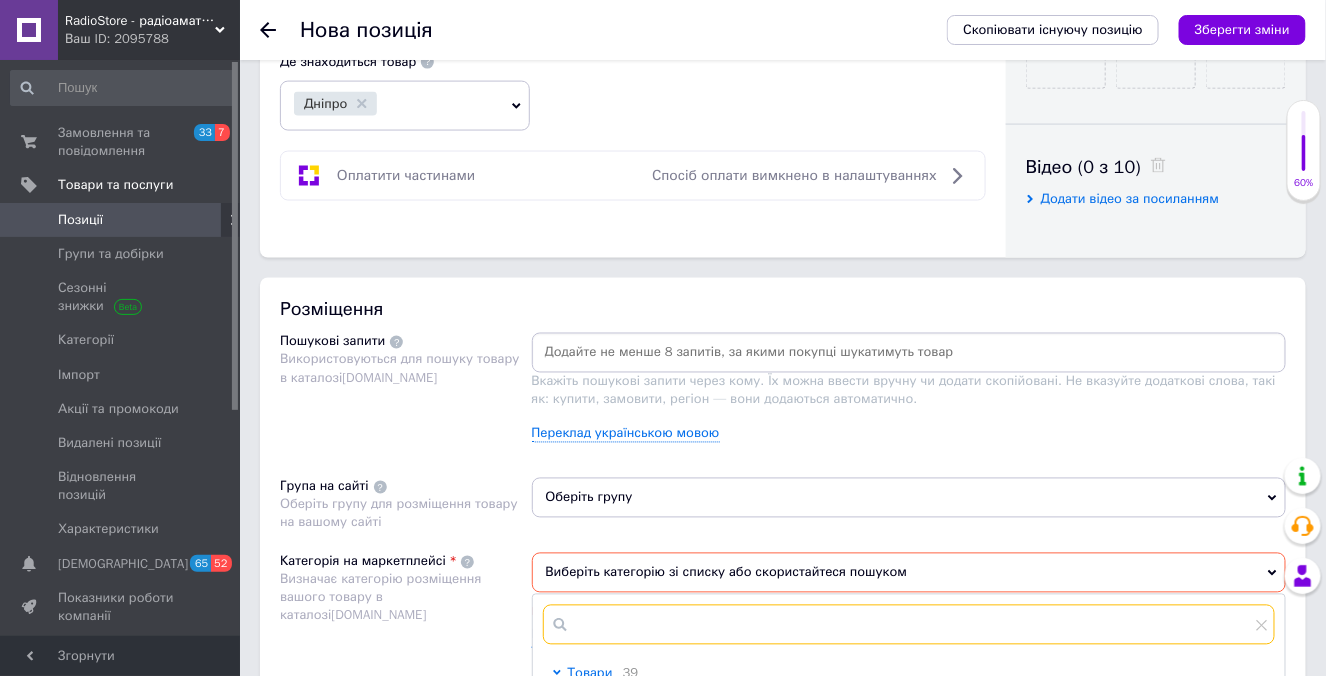 click at bounding box center [909, 625] 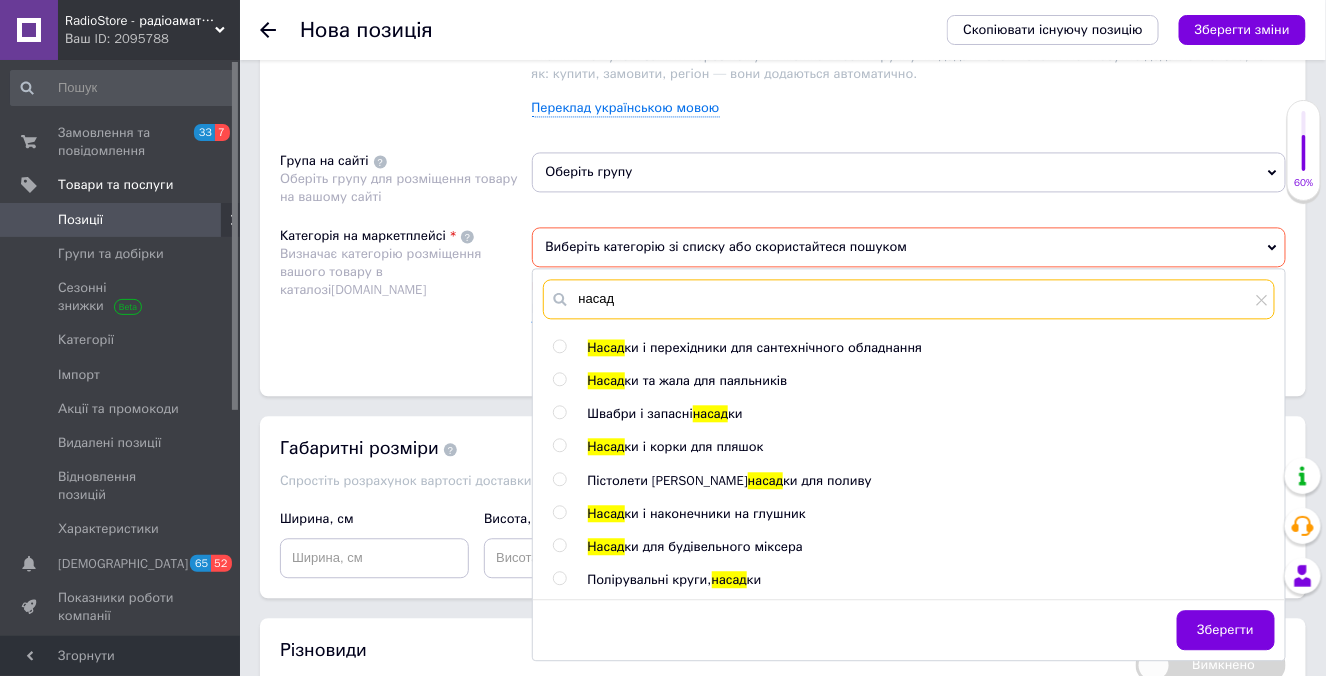 scroll, scrollTop: 1301, scrollLeft: 0, axis: vertical 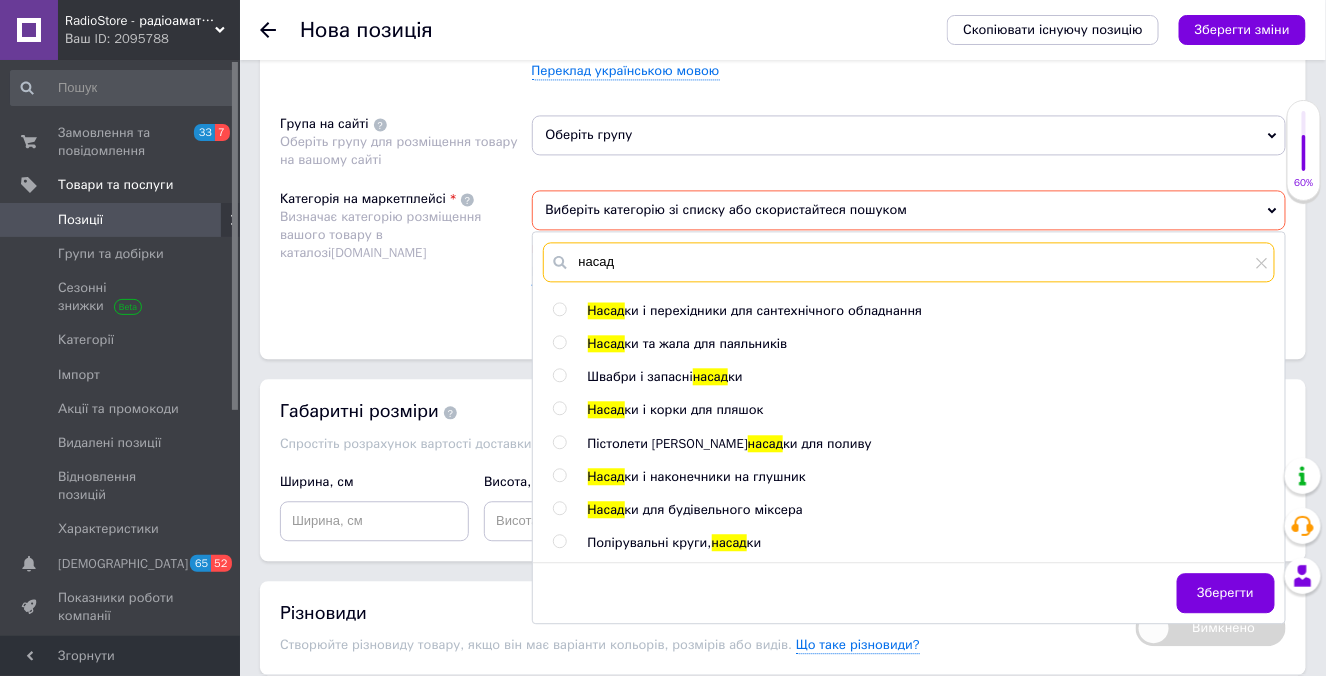 type on "насад" 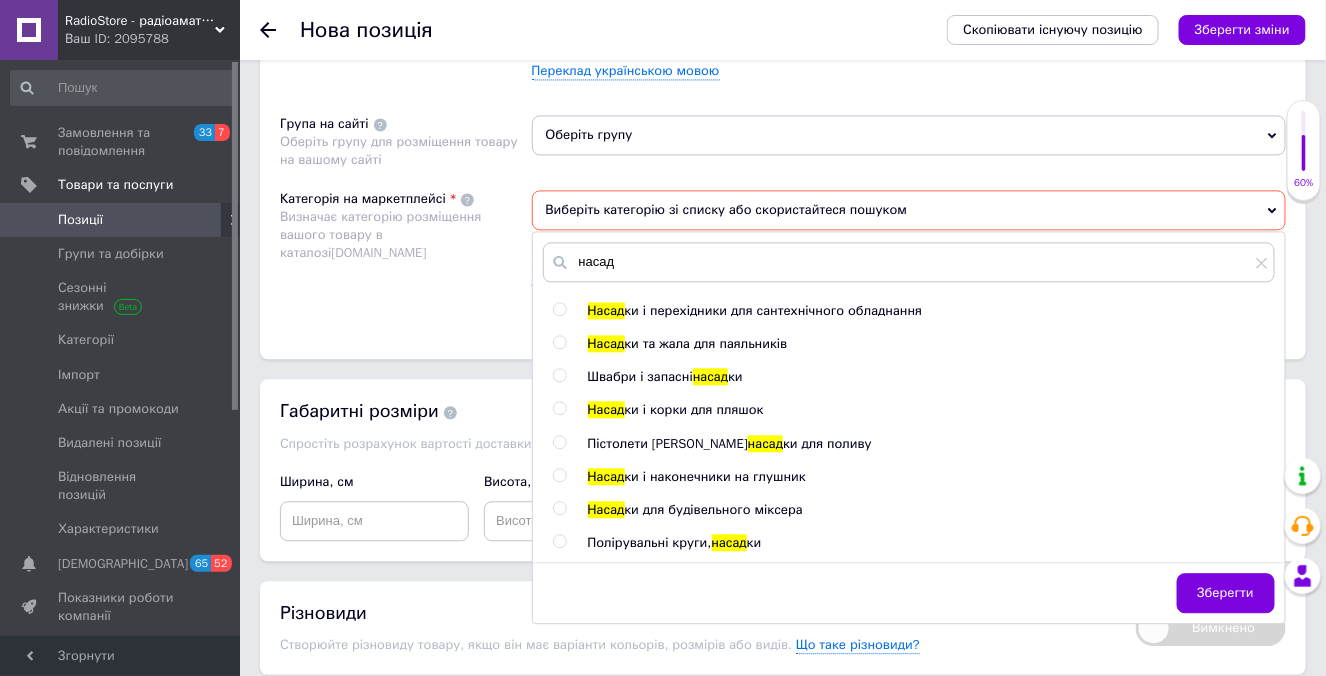 click on "ки та жала для паяльників" at bounding box center (706, 343) 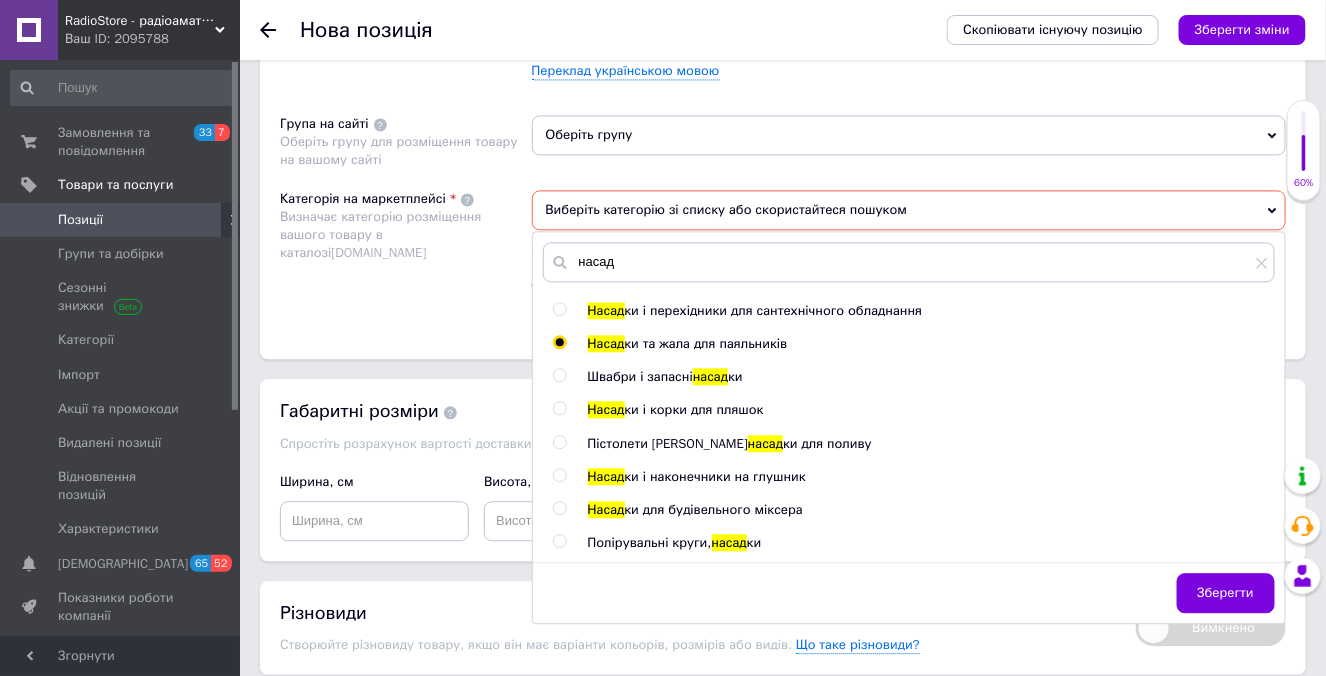 radio on "true" 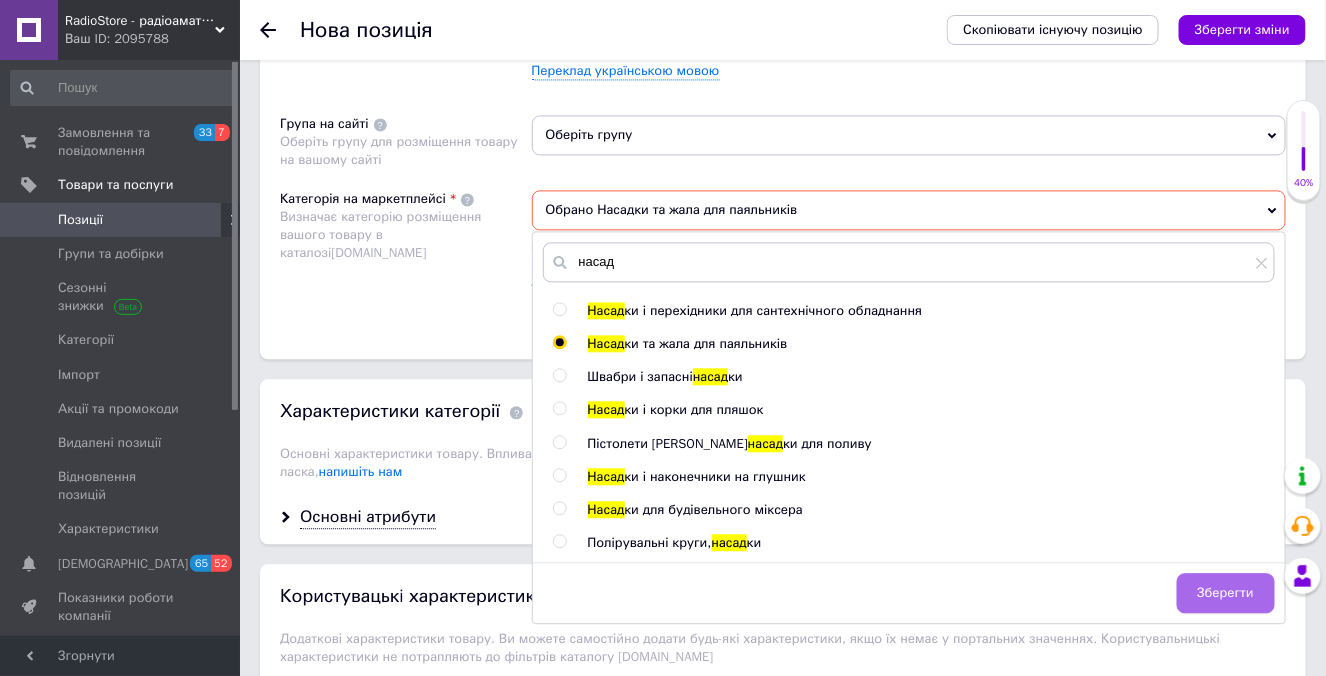 click on "Зберегти" at bounding box center [1226, 593] 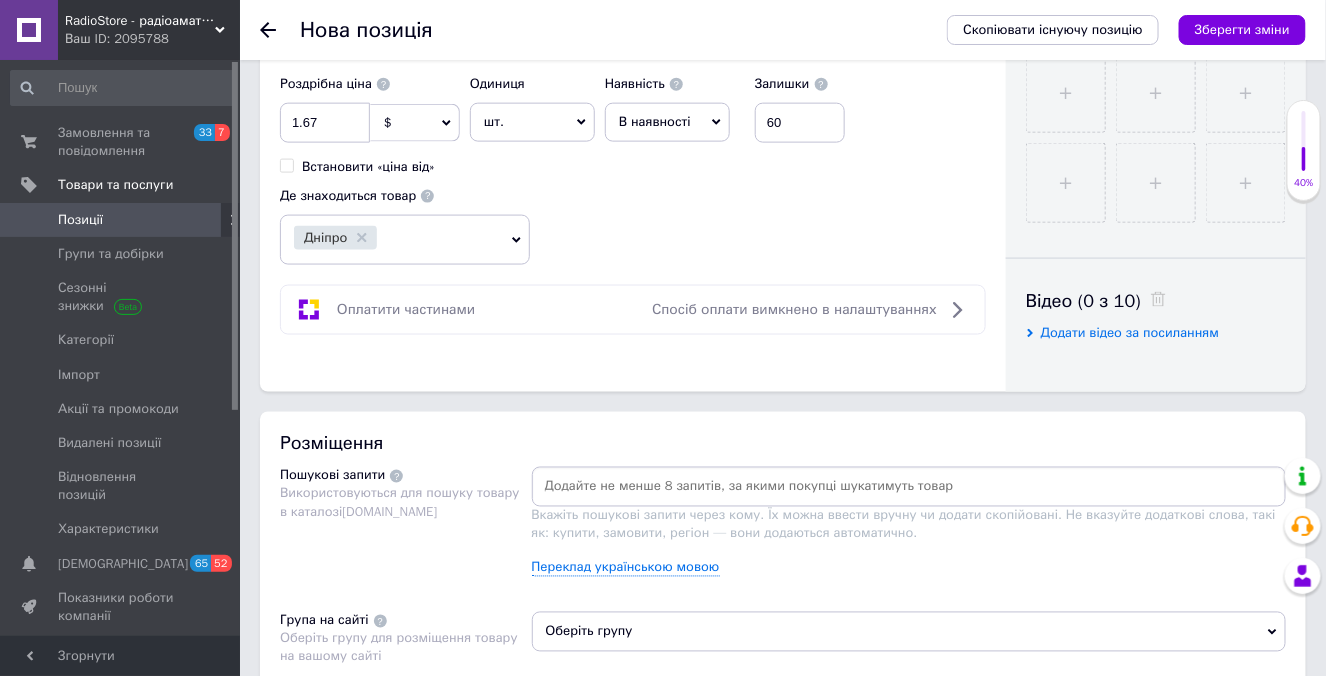 scroll, scrollTop: 574, scrollLeft: 0, axis: vertical 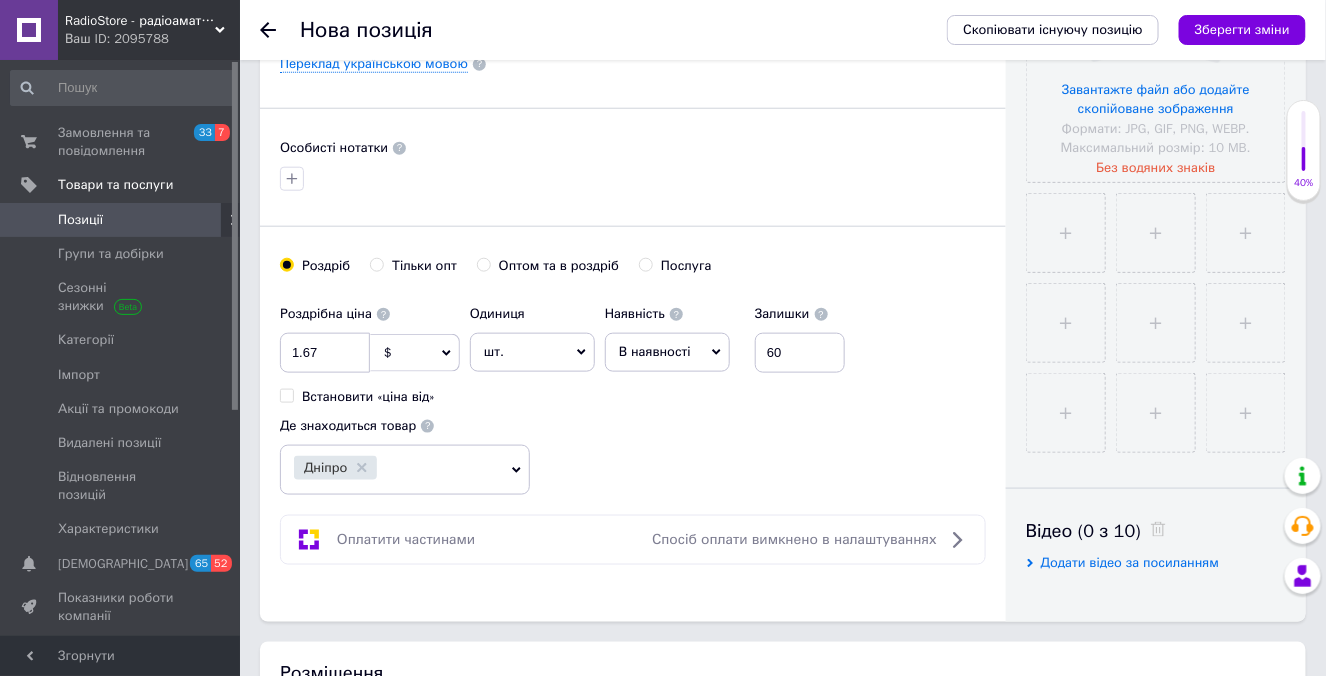 drag, startPoint x: 466, startPoint y: 256, endPoint x: 504, endPoint y: 255, distance: 38.013157 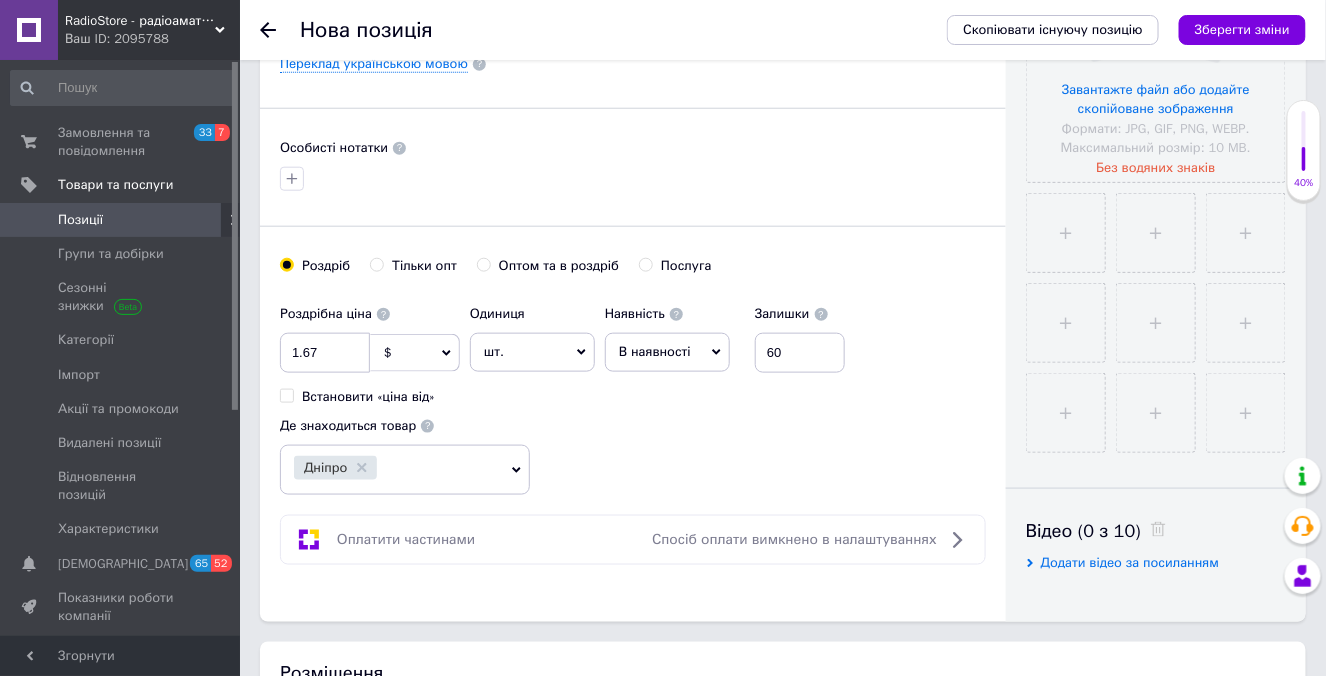 radio on "true" 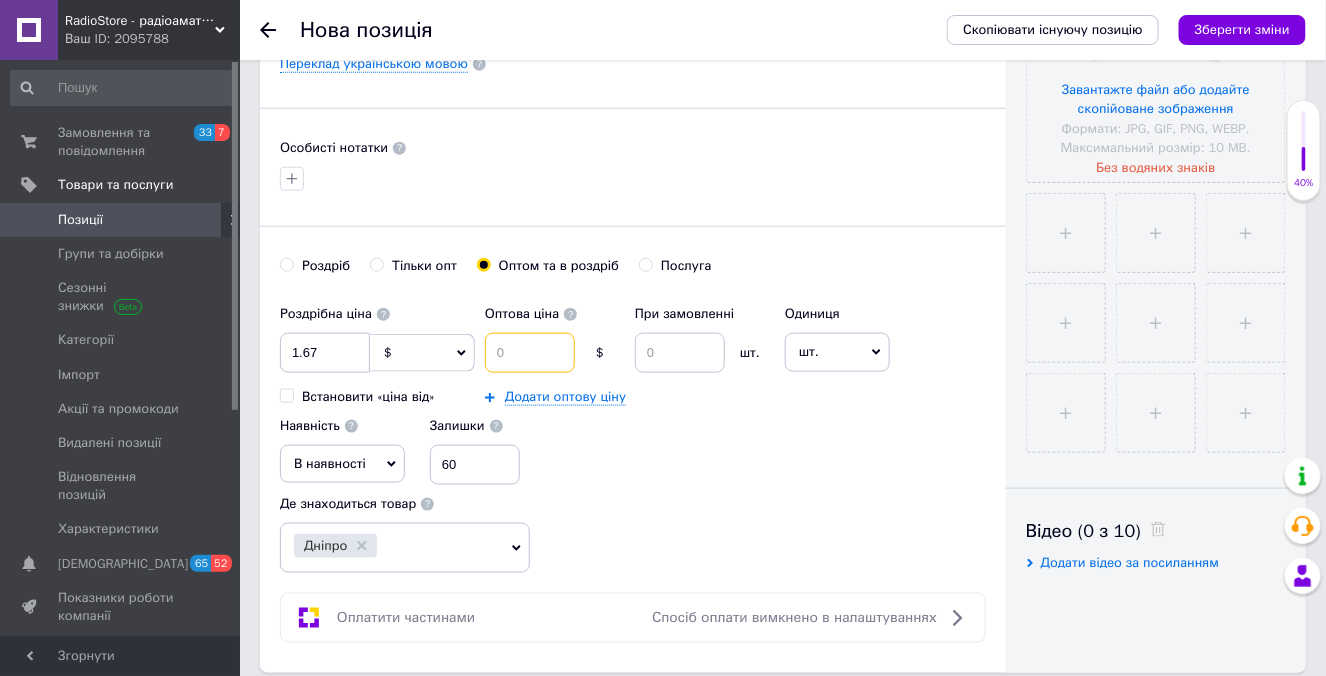 click at bounding box center (530, 353) 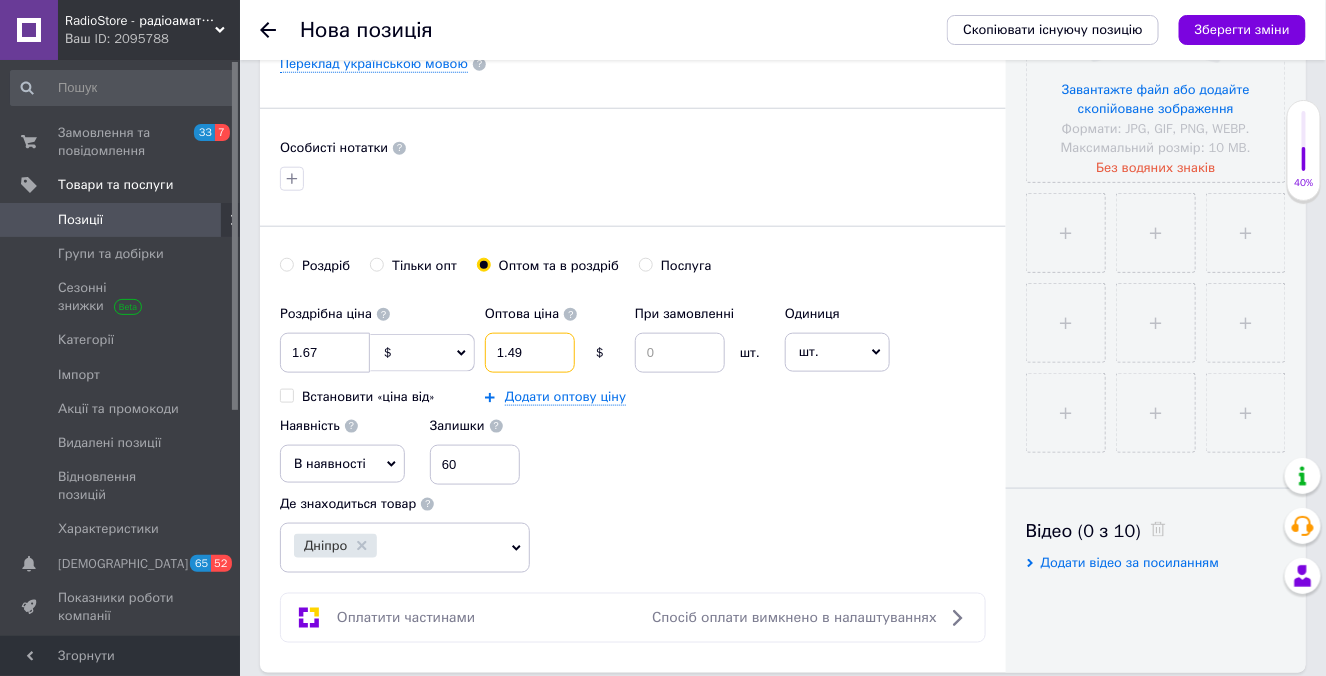 type on "1.49" 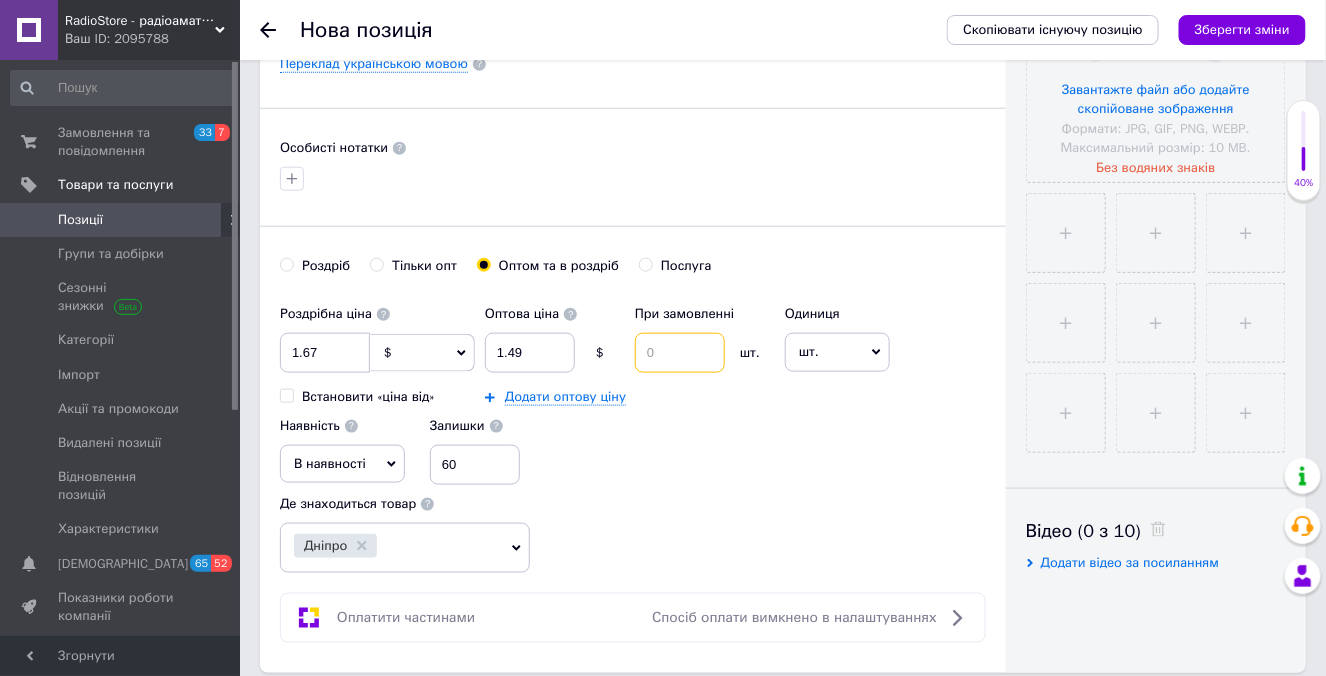 drag, startPoint x: 649, startPoint y: 348, endPoint x: 668, endPoint y: 345, distance: 19.235384 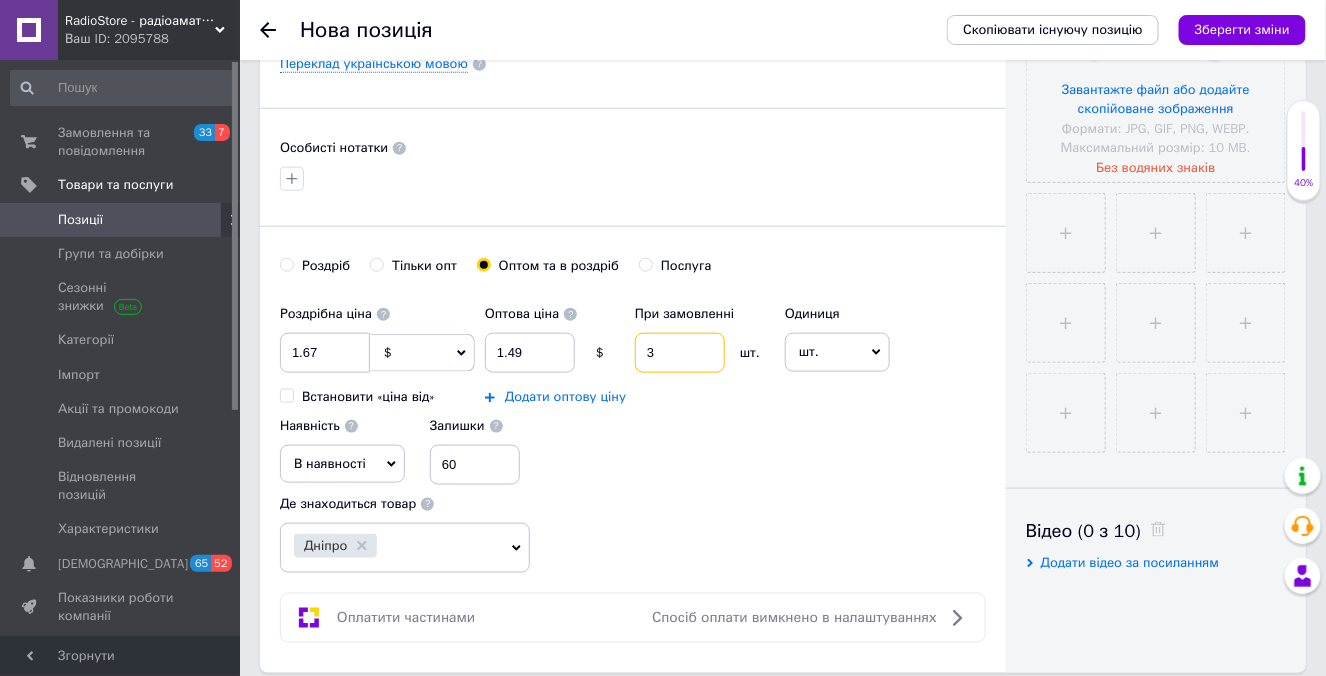 type on "3" 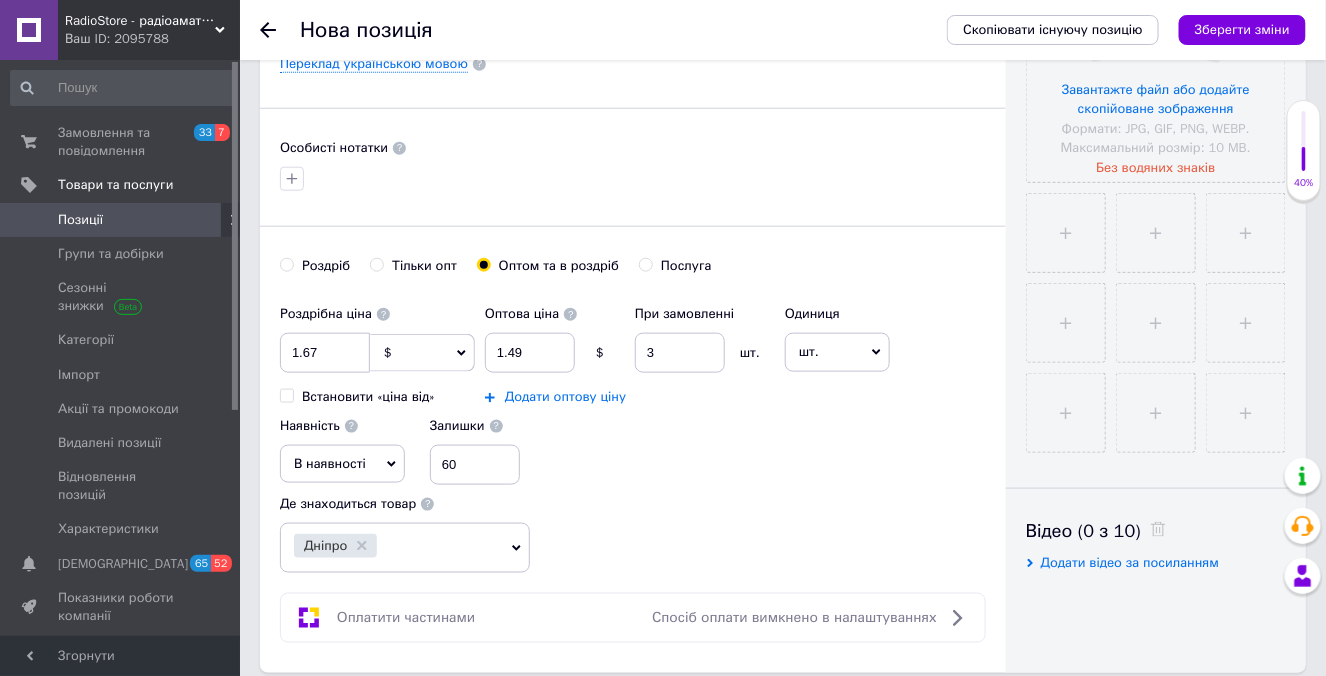 click on "Додати оптову ціну" at bounding box center (565, 397) 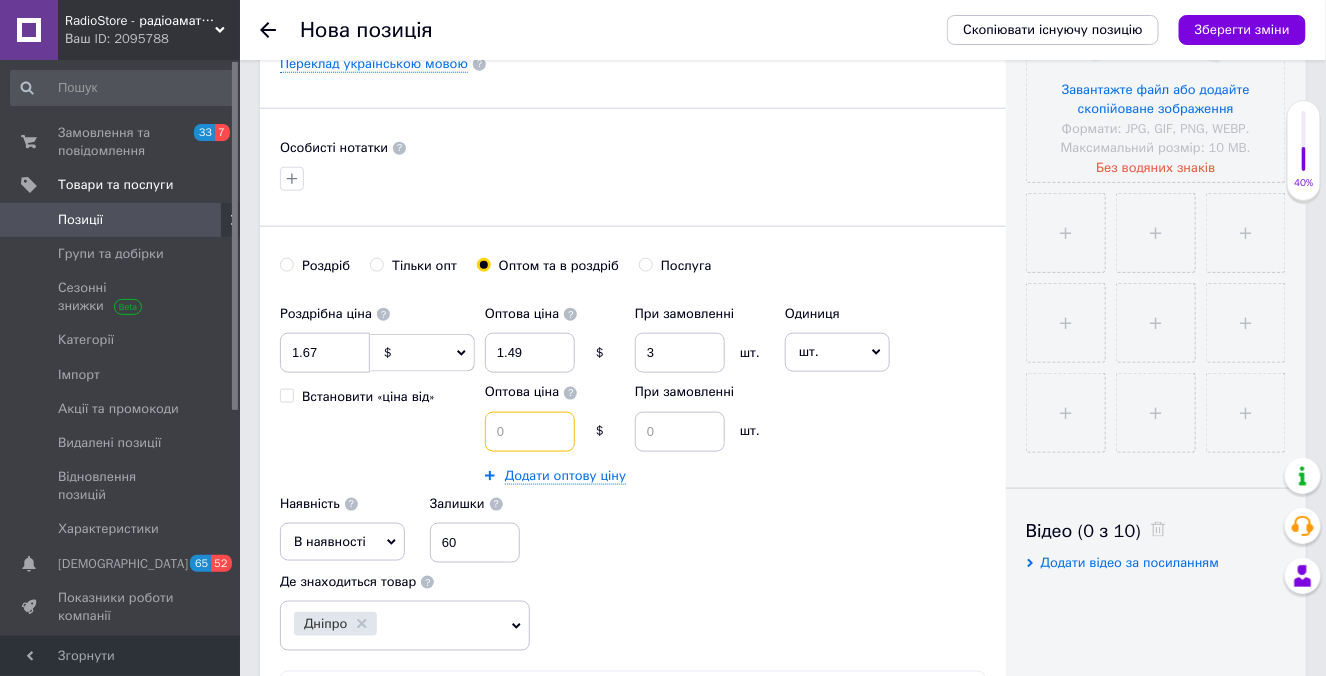 click at bounding box center [530, 432] 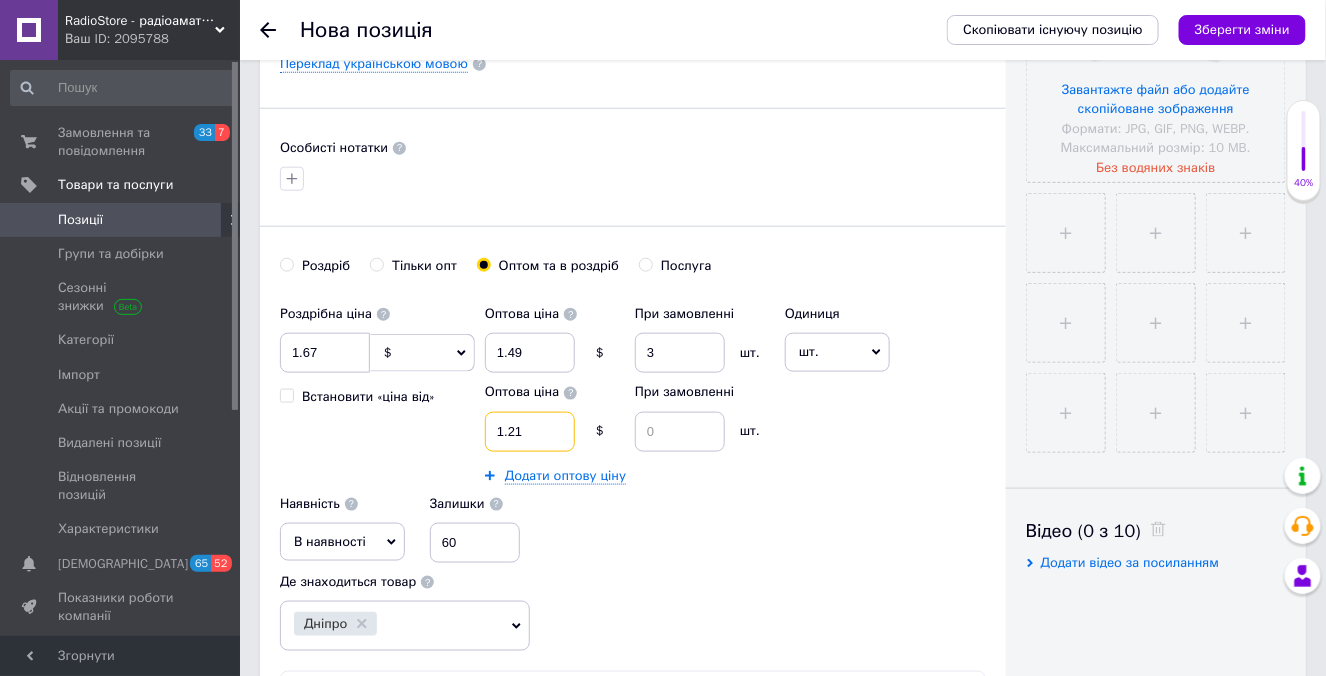 type on "1.21" 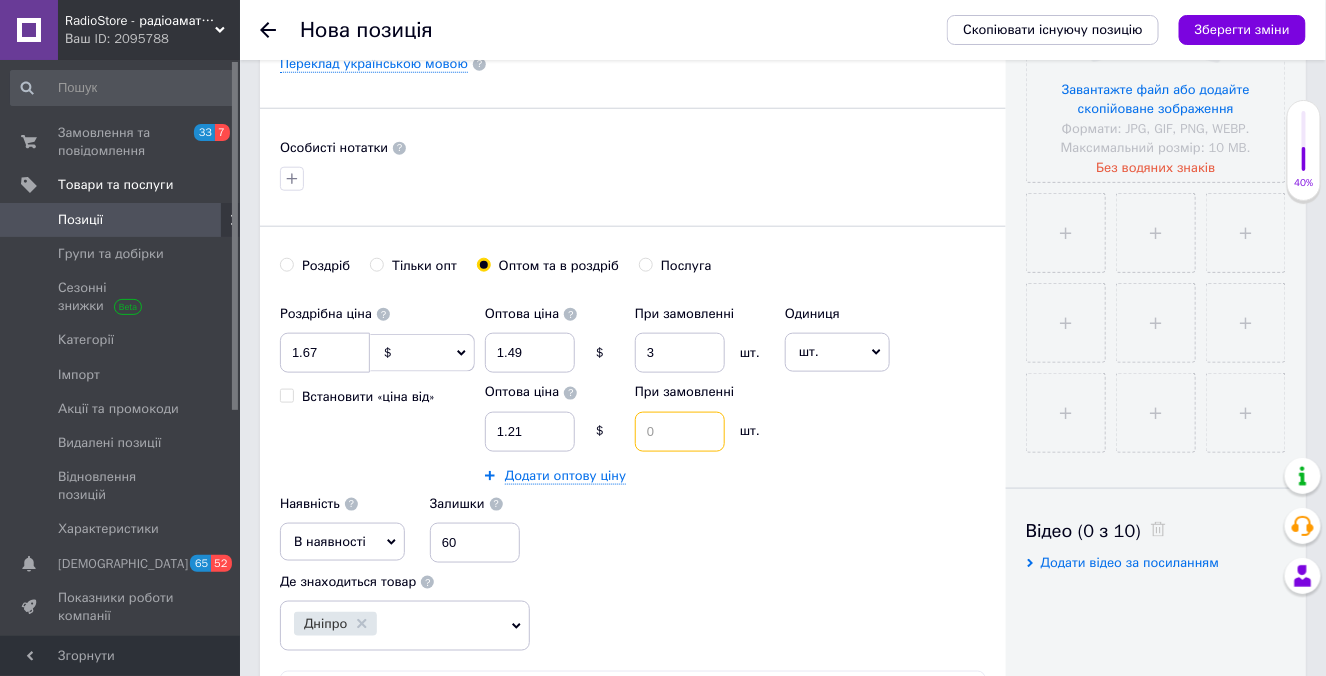 click at bounding box center [680, 432] 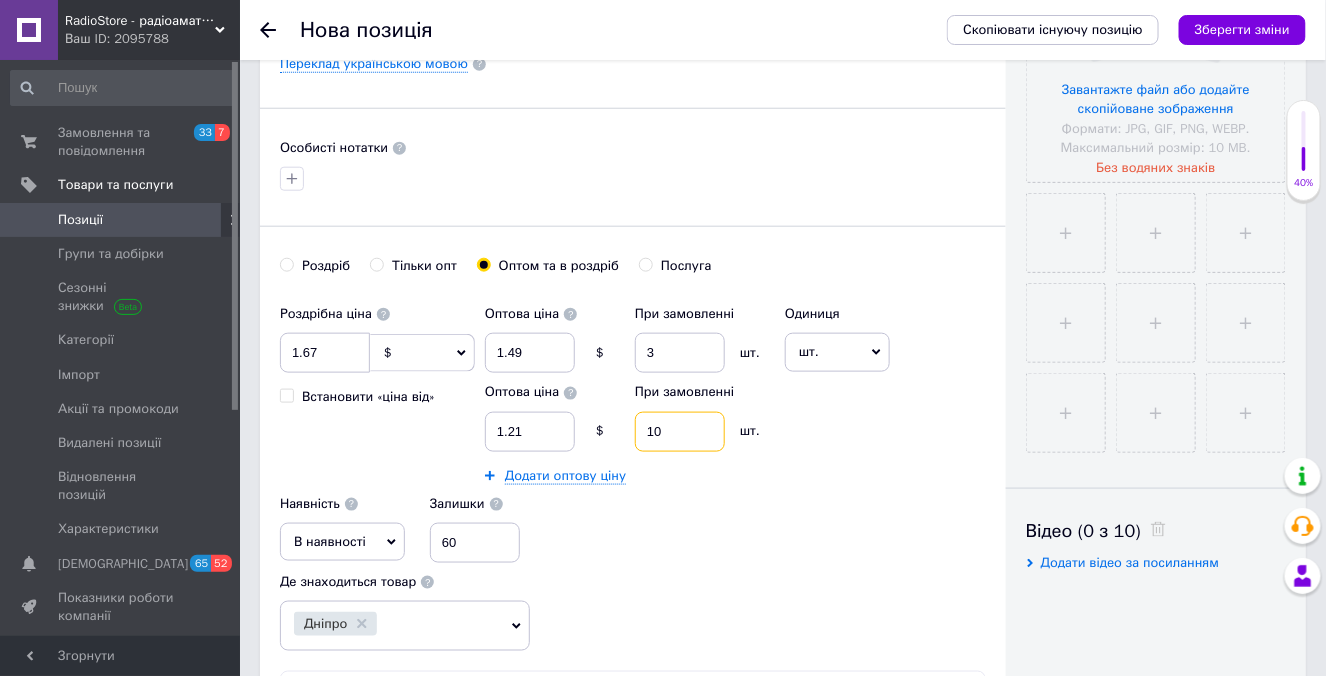 type on "10" 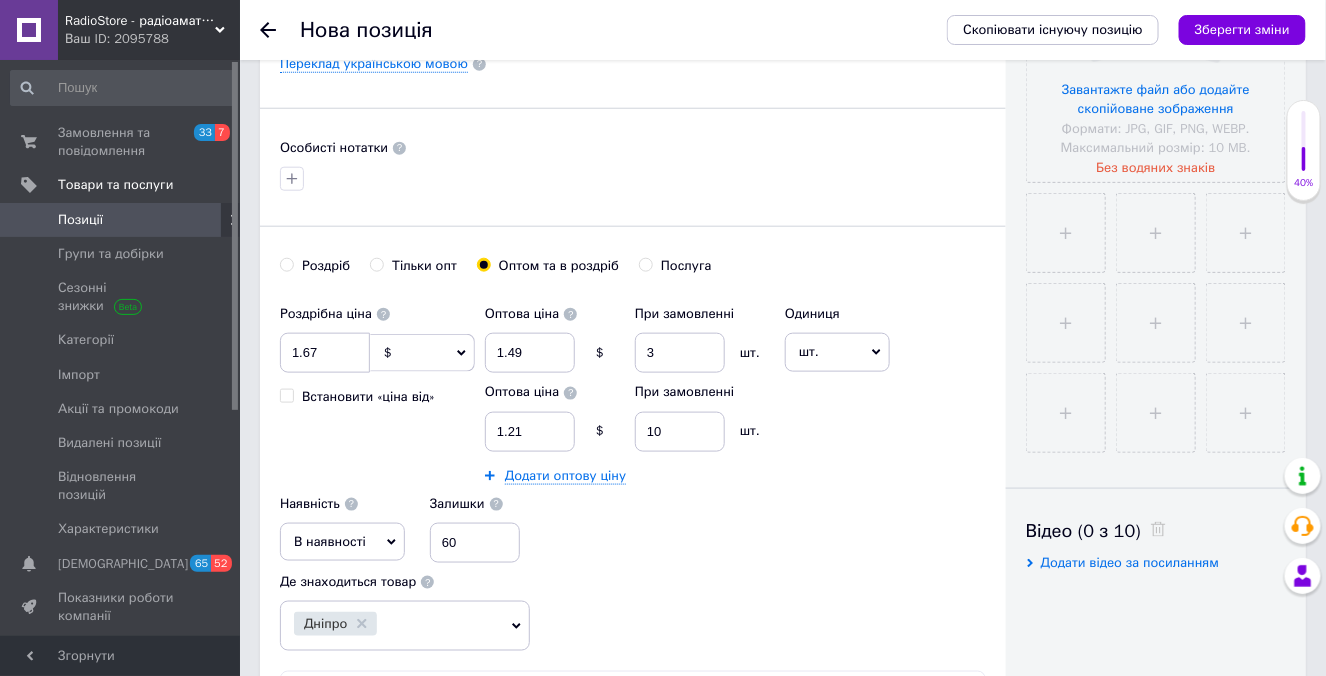 click on "Роздрібна ціна 1.67 $ EUR CHF ₴ GBP ¥ PLN ₸ MDL HUF KGS CNY TRY KRW lei Встановити «ціна від» Оптова ціна 1.49 $ При замовленні 3 шт. Оптова ціна 1.21 $ При замовленні 10 шт. Додати оптову ціну Одиниця шт. Популярне комплект упаковка кв.м пара м кг пог.м послуга т а автоцистерна ампула б балон банка блістер бобіна бочка [PERSON_NAME] бухта в ват виїзд відро г г га година гр/кв.м гігакалорія д дав два місяці день доба доза є єврокуб з зміна к кВт каністра карат кв.дм кв.м кв.см кв.фут квартал кг кг/кв.м км колесо комплект коробка куб.дм куб.м л л лист м м мВт мл мм моток місяць мішок н набір номер о об'єкт" at bounding box center (633, 429) 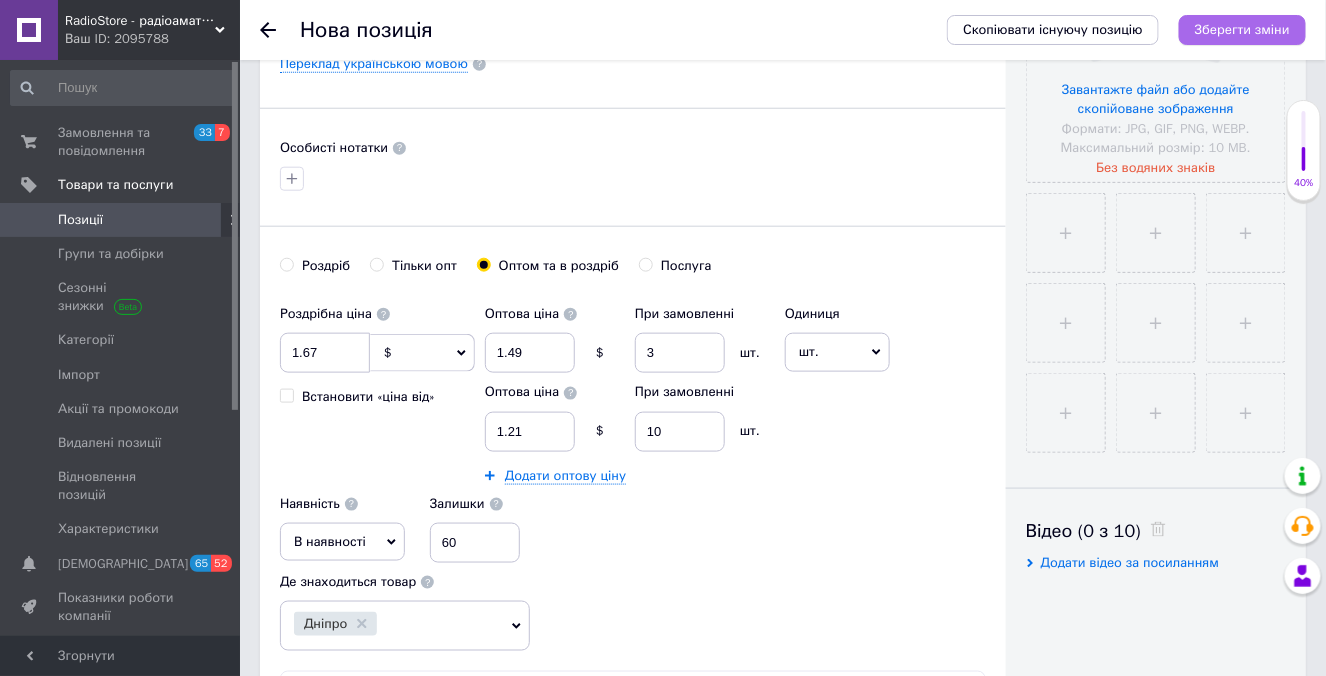 click on "Зберегти зміни" at bounding box center (1242, 30) 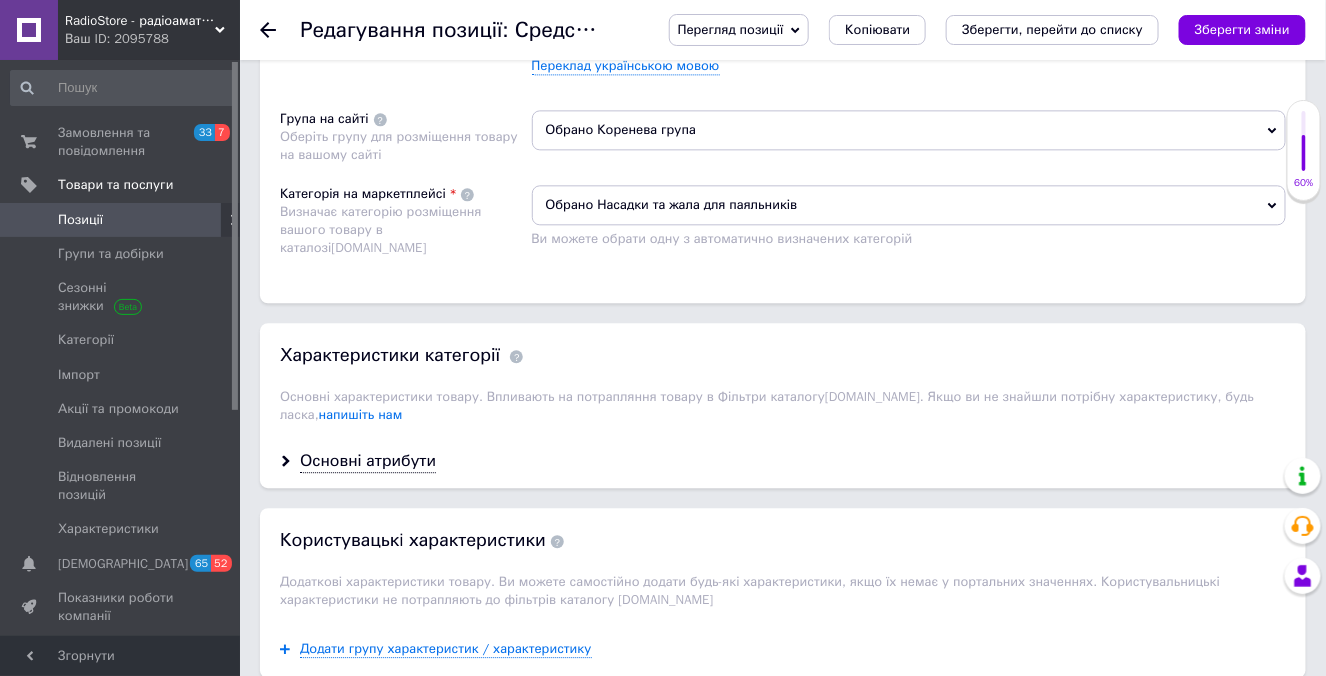 scroll, scrollTop: 1454, scrollLeft: 0, axis: vertical 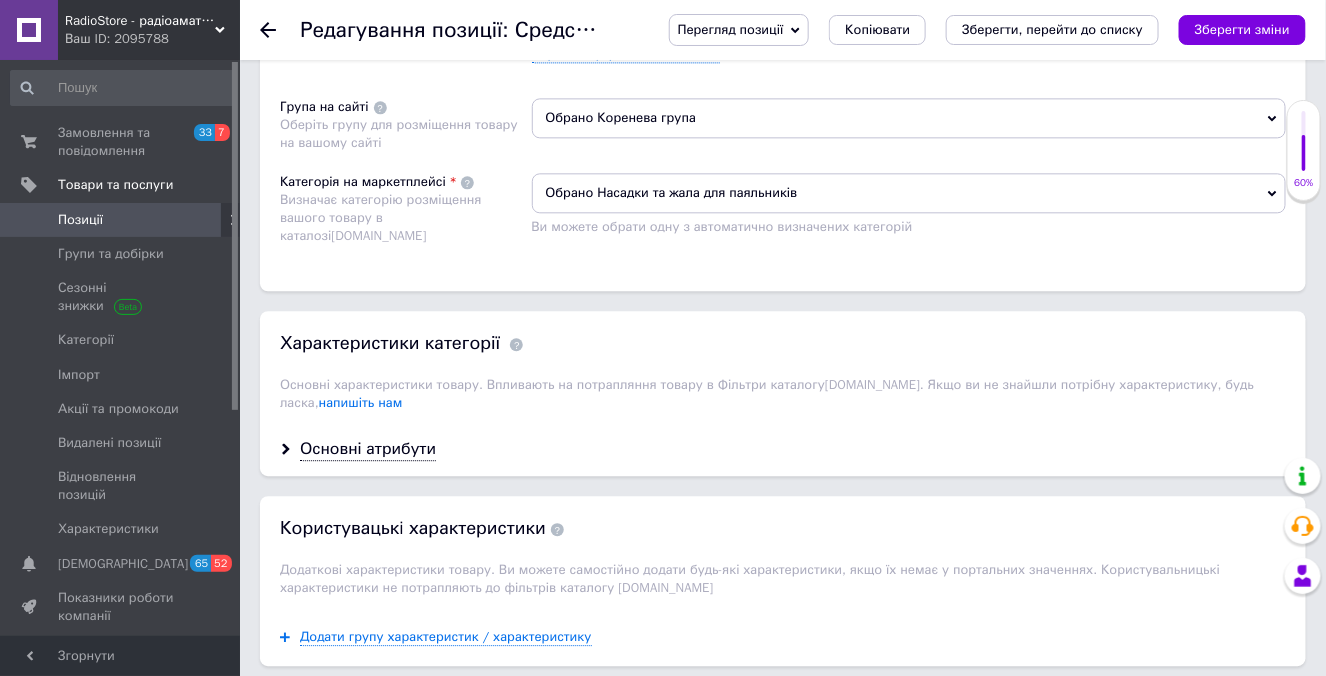 click on "Основні атрибути" at bounding box center (783, 449) 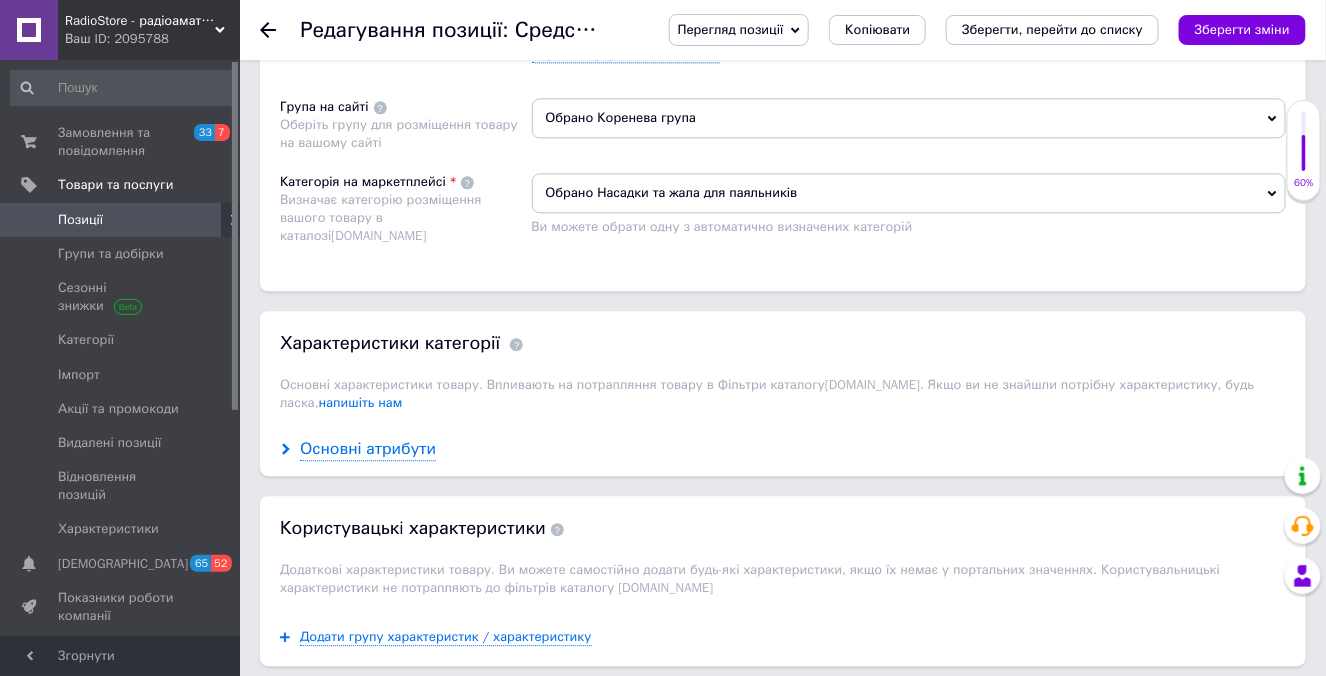click on "Основні атрибути" at bounding box center (368, 449) 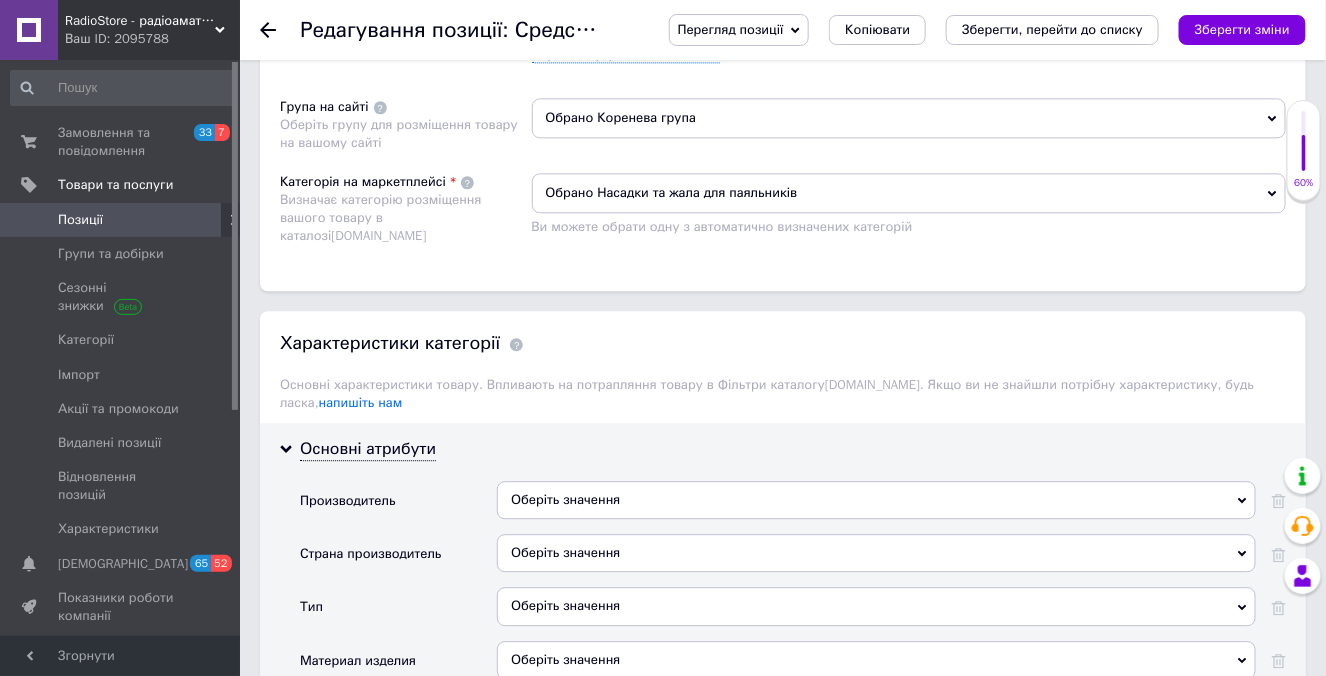 click on "Оберіть значення" at bounding box center [876, 500] 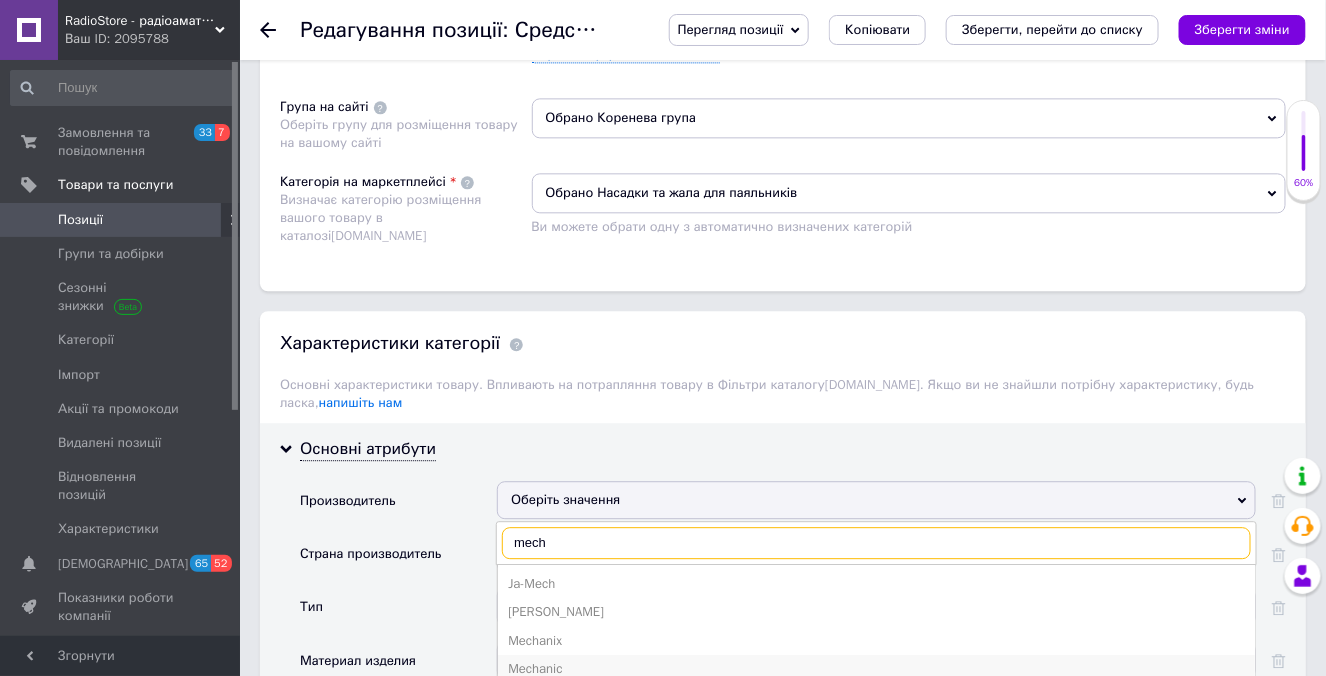 type on "mech" 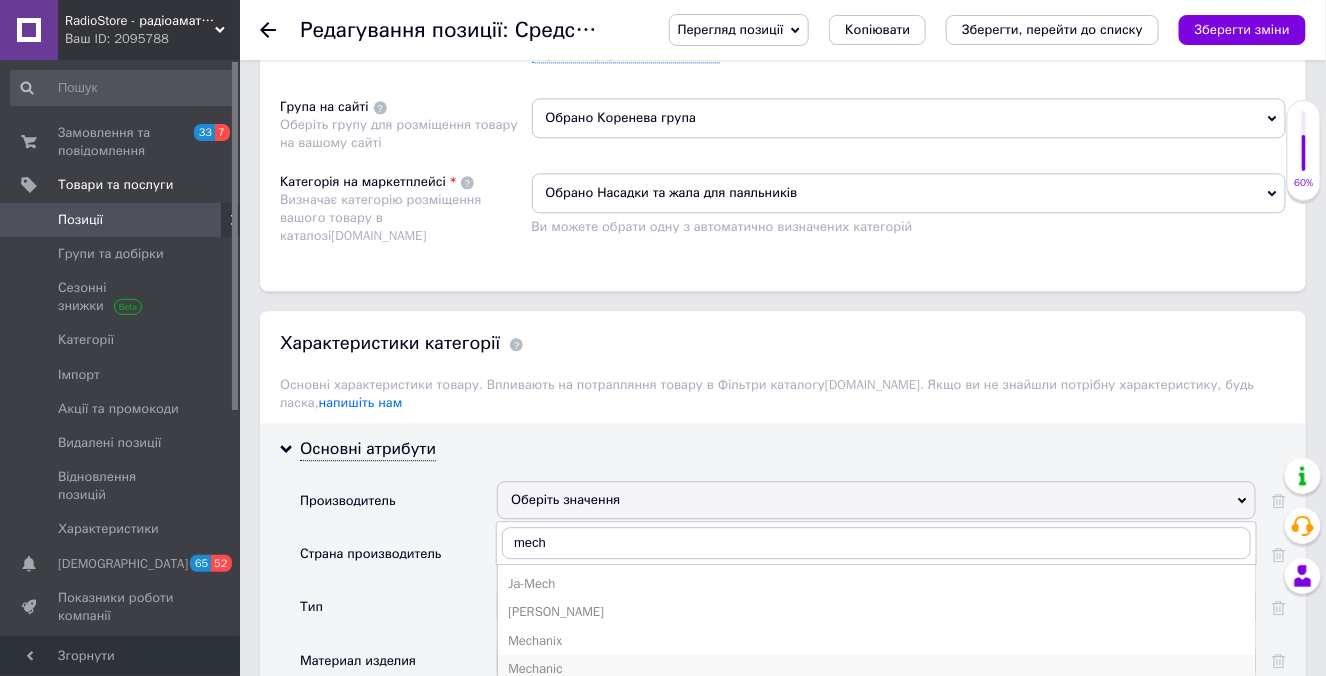 click on "Mechanic" at bounding box center (876, 669) 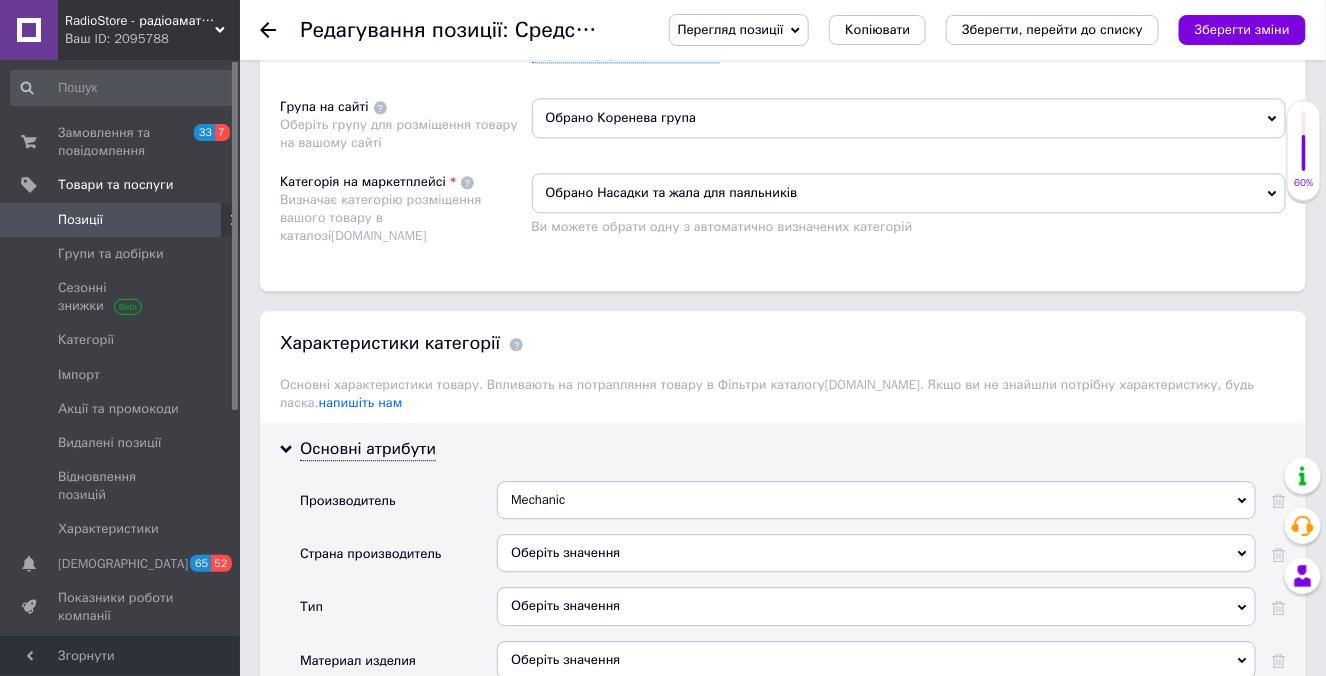 click on "Оберіть значення" at bounding box center (876, 553) 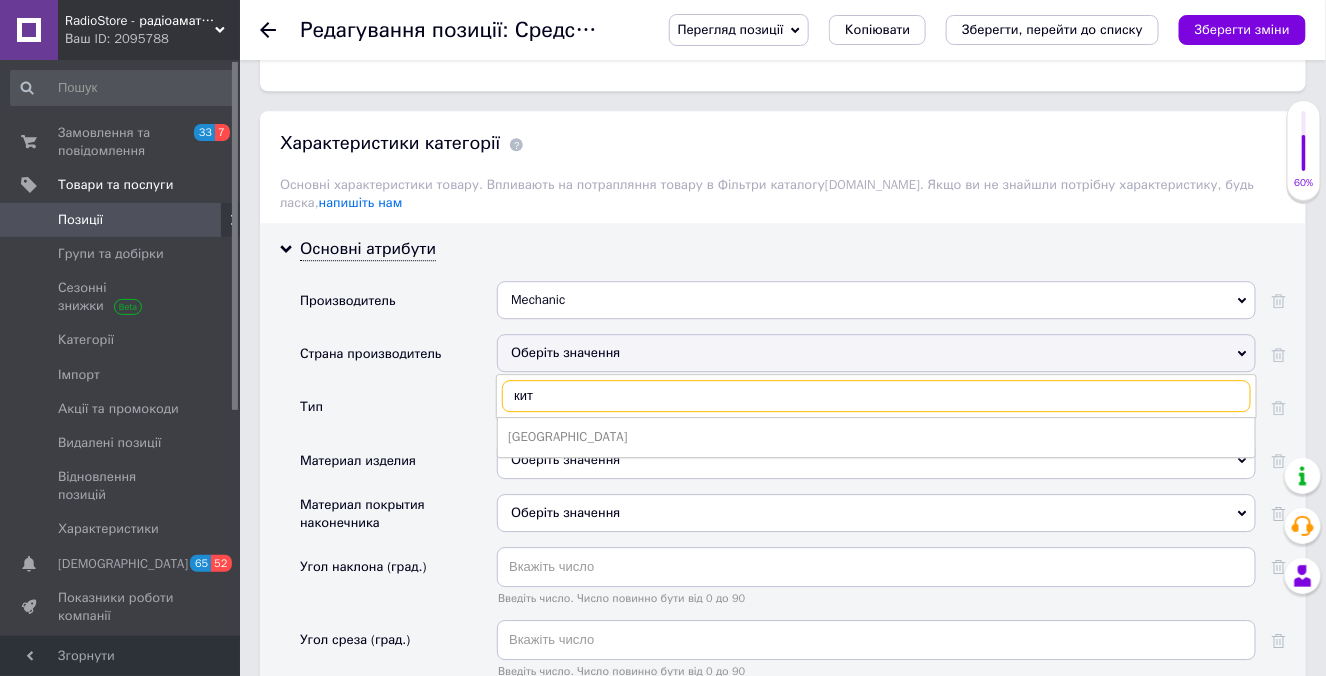 scroll, scrollTop: 1727, scrollLeft: 0, axis: vertical 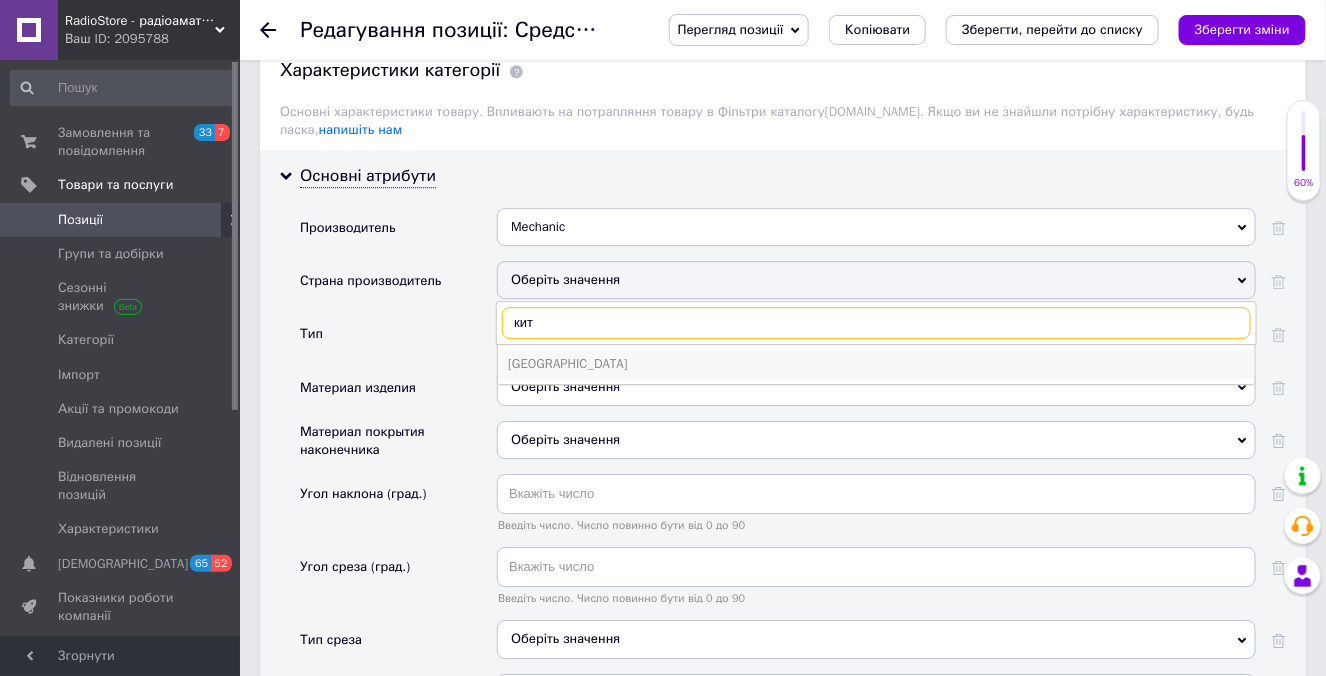 type on "кит" 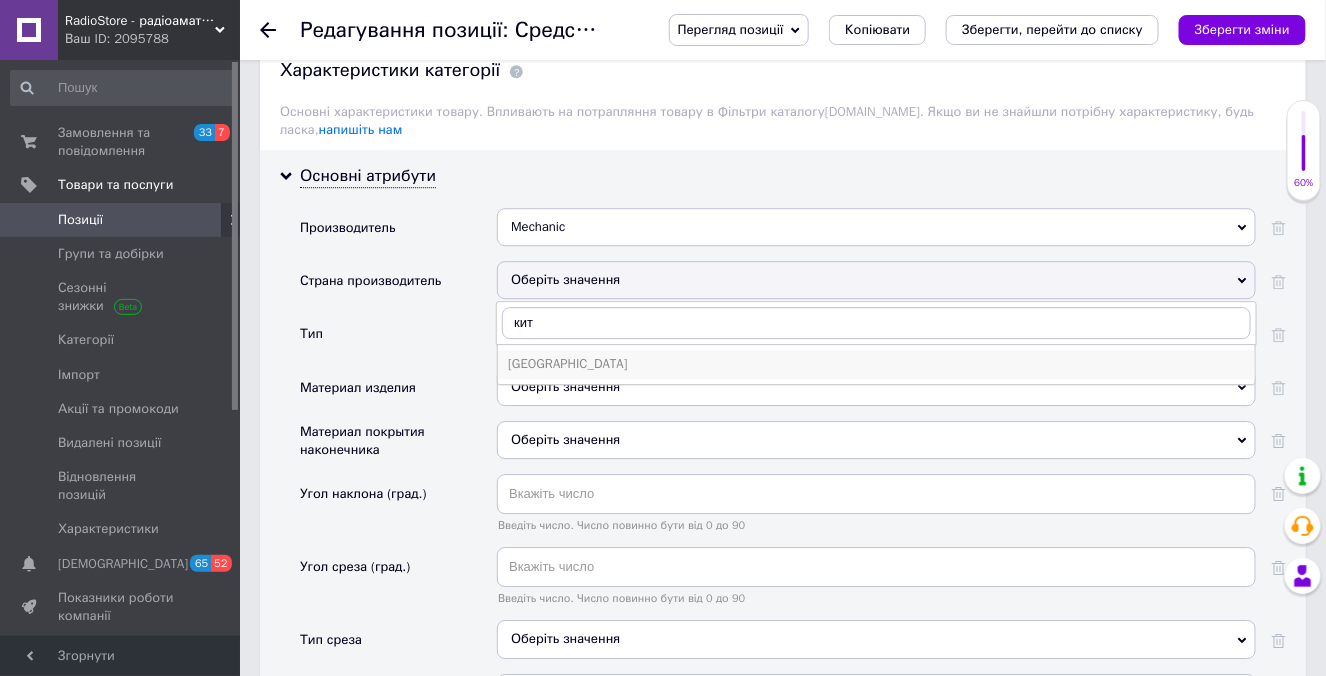 click on "[GEOGRAPHIC_DATA]" at bounding box center [876, 364] 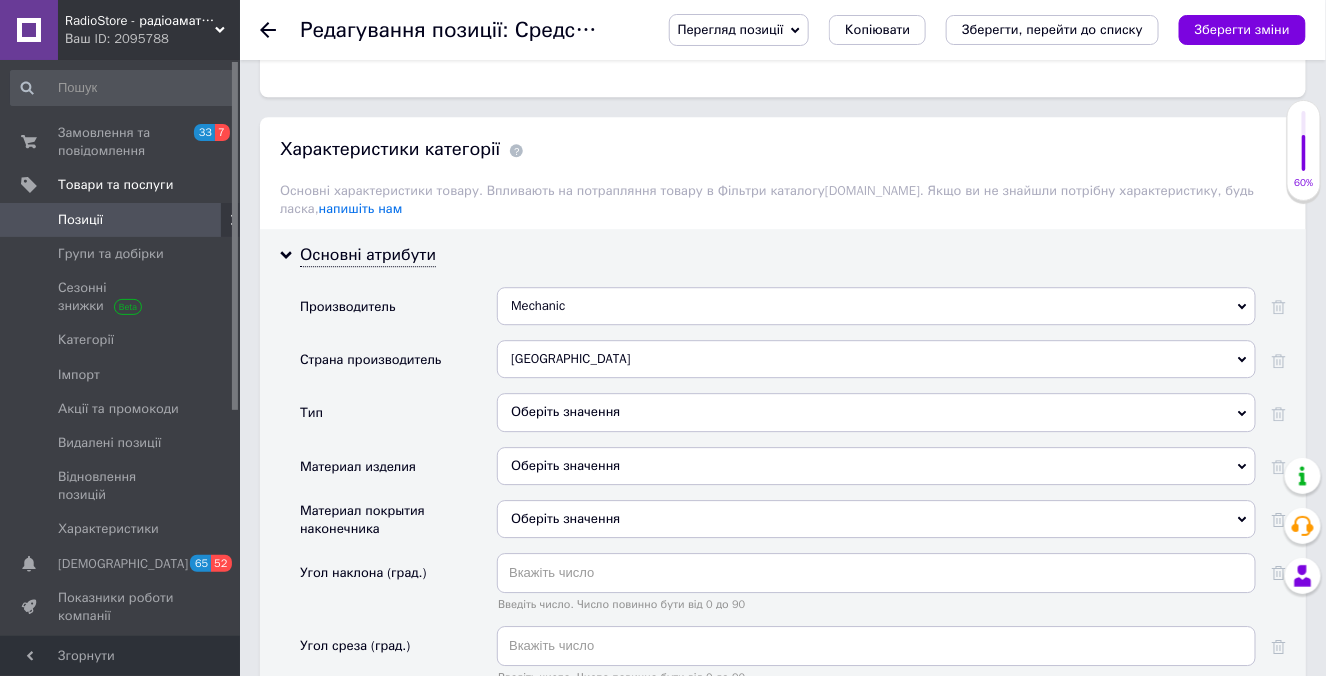 scroll, scrollTop: 1636, scrollLeft: 0, axis: vertical 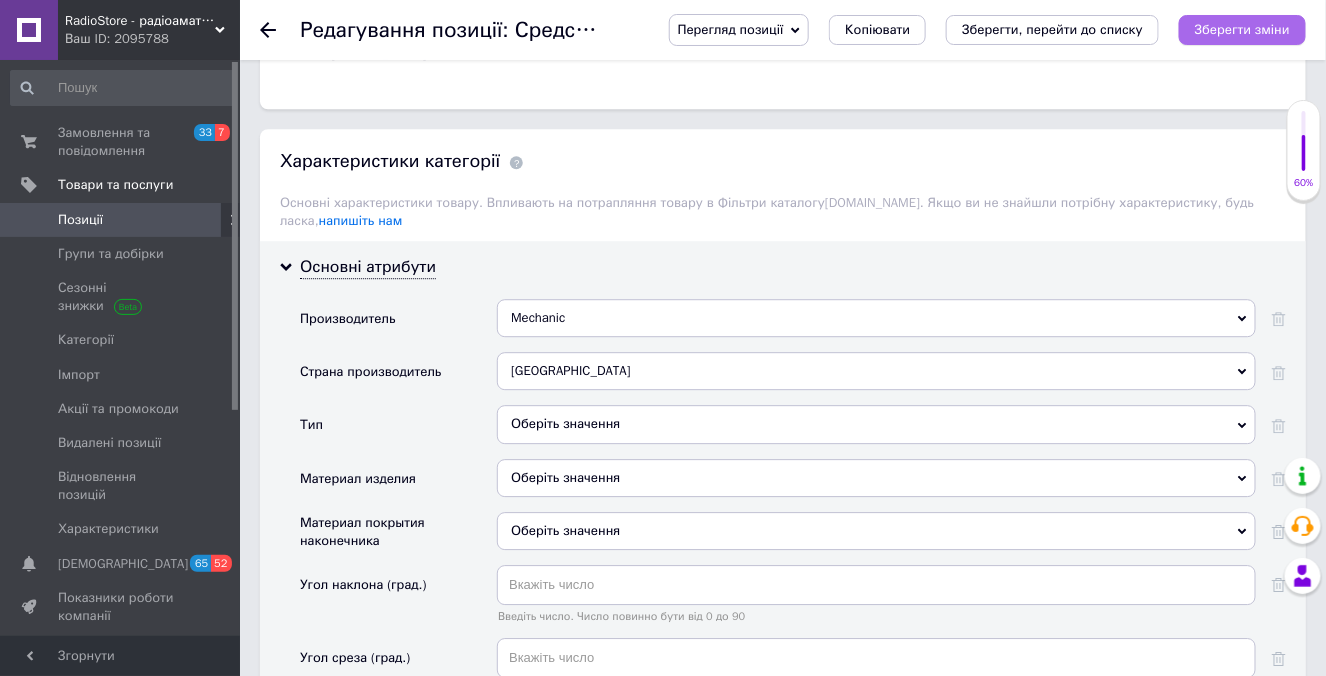 click on "Зберегти зміни" at bounding box center [1242, 29] 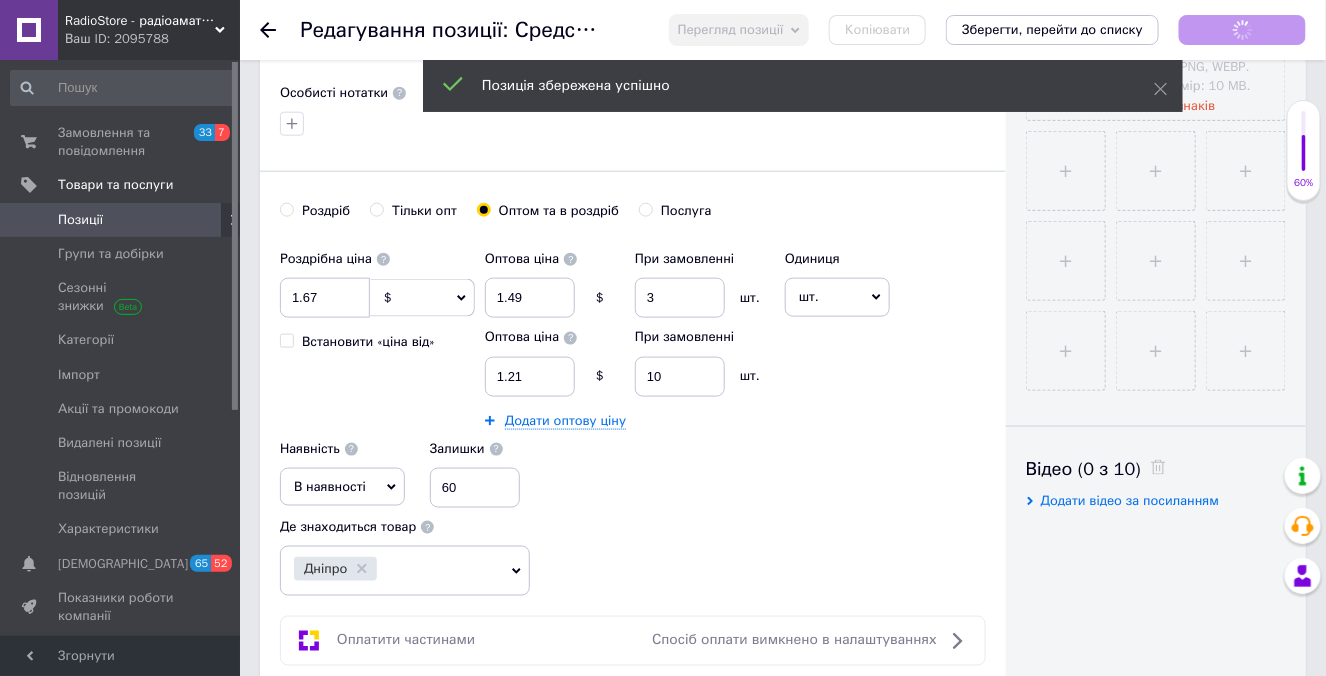 scroll, scrollTop: 363, scrollLeft: 0, axis: vertical 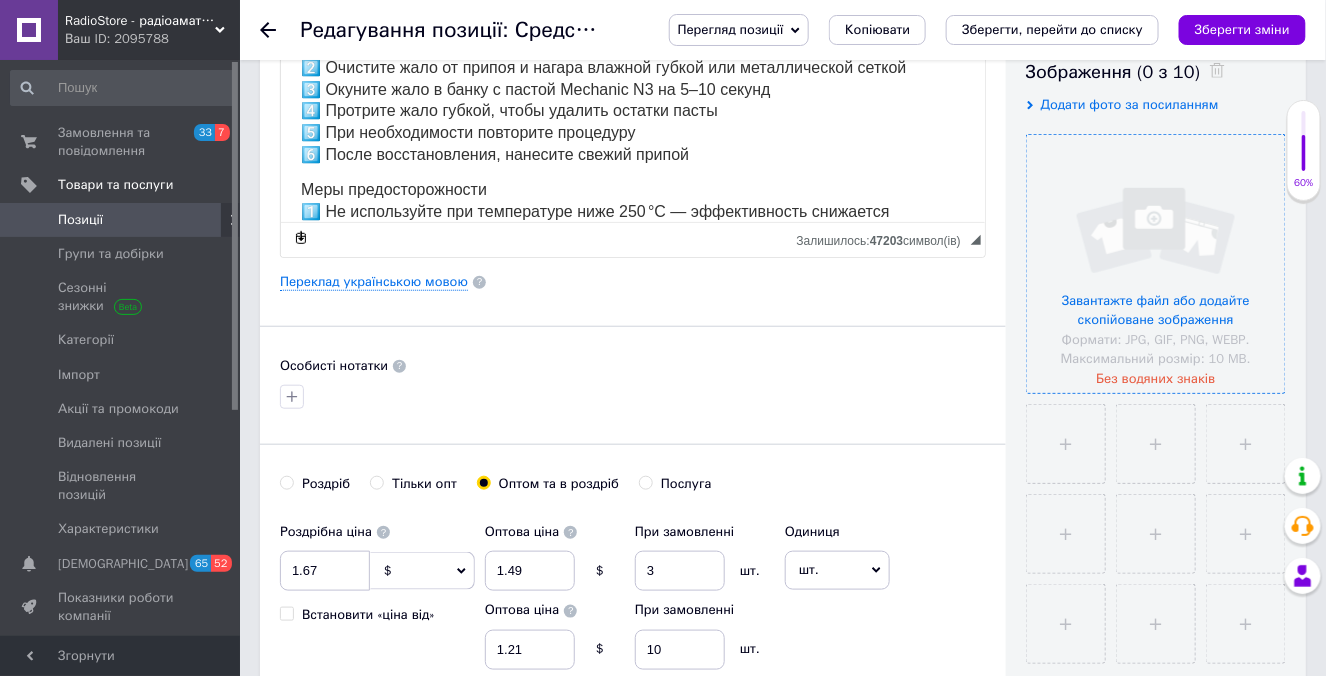 click at bounding box center [1156, 264] 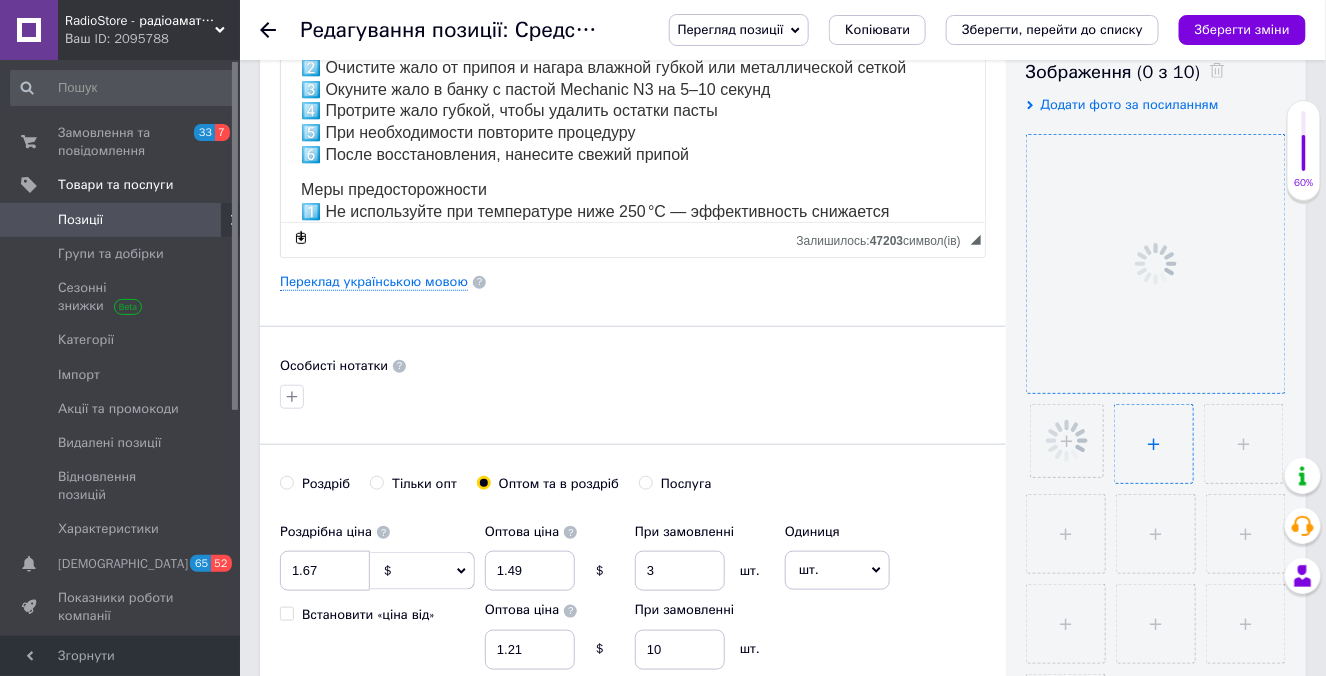 click at bounding box center (1154, 444) 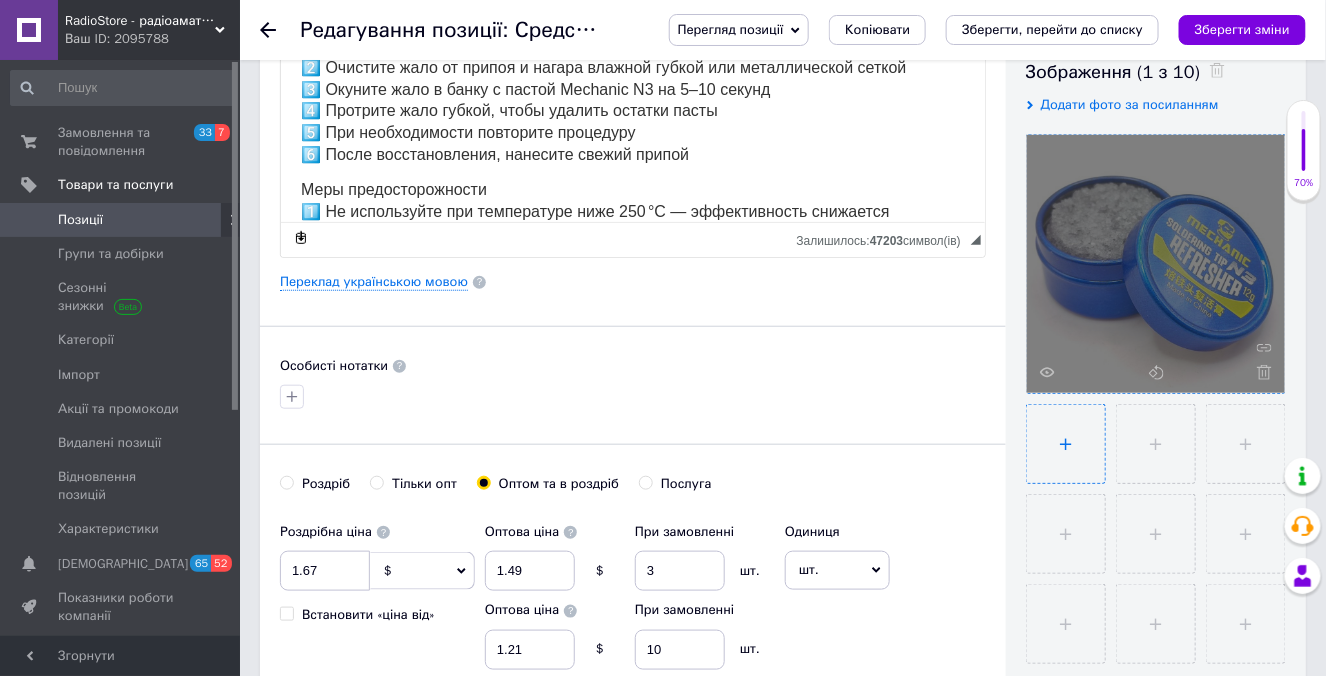 type on "C:\fakepath\photo_2025-07-10_17-05-26.jpg" 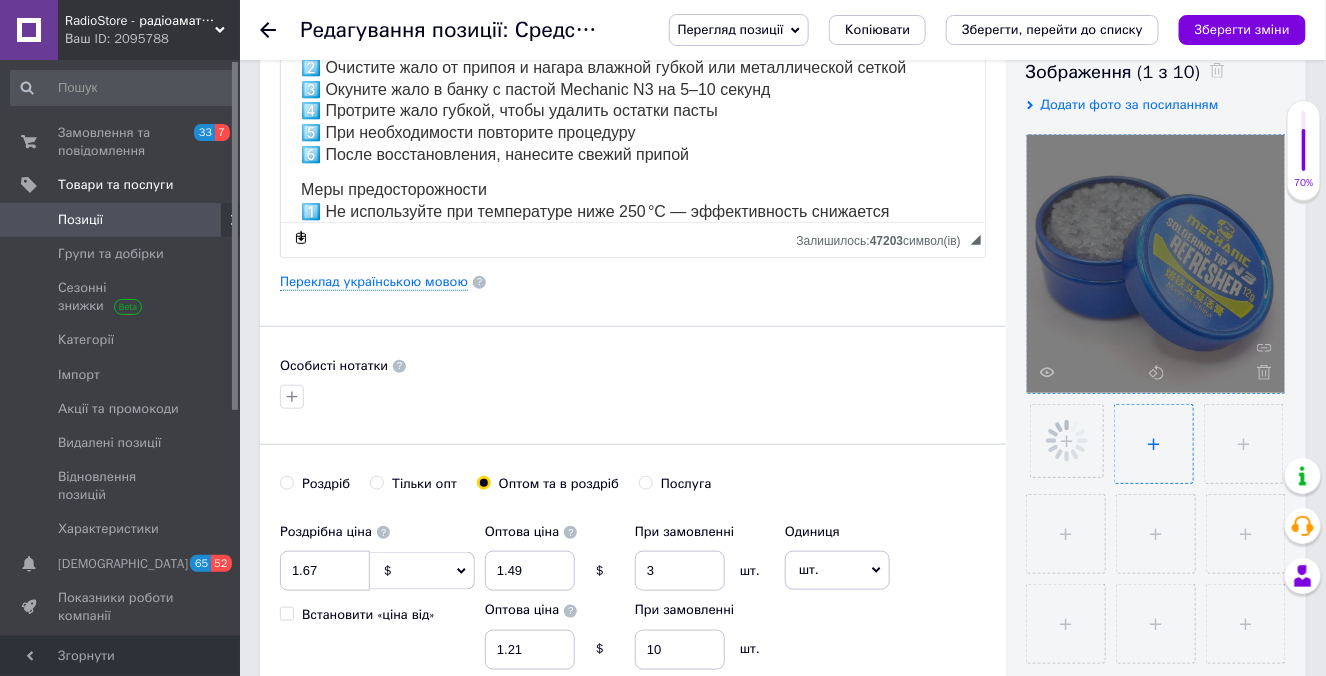 click at bounding box center [1154, 444] 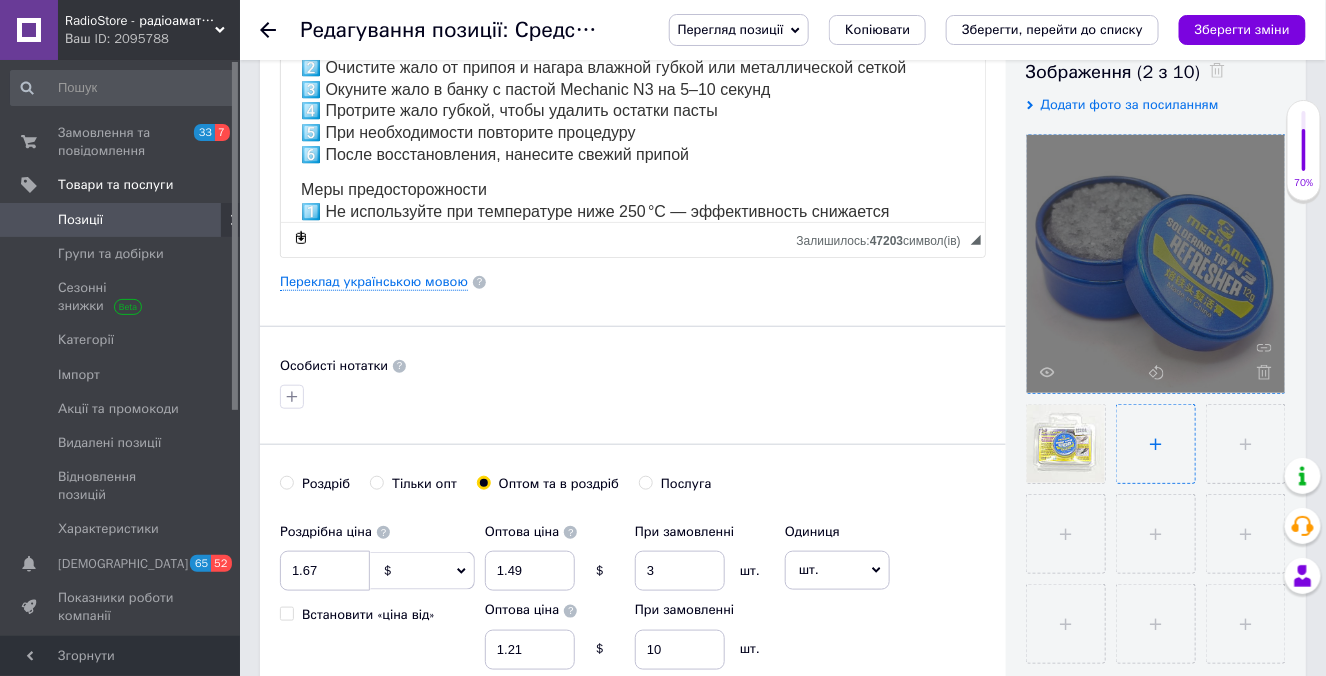 type on "C:\fakepath\photo_2025-07-10_17-05-26 (2).jpg" 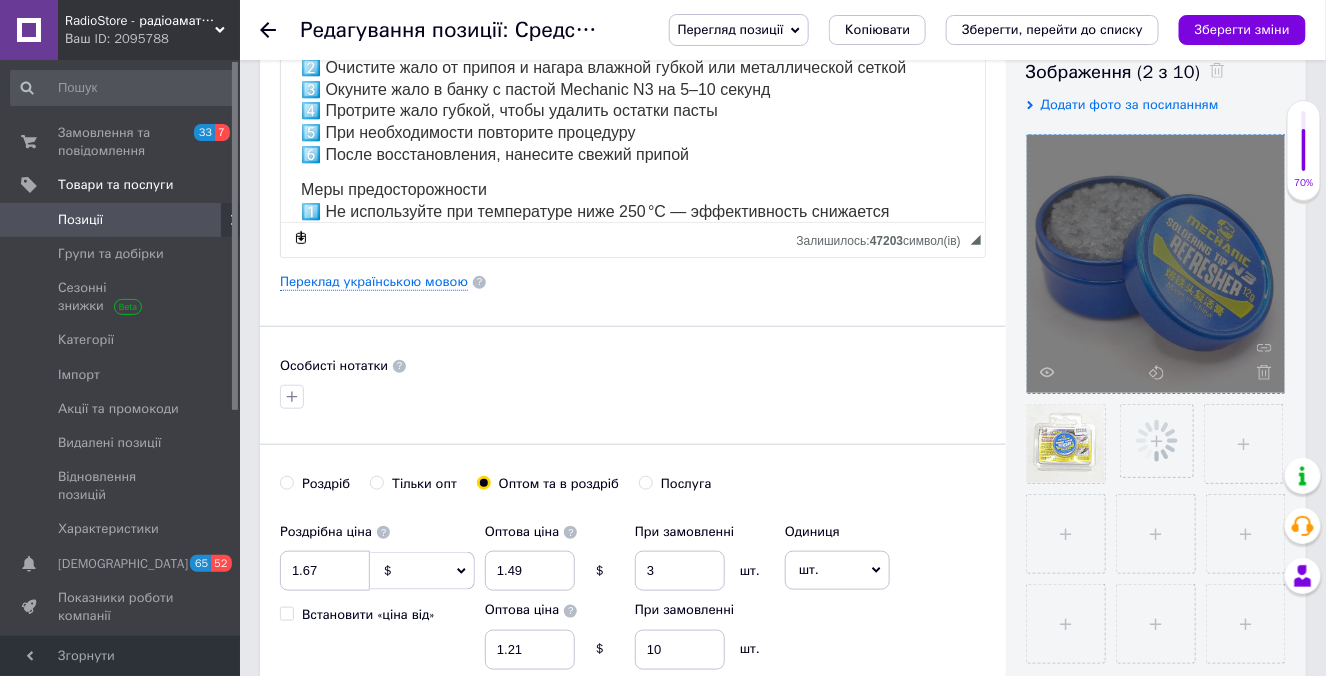 click at bounding box center [1151, 529] 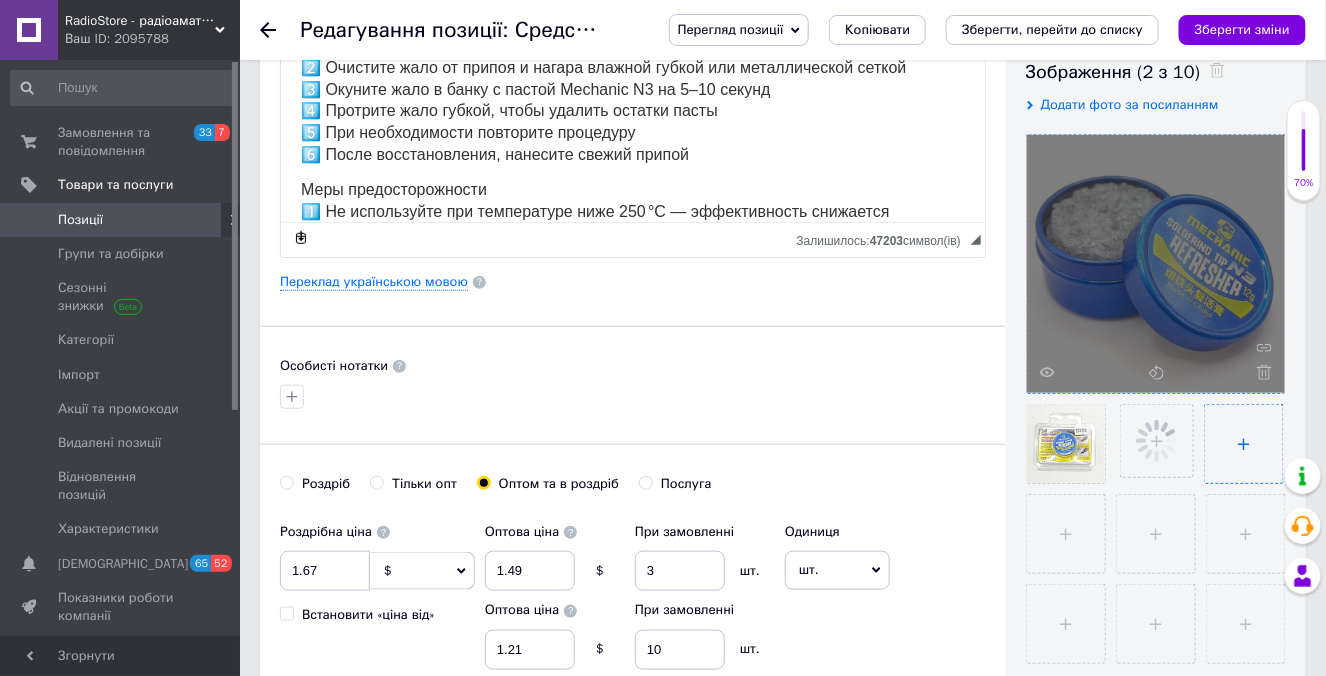 click at bounding box center [1244, 444] 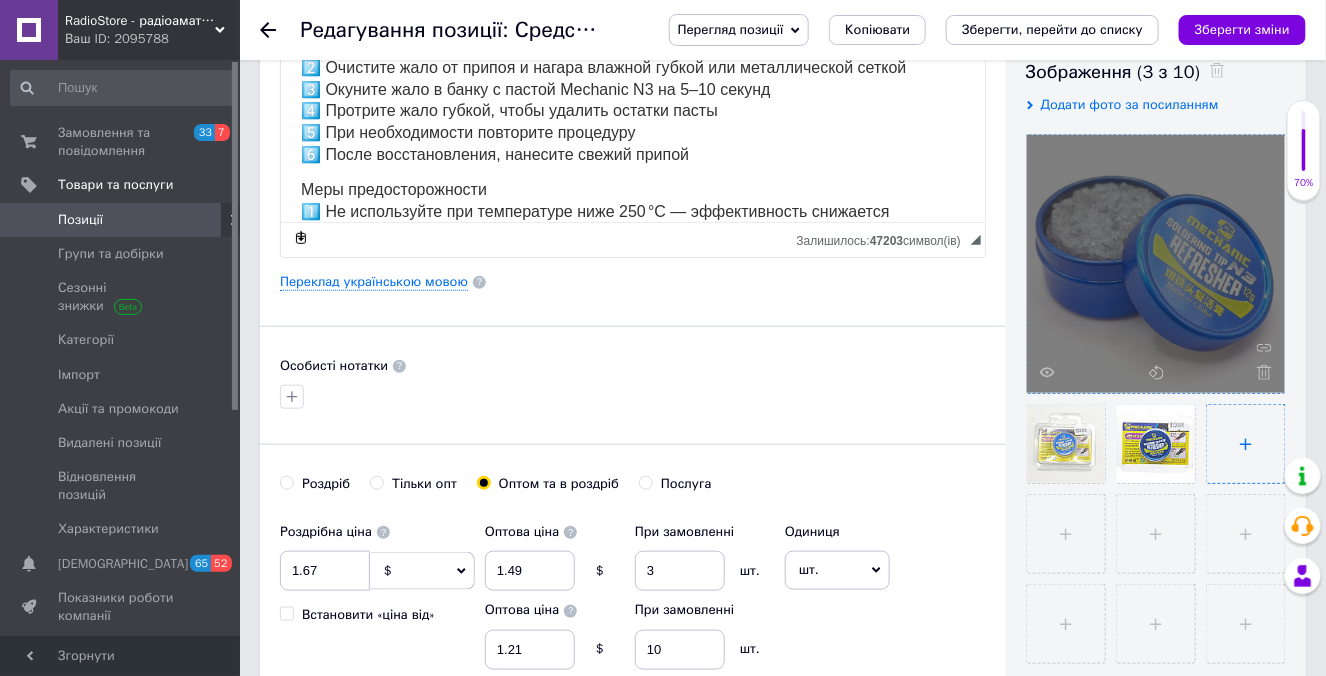 type on "C:\fakepath\photo_2025-07-10_17-05-26 (3).jpg" 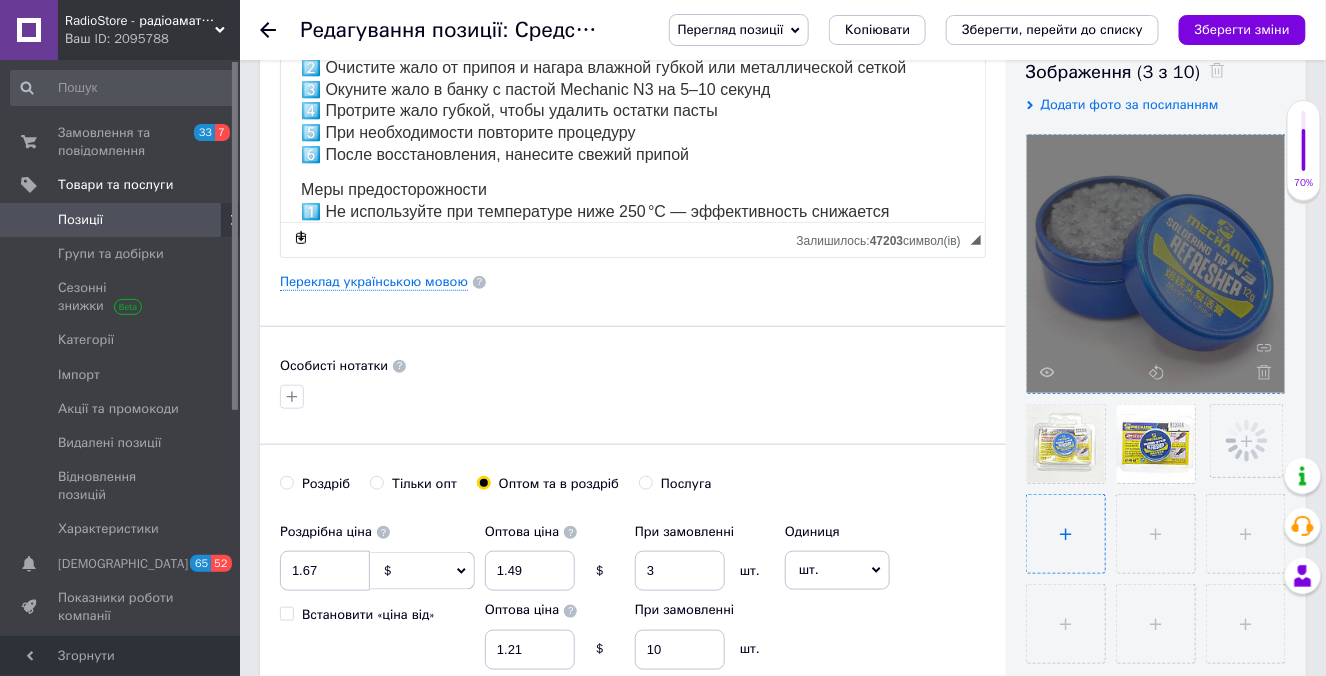 click at bounding box center (1066, 534) 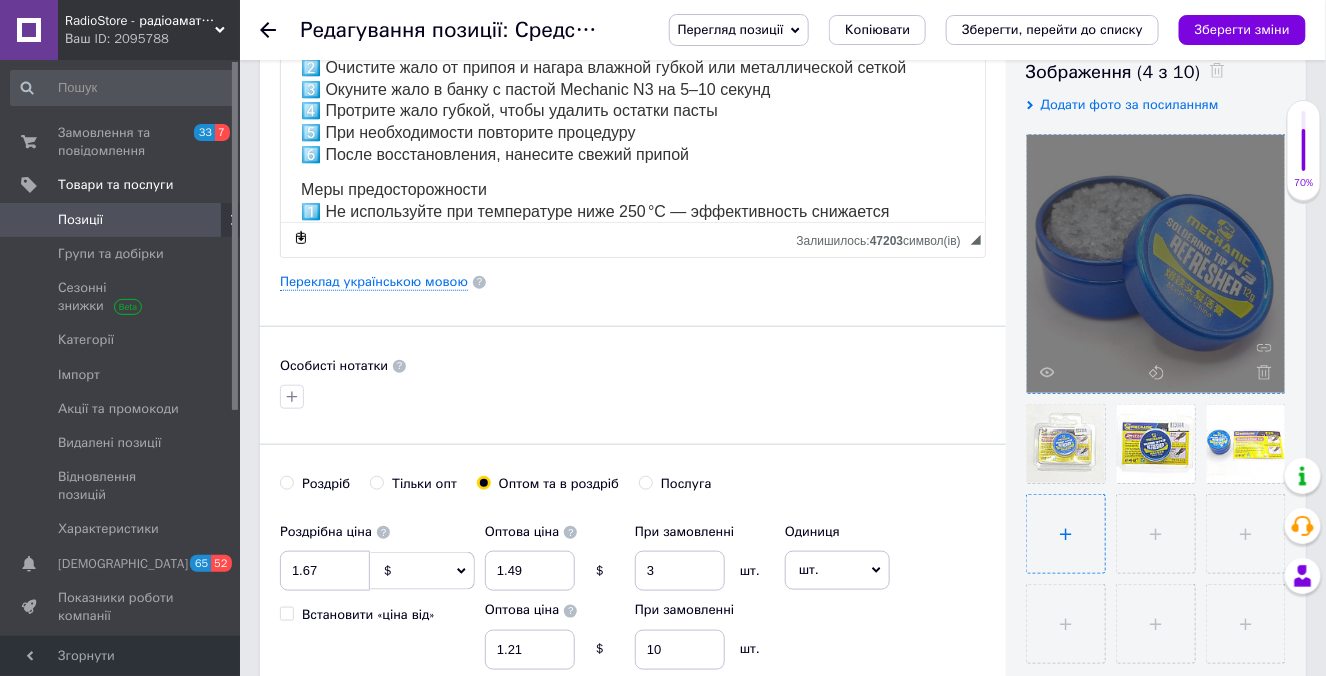 type on "C:\fakepath\photo_2025-07-10_17-05-26 (4).jpg" 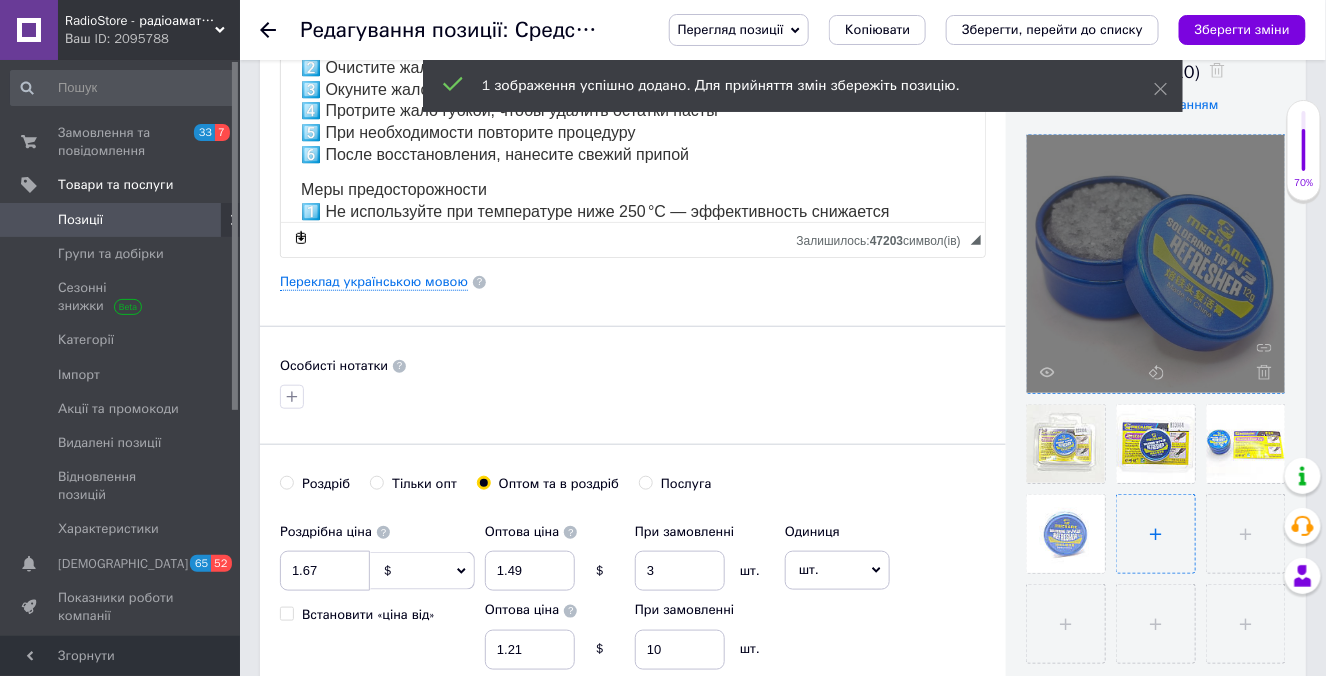 click at bounding box center (1156, 534) 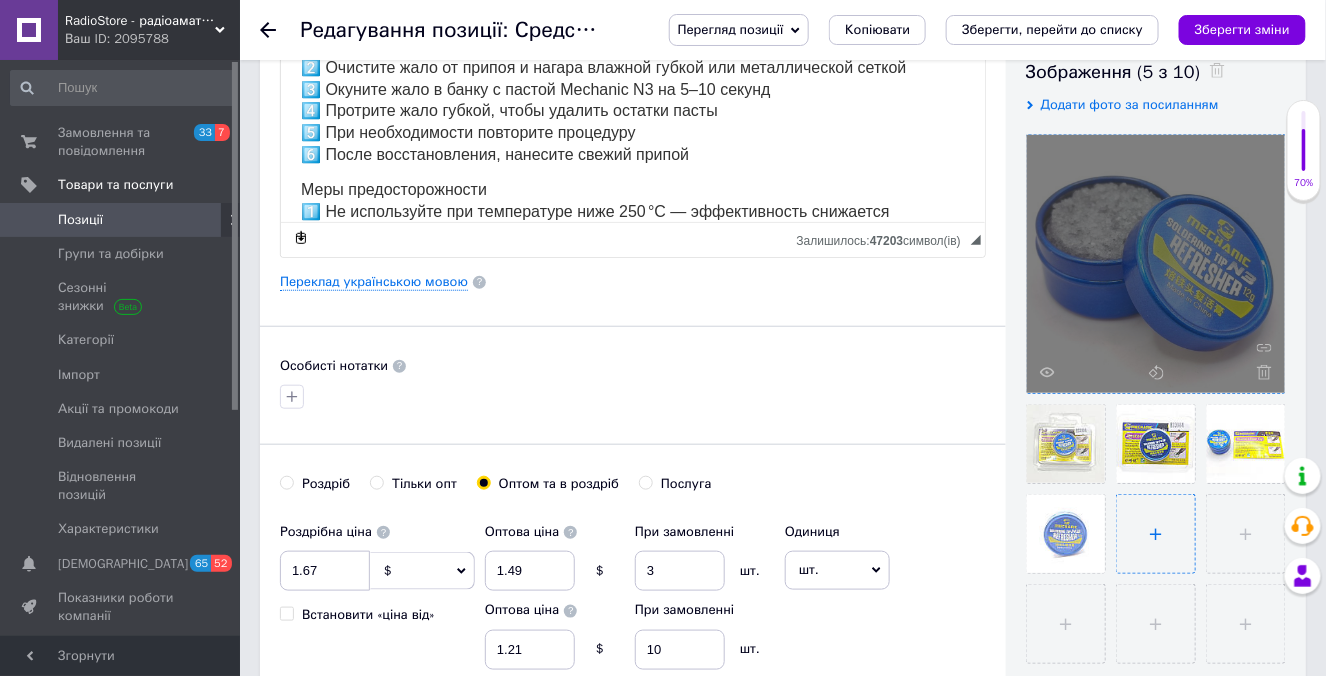 type on "C:\fakepath\photo_2025-07-10_17-05-26 (5).jpg" 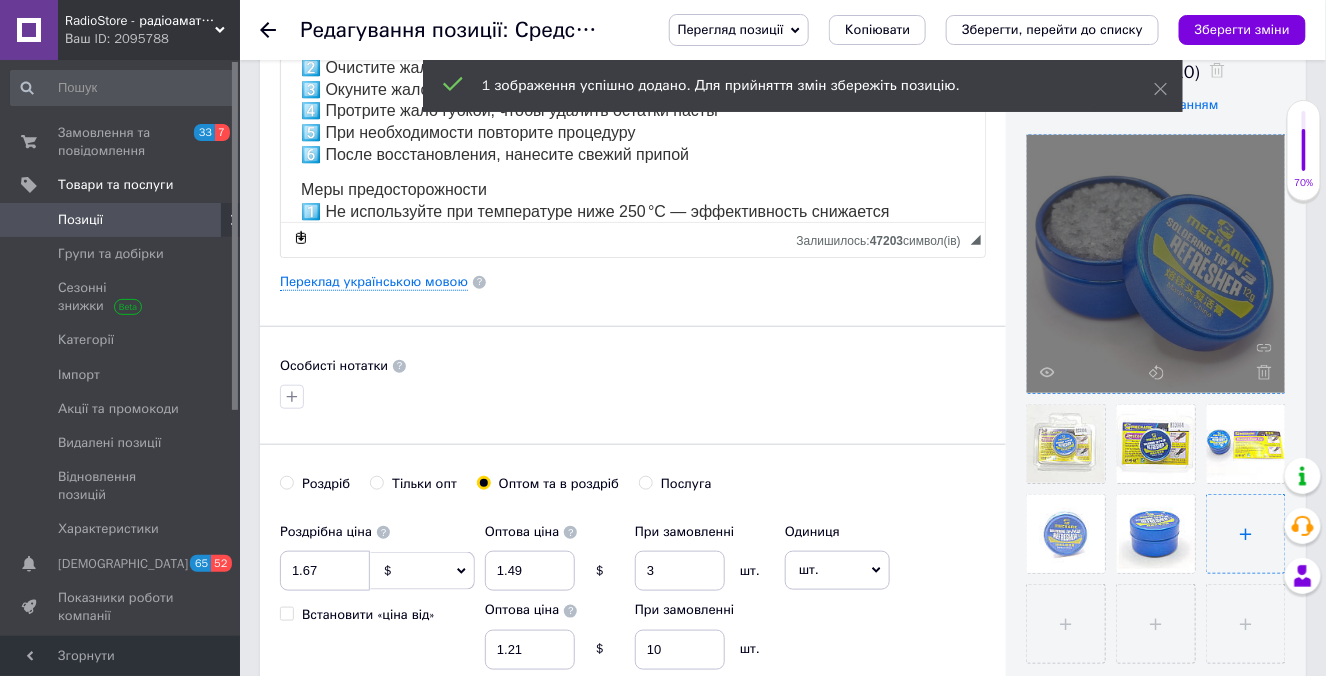 click at bounding box center (1246, 534) 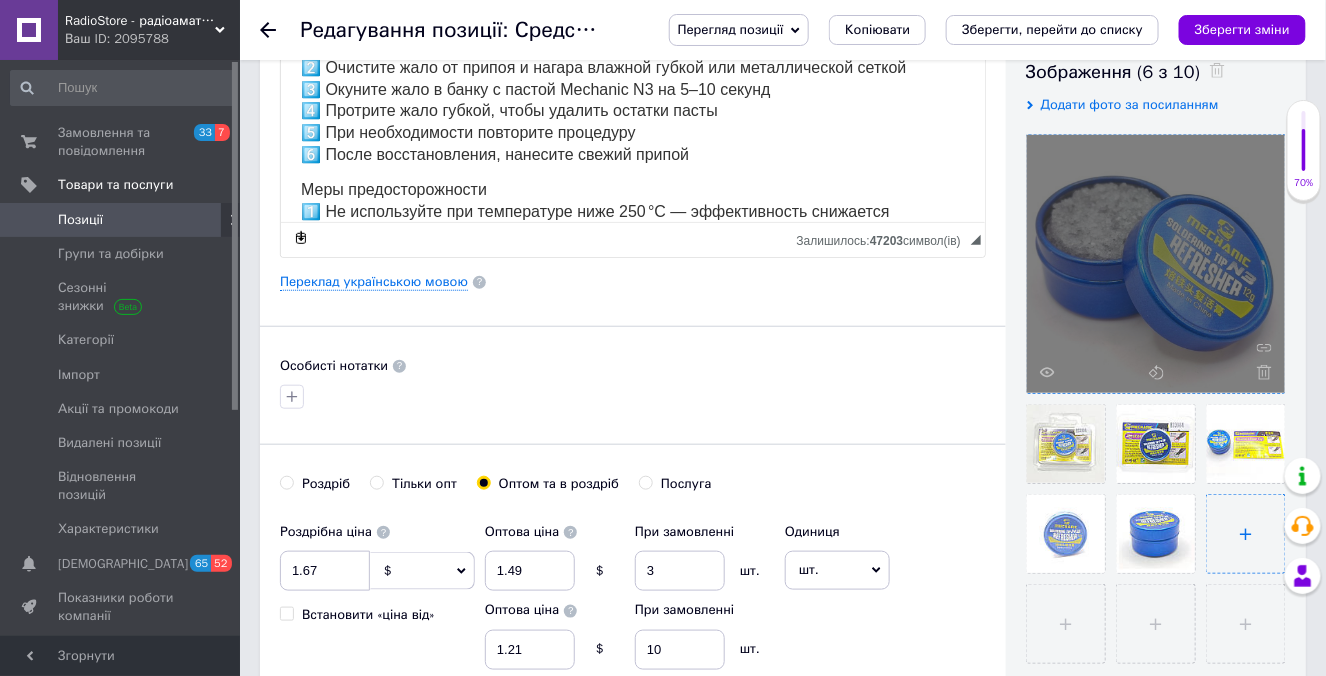 type on "C:\fakepath\photo_2025-07-10_17-05-26 (7).jpg" 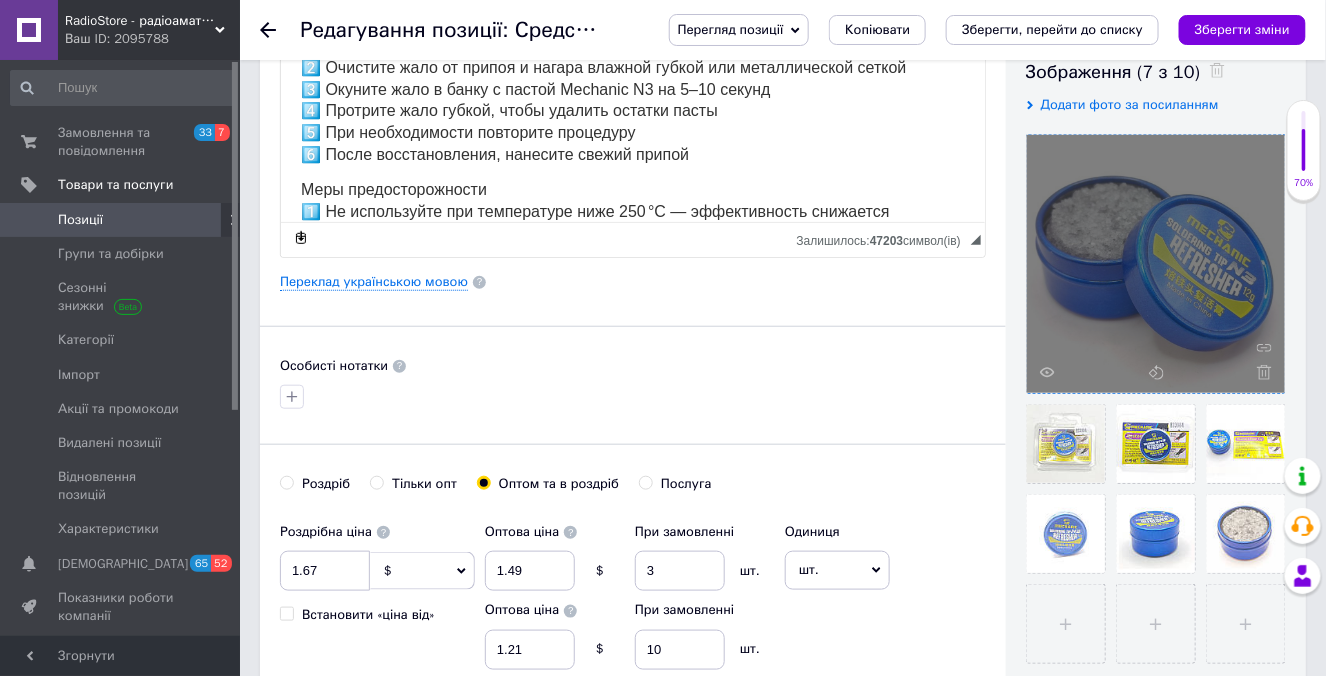 click at bounding box center (633, 397) 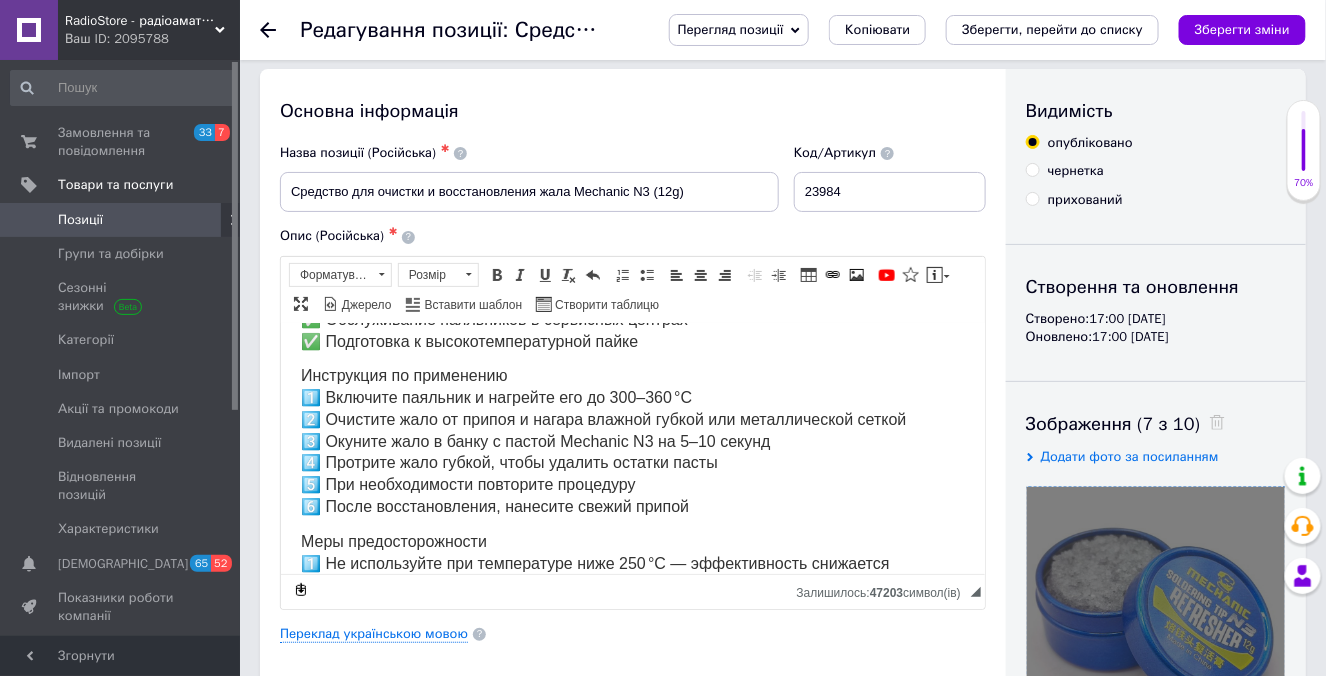 scroll, scrollTop: 0, scrollLeft: 0, axis: both 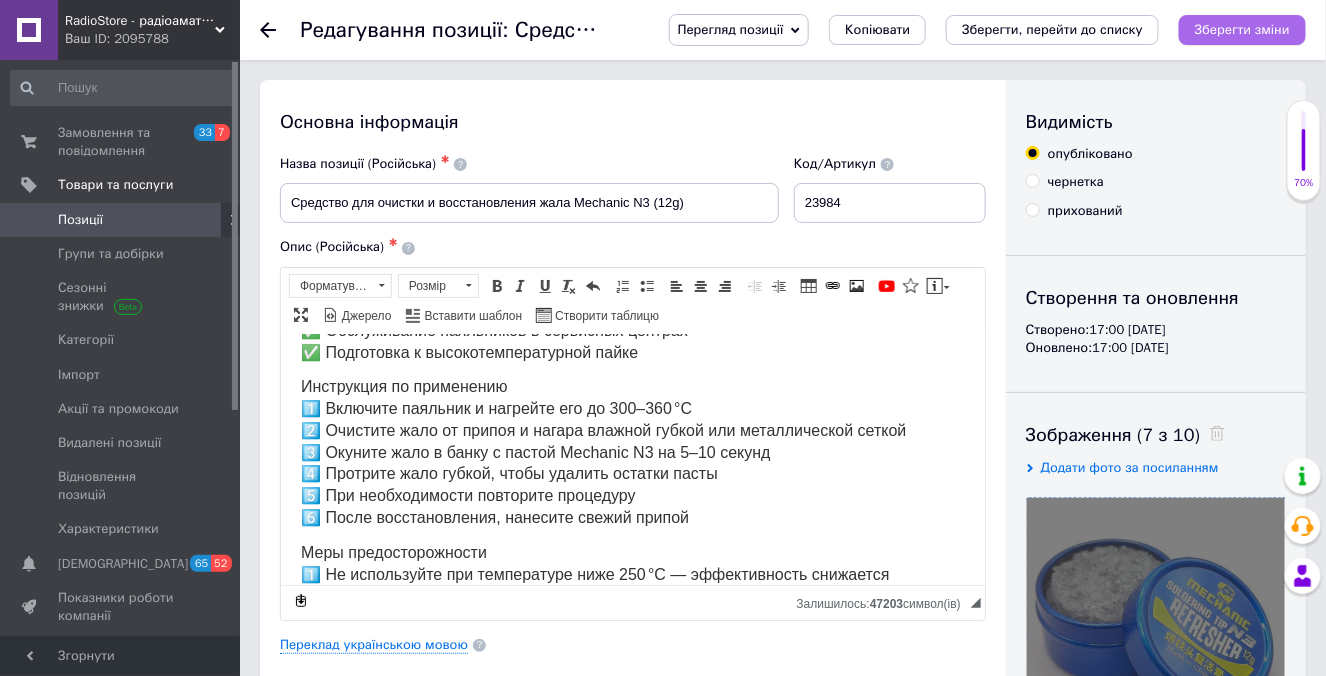 click on "Зберегти зміни" at bounding box center (1242, 30) 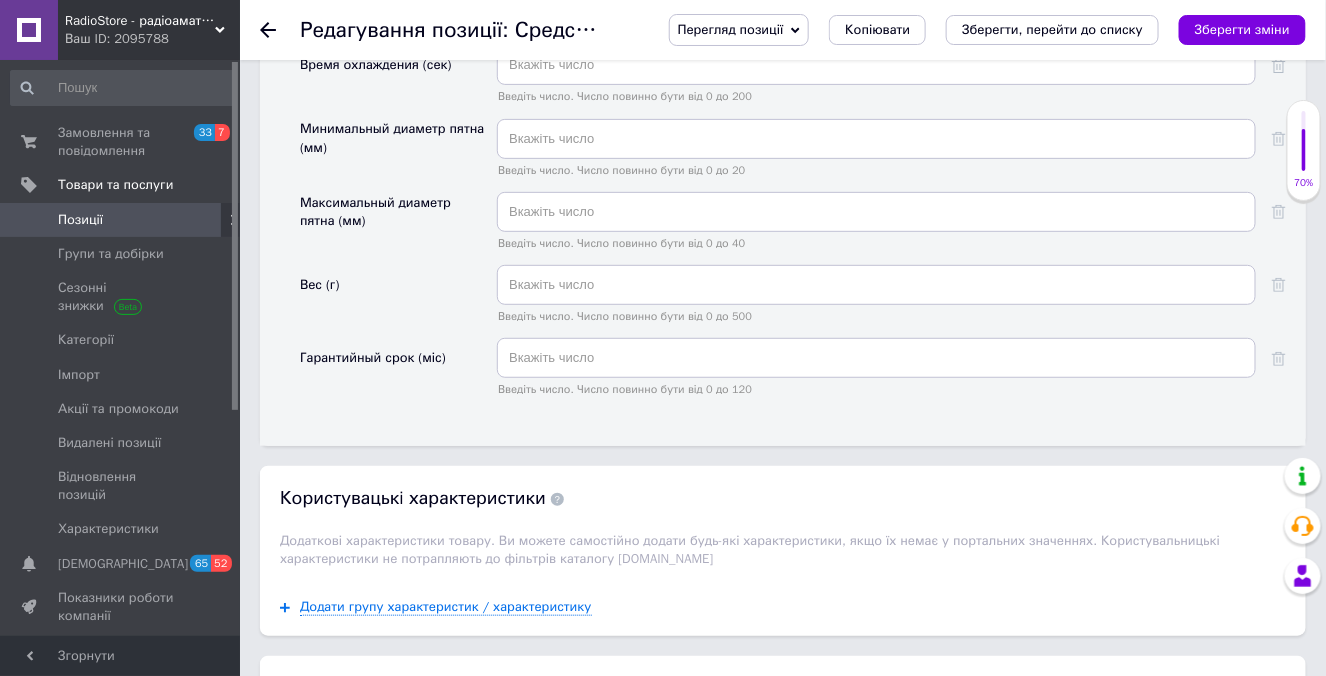 scroll, scrollTop: 2545, scrollLeft: 0, axis: vertical 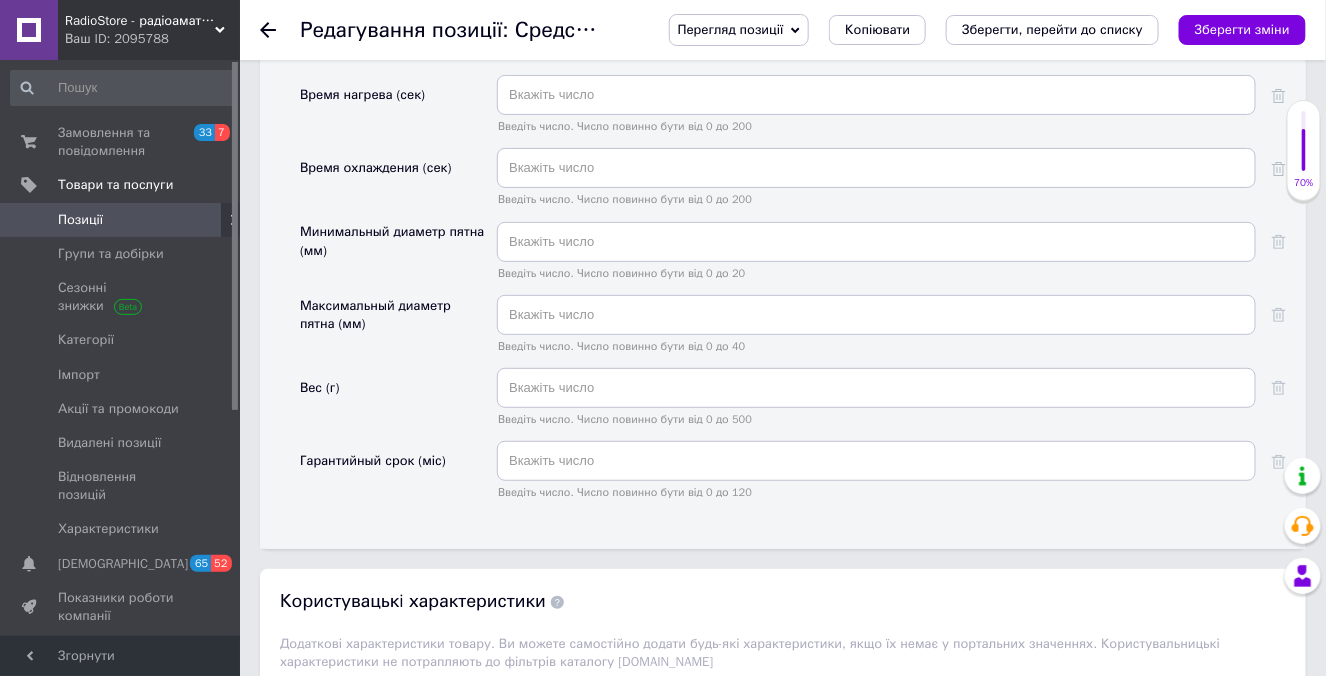 click on "Введіть число. Число повинно бути від 0 до 40" at bounding box center [876, 331] 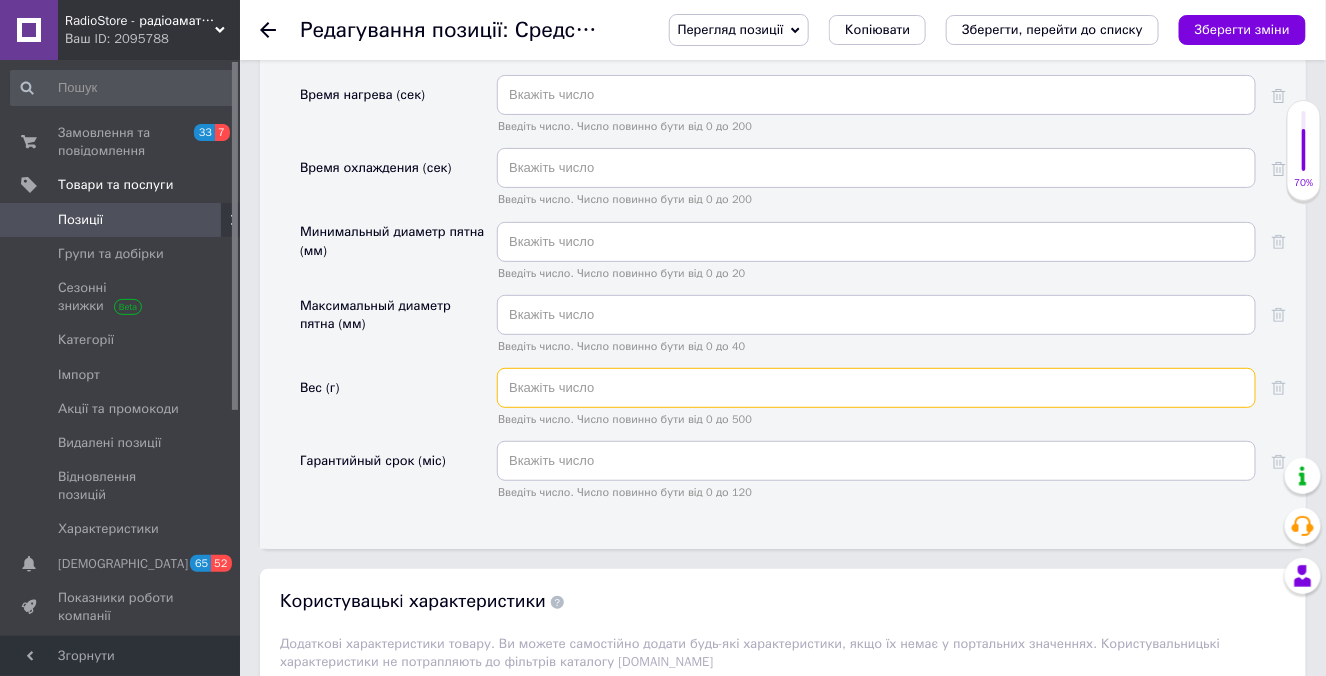 click at bounding box center [876, 388] 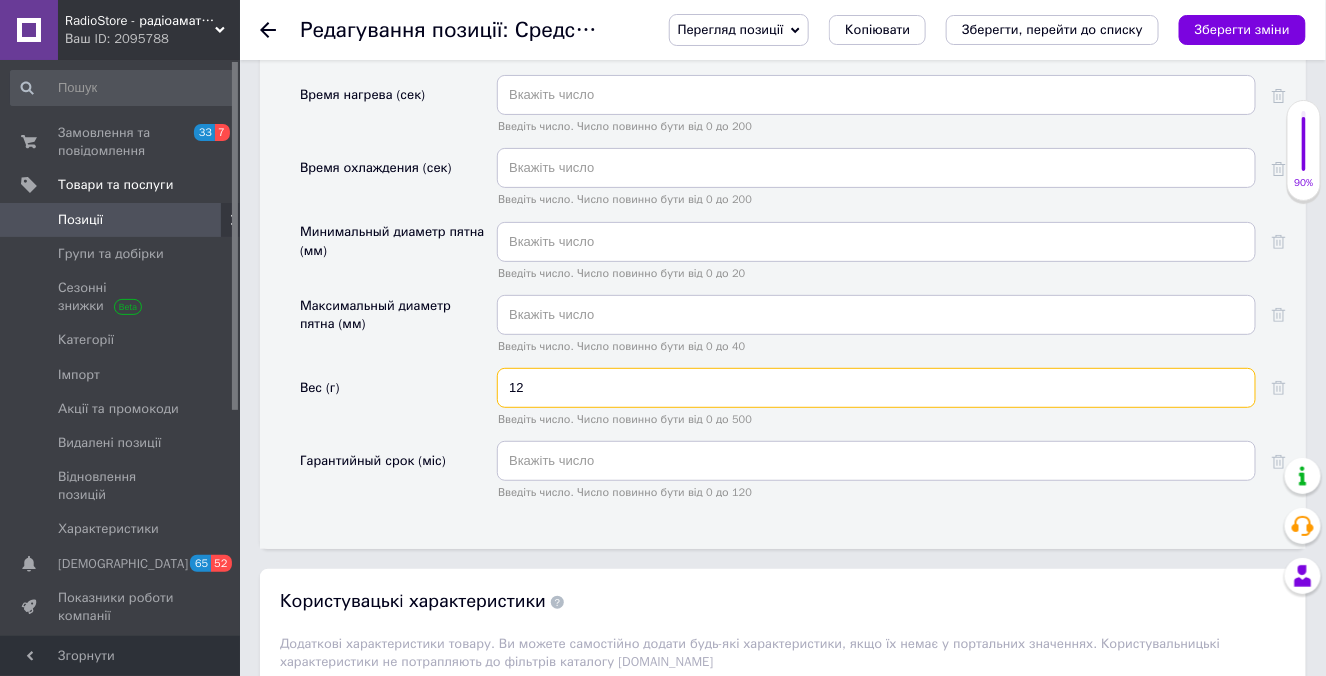 type on "12" 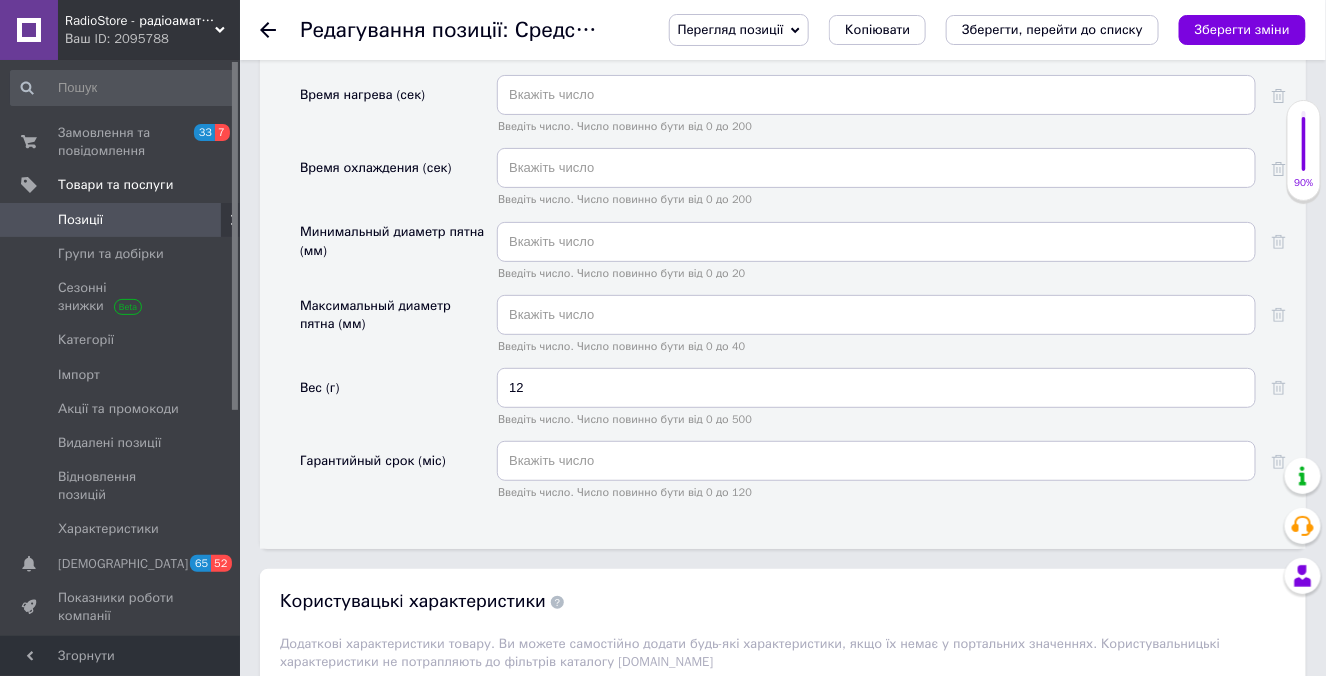 click on "Максимальный диаметр пятна (мм)" at bounding box center [398, 331] 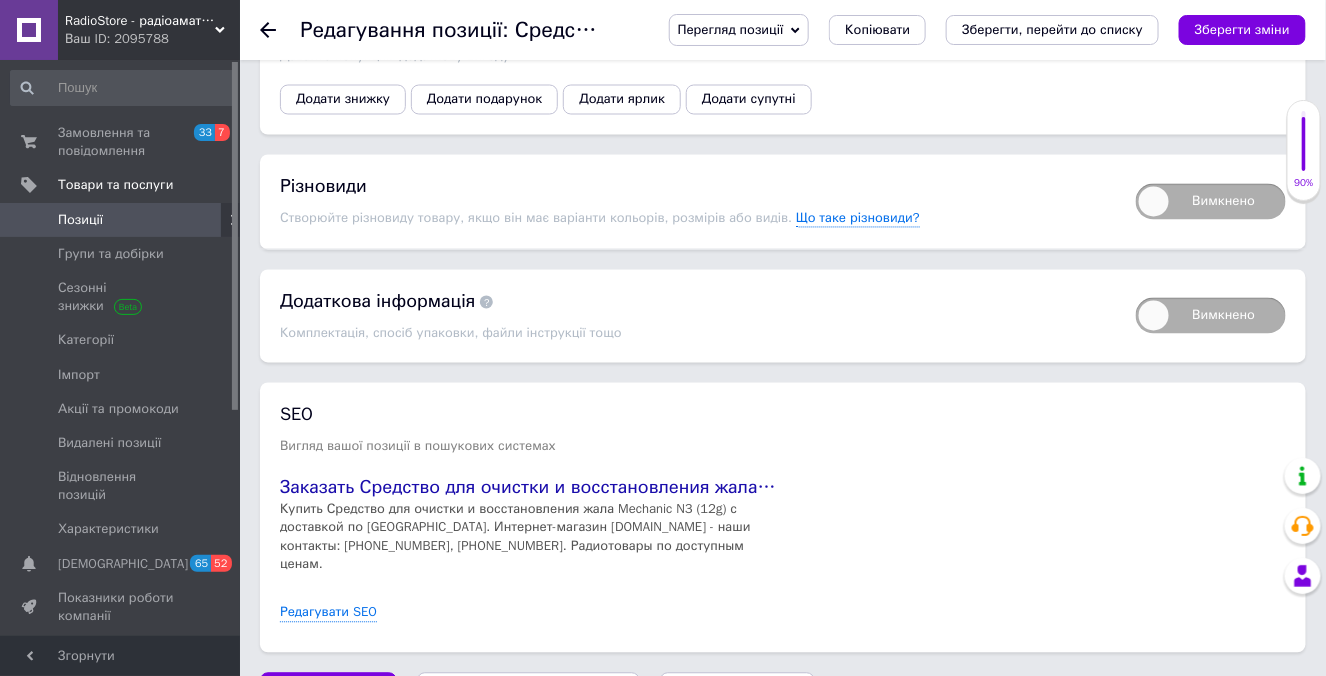 scroll, scrollTop: 3576, scrollLeft: 0, axis: vertical 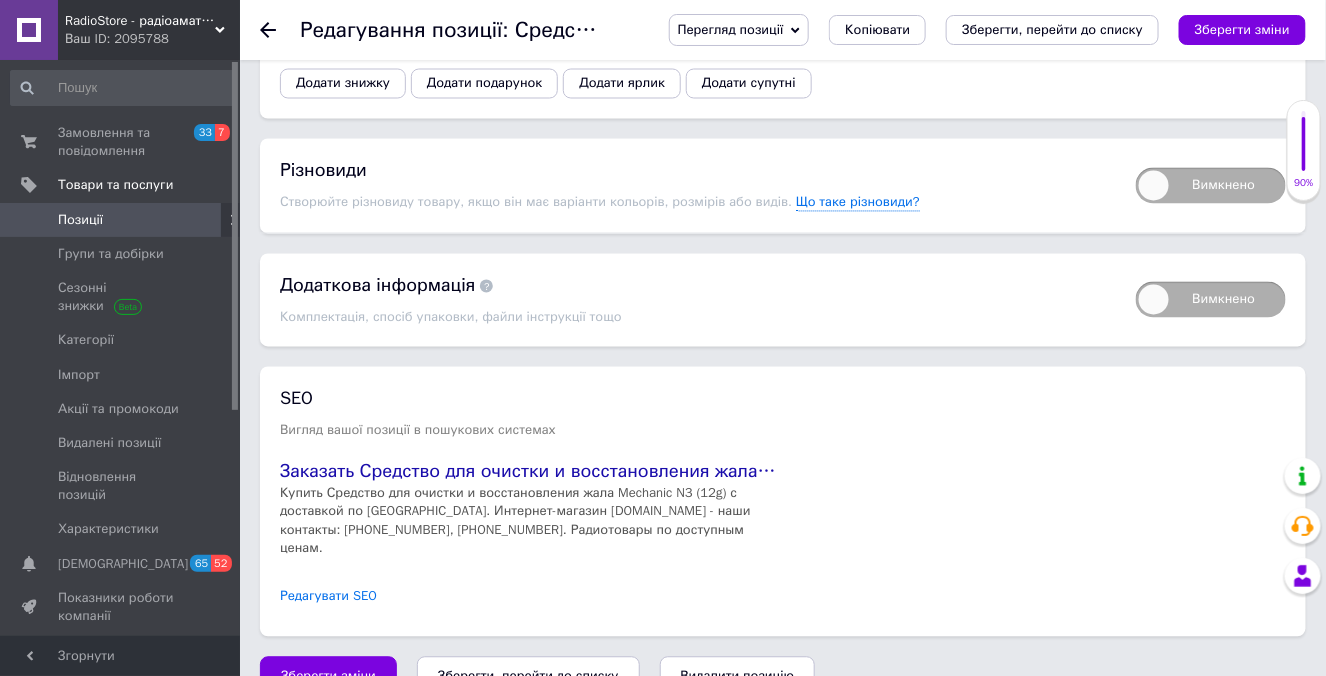 click on "Редагувати SEO" at bounding box center [328, 597] 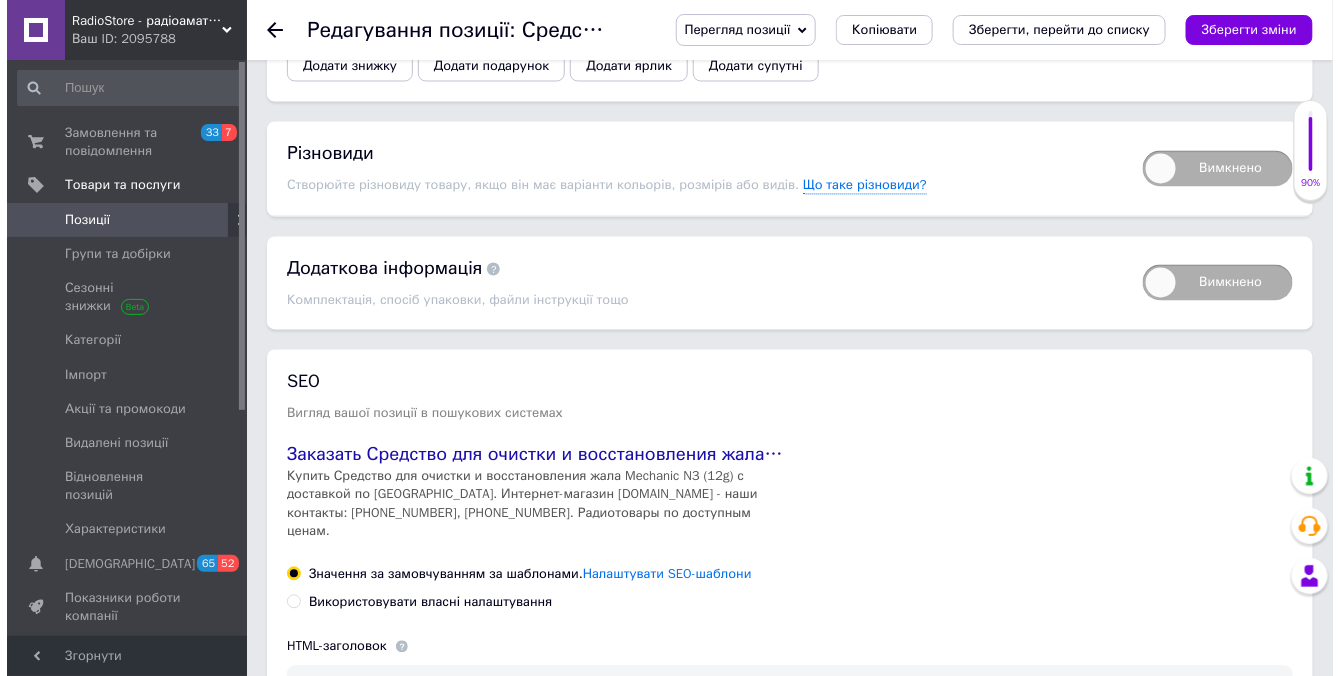scroll, scrollTop: 3977, scrollLeft: 0, axis: vertical 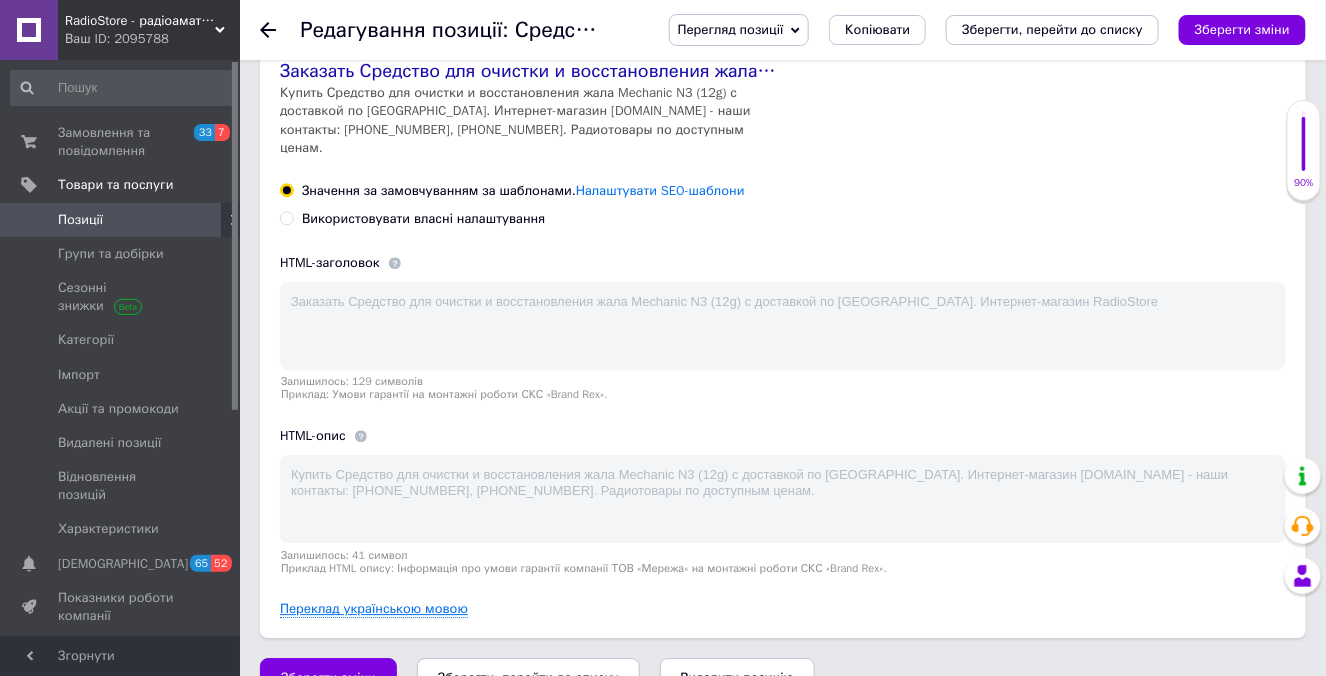 click on "Переклад українською мовою" at bounding box center [374, 609] 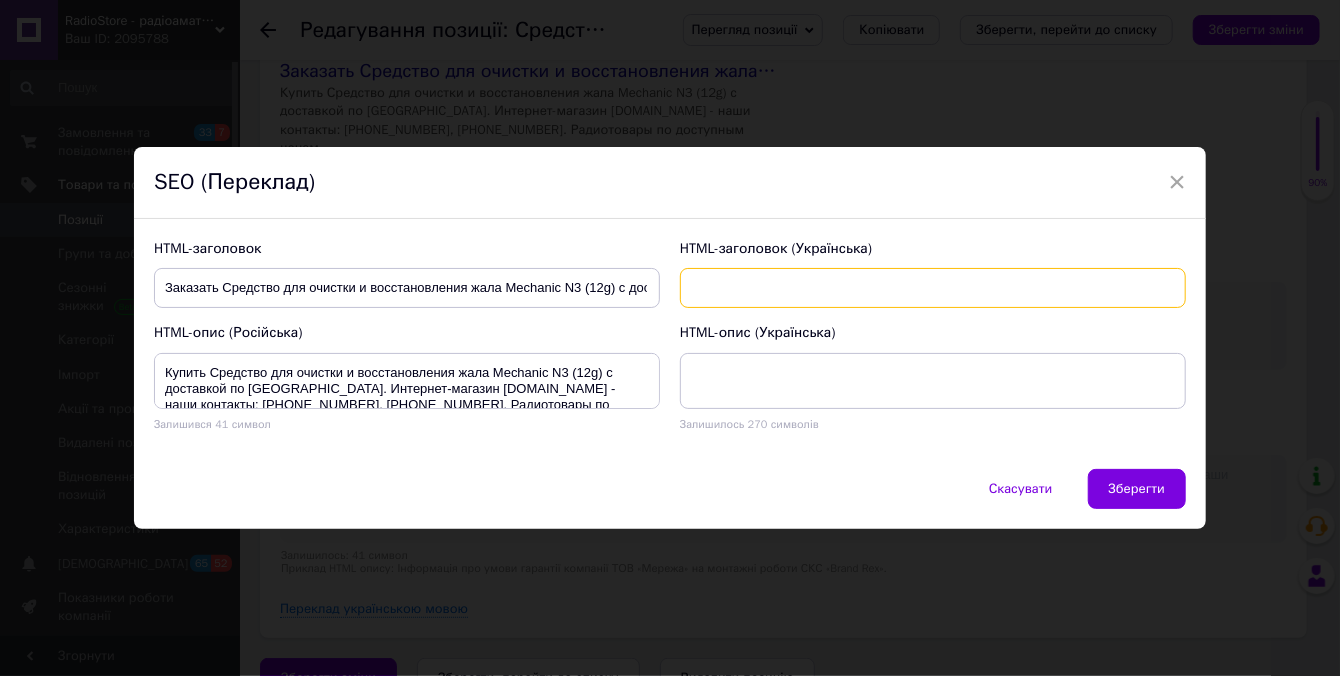 click at bounding box center [933, 288] 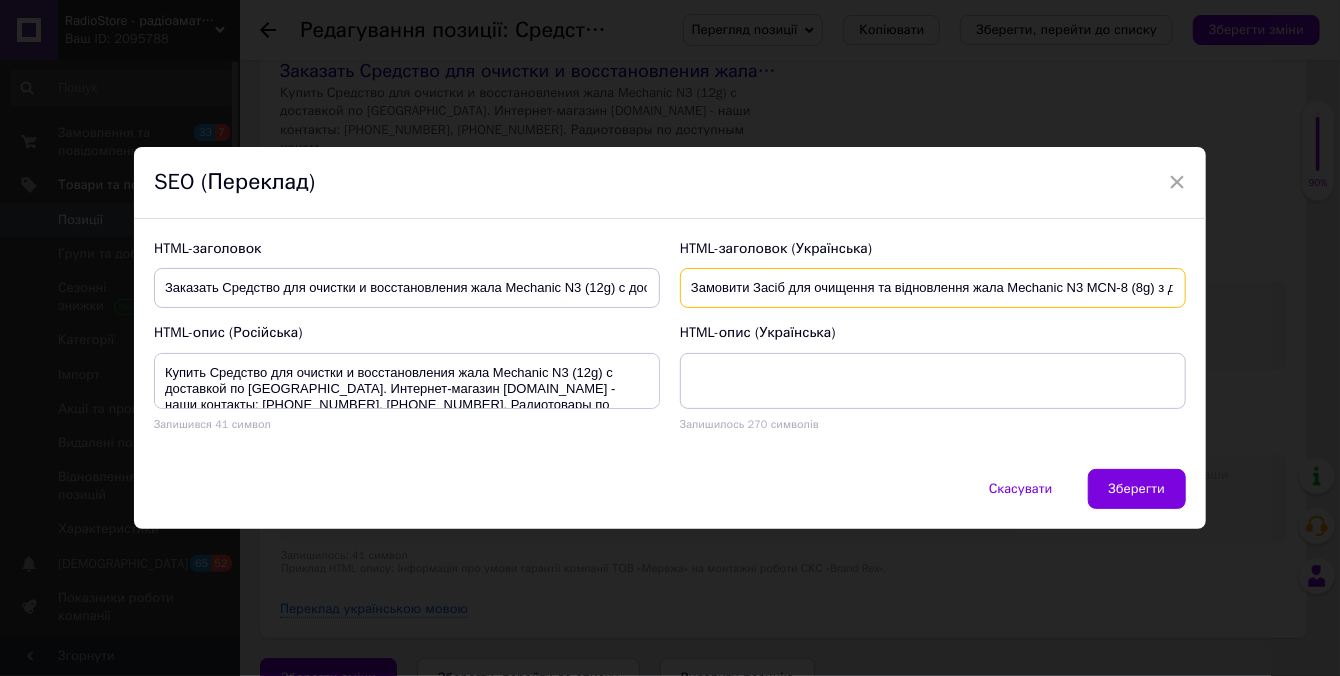 scroll, scrollTop: 0, scrollLeft: 513, axis: horizontal 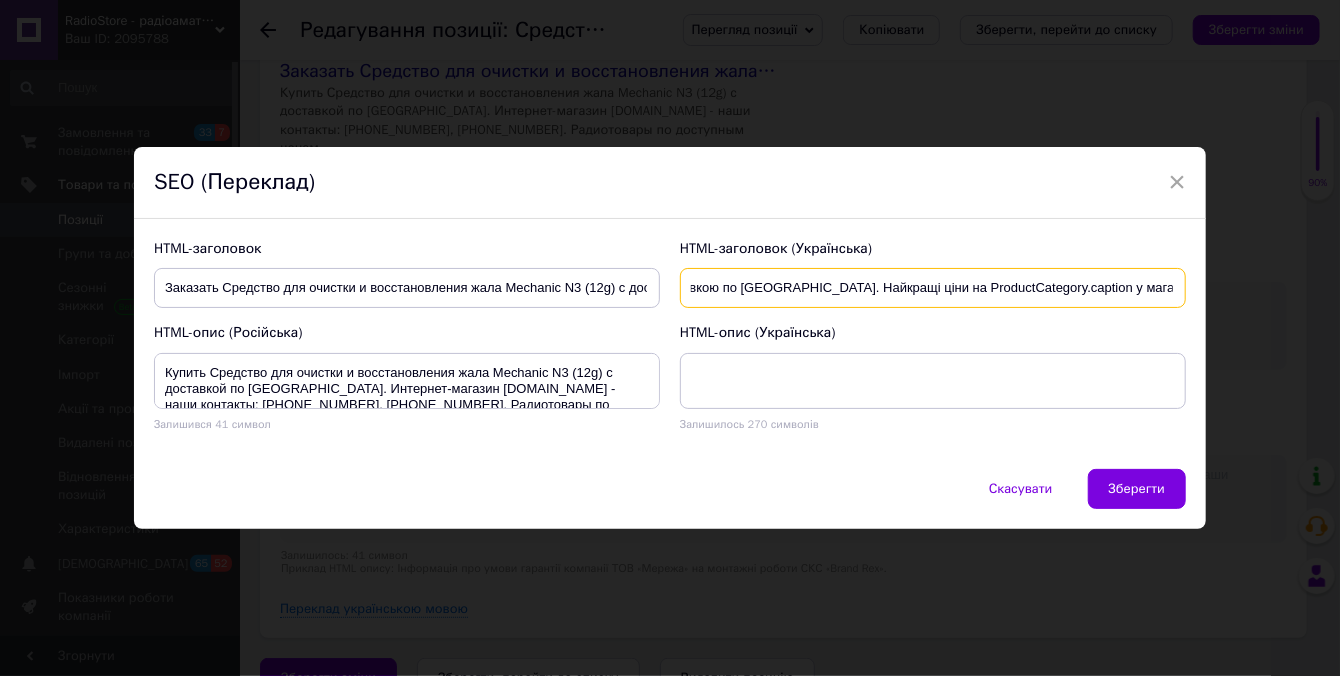 type on "Замовити Засіб для очищення та відновлення жала Mechanic N3 MCN-8 (8g) з доставкою по [GEOGRAPHIC_DATA]. Найкращі ціни на ProductCategory.caption у магазині RadioStore" 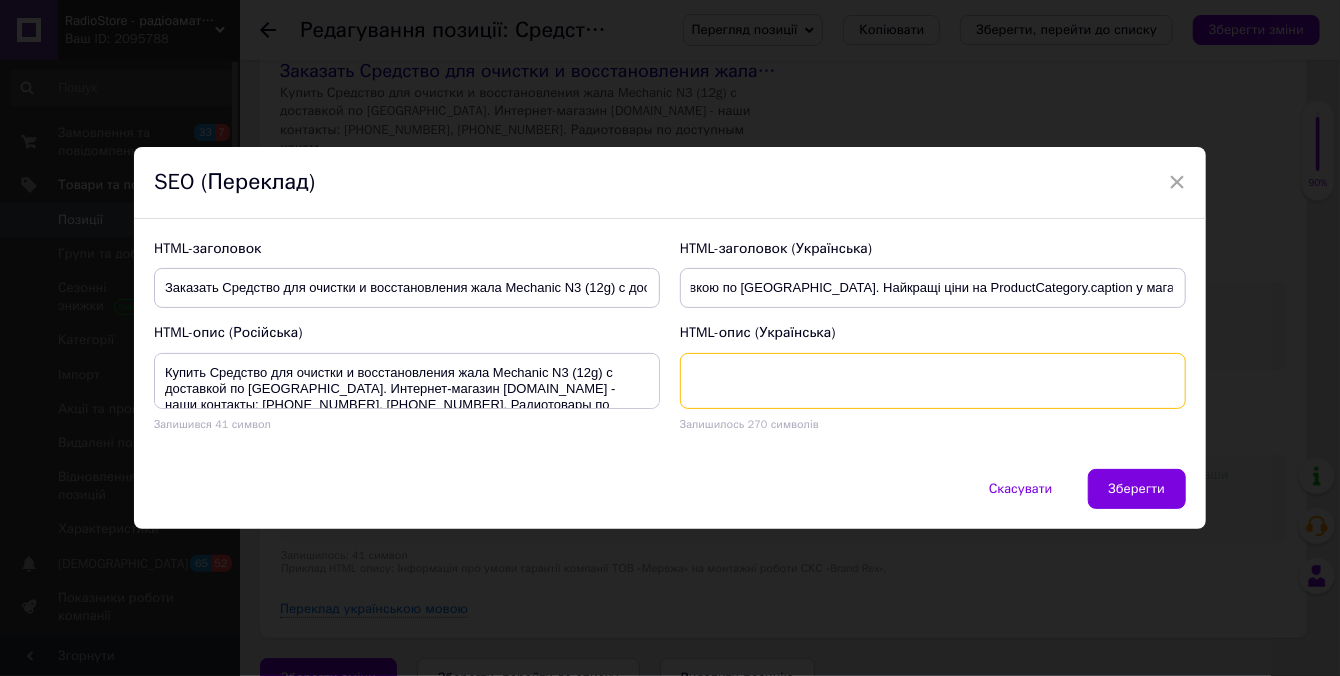 scroll, scrollTop: 0, scrollLeft: 0, axis: both 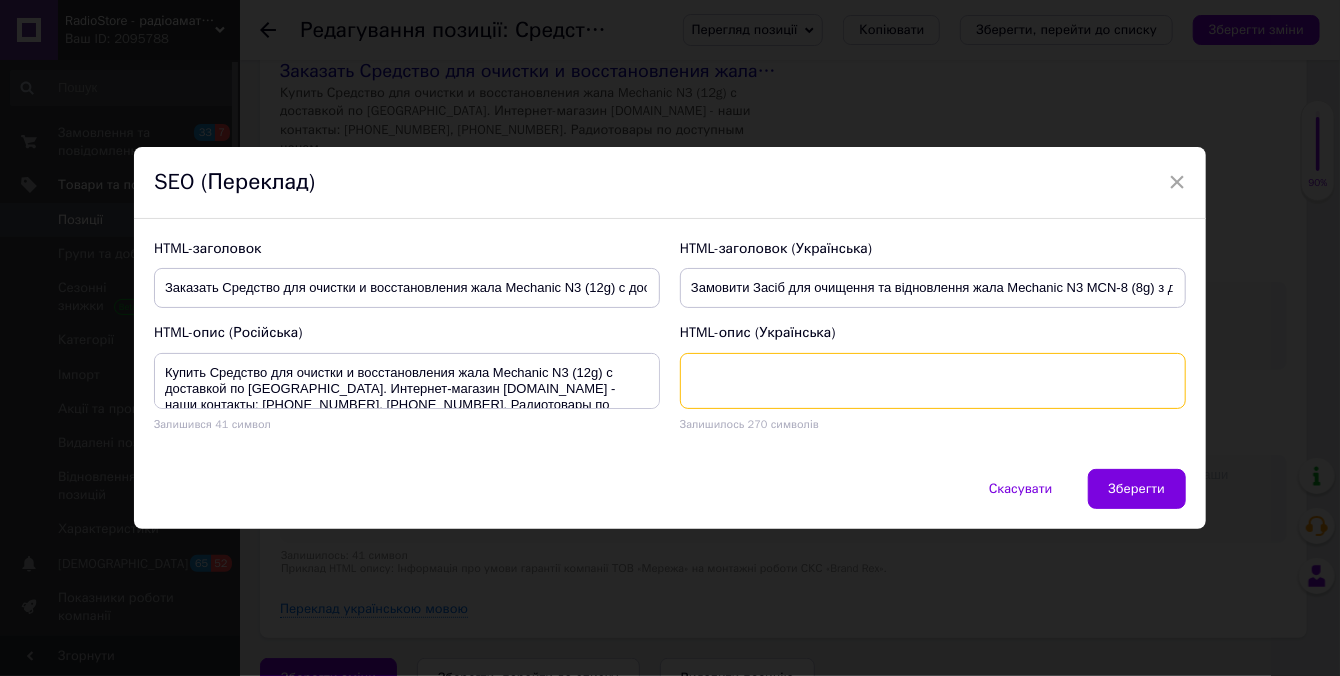 click at bounding box center (933, 381) 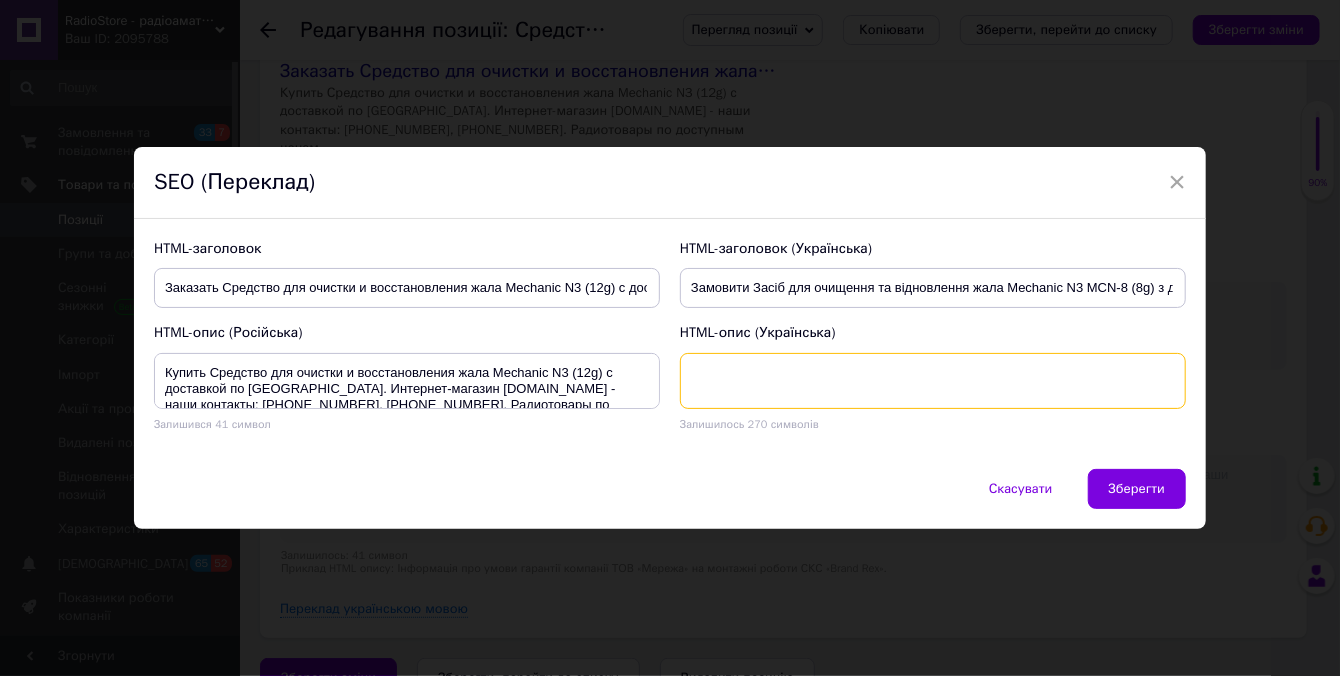 paste on "Купити Засіб для очищення та відновлення жалу Mechanic N3 MCN-8 (8g) з доставкою по [GEOGRAPHIC_DATA]. Інтернет-магазин [DOMAIN_NAME] – наші контакти: [PHONE_NUMBER] [PHONE_NUMBER]. Радіотовари за доступними цінами." 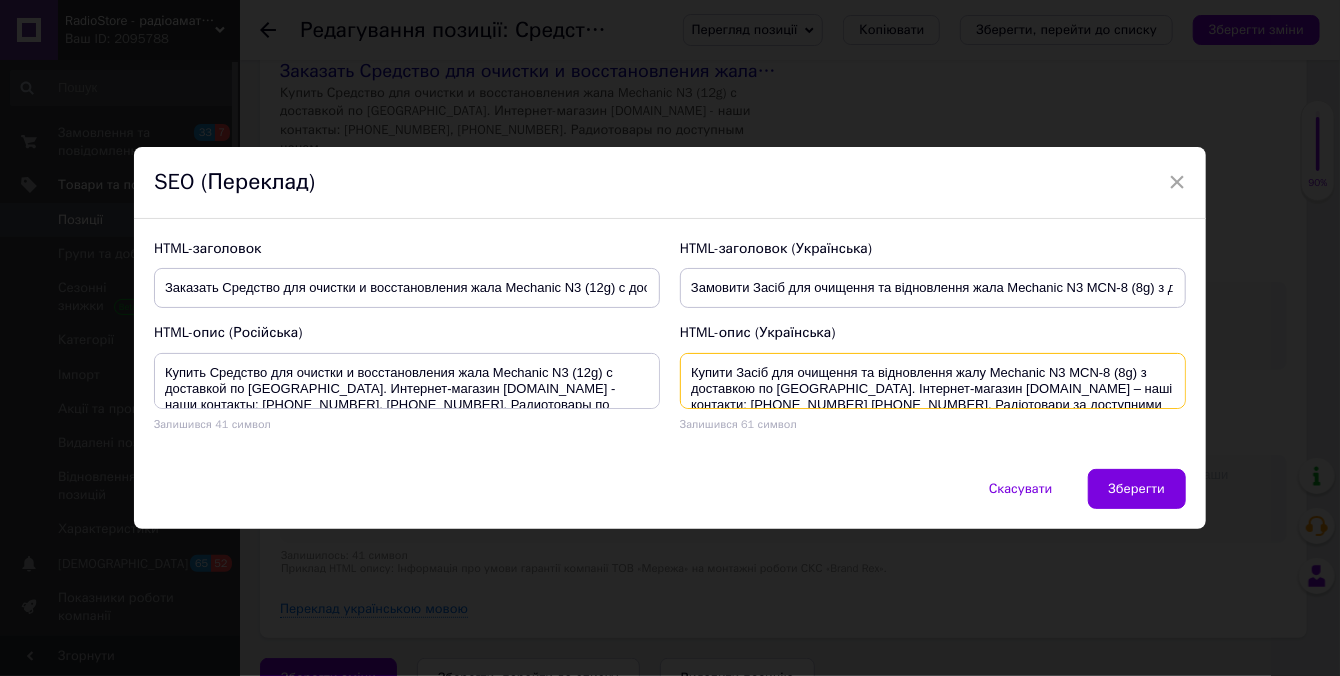 scroll, scrollTop: 4, scrollLeft: 0, axis: vertical 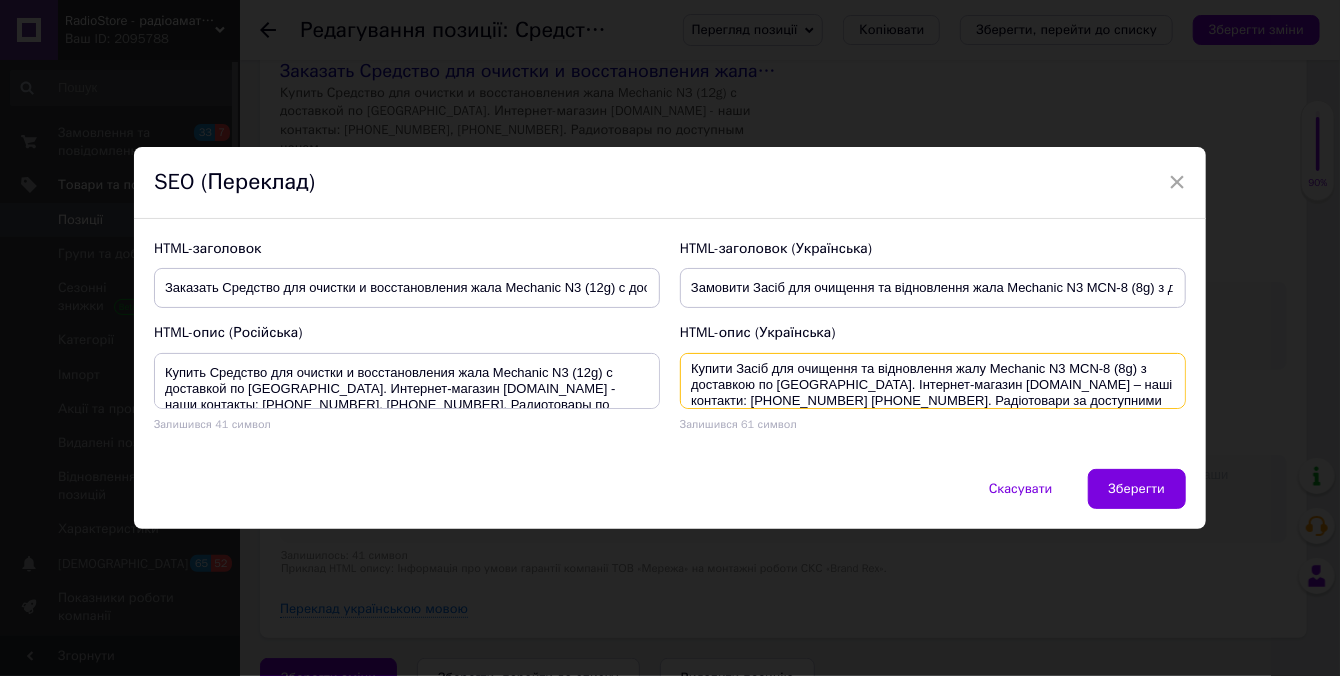 drag, startPoint x: 820, startPoint y: 380, endPoint x: 1032, endPoint y: 384, distance: 212.03773 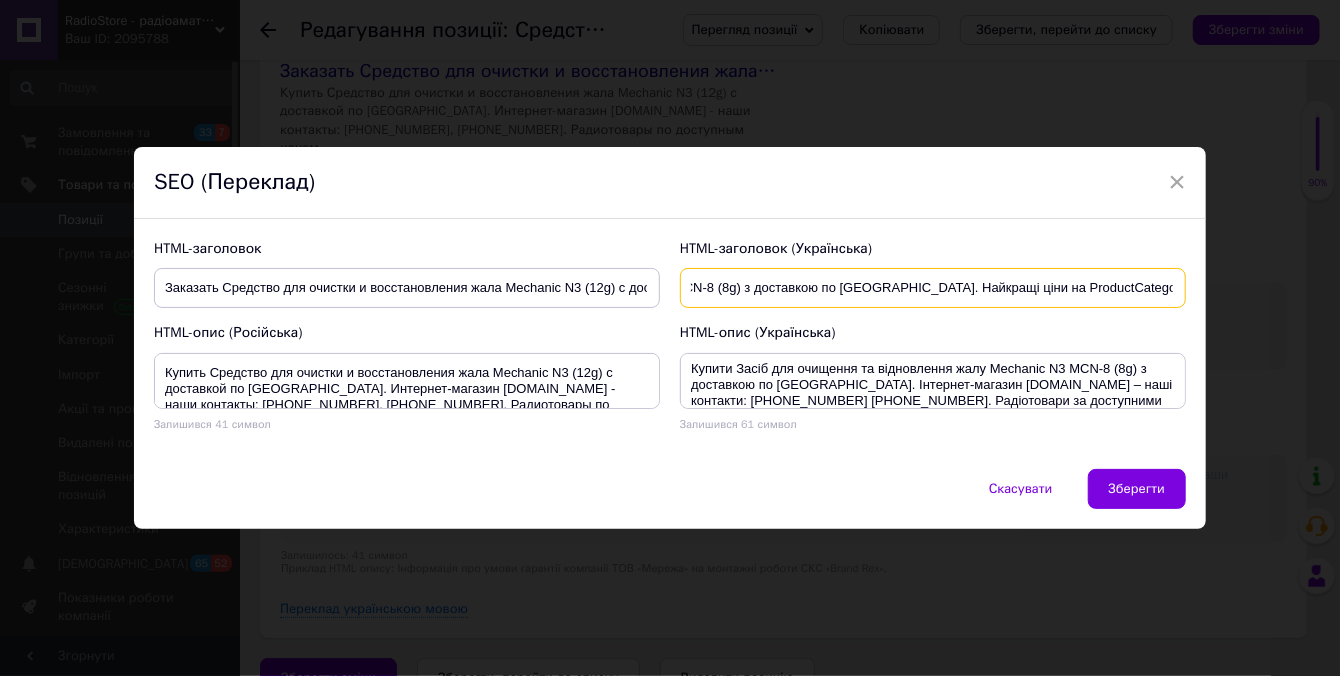 scroll, scrollTop: 0, scrollLeft: 451, axis: horizontal 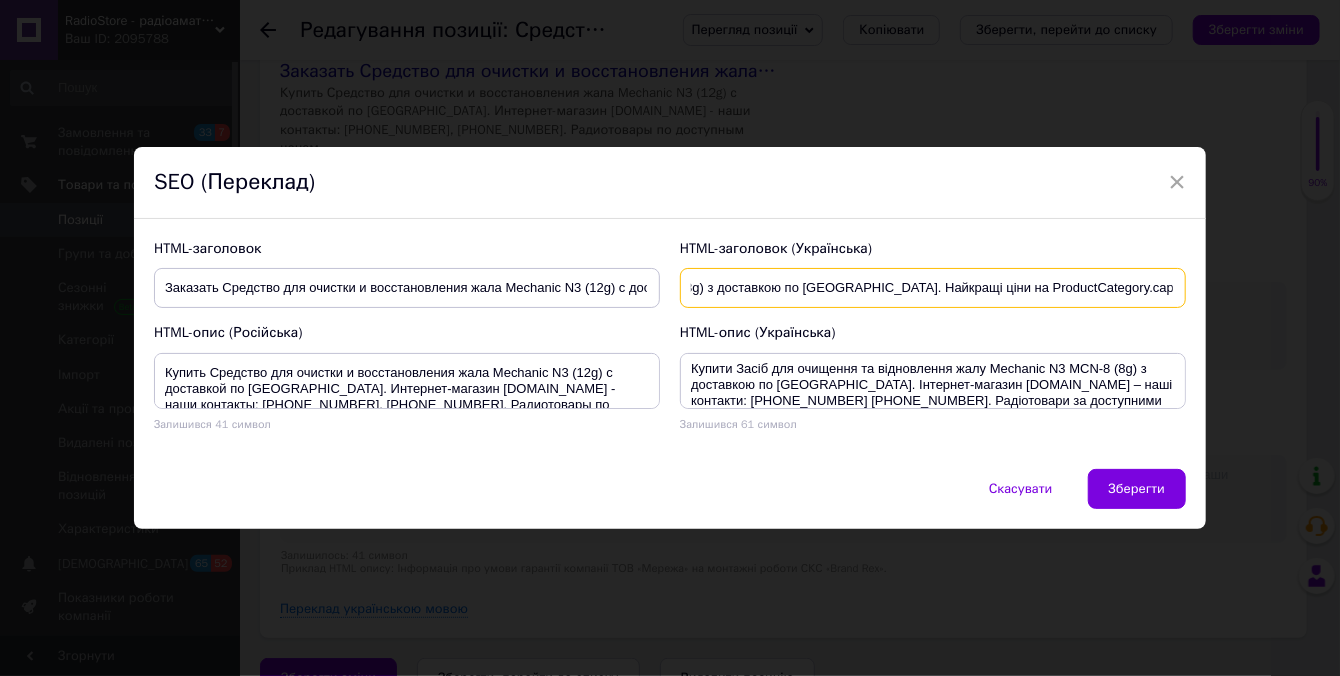 drag, startPoint x: 1058, startPoint y: 295, endPoint x: 973, endPoint y: 298, distance: 85.052925 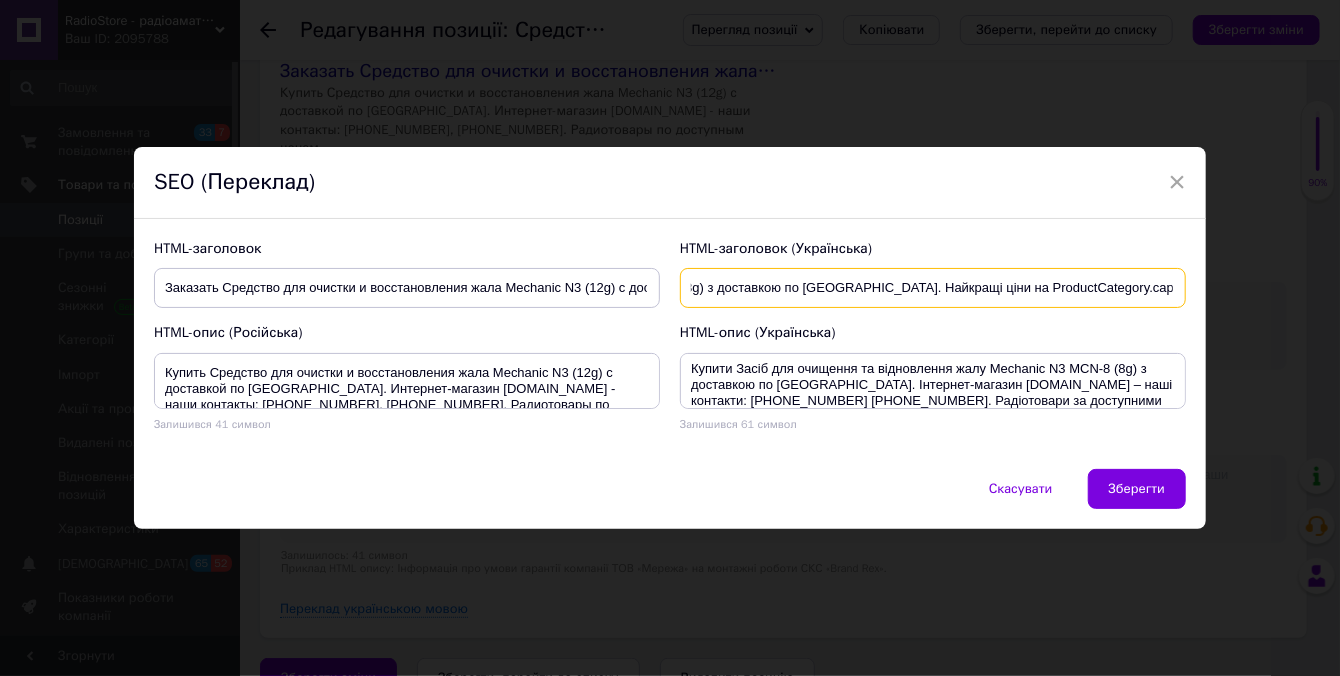 scroll, scrollTop: 0, scrollLeft: 513, axis: horizontal 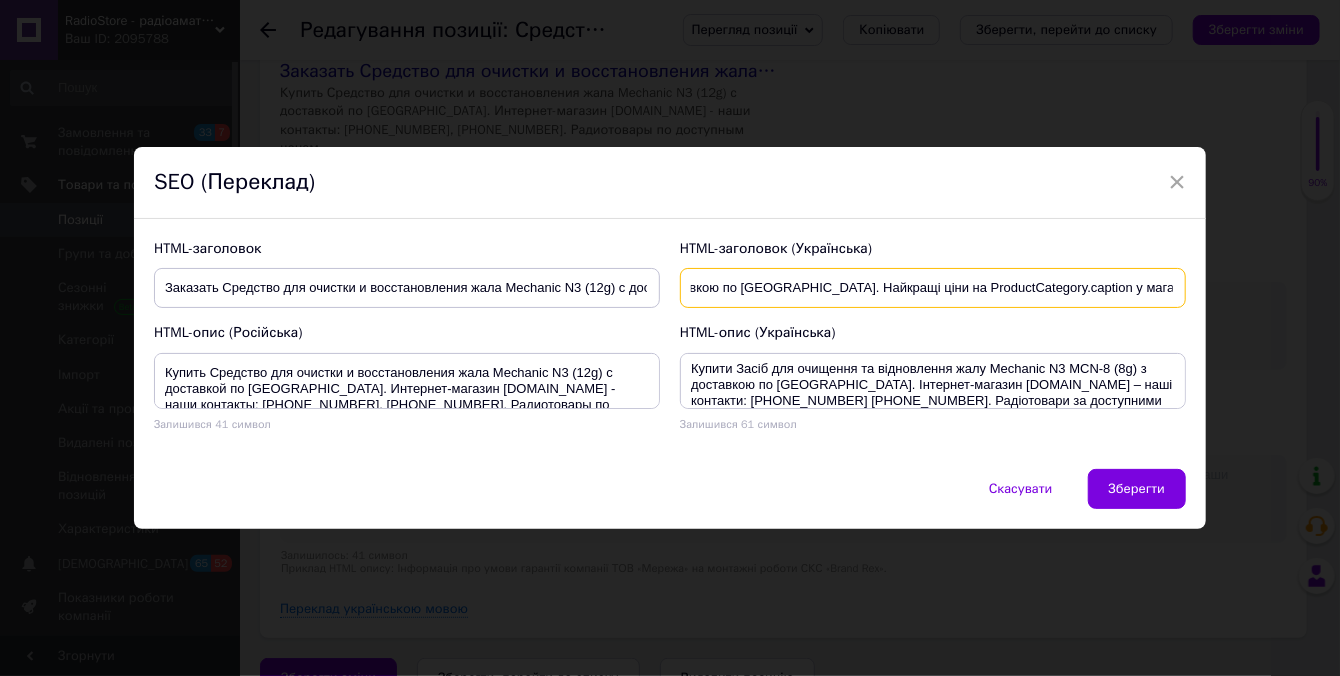 paste on "Інтернет-магазин [DOMAIN_NAME]" 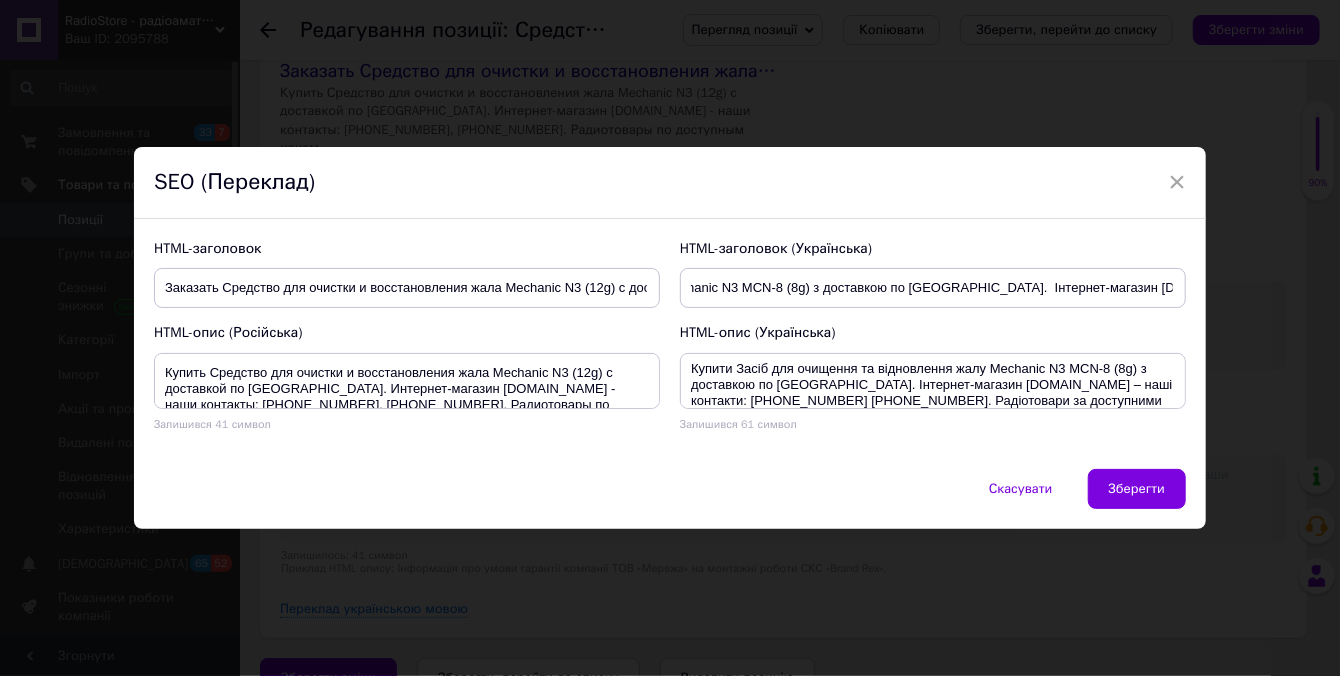 scroll, scrollTop: 0, scrollLeft: 0, axis: both 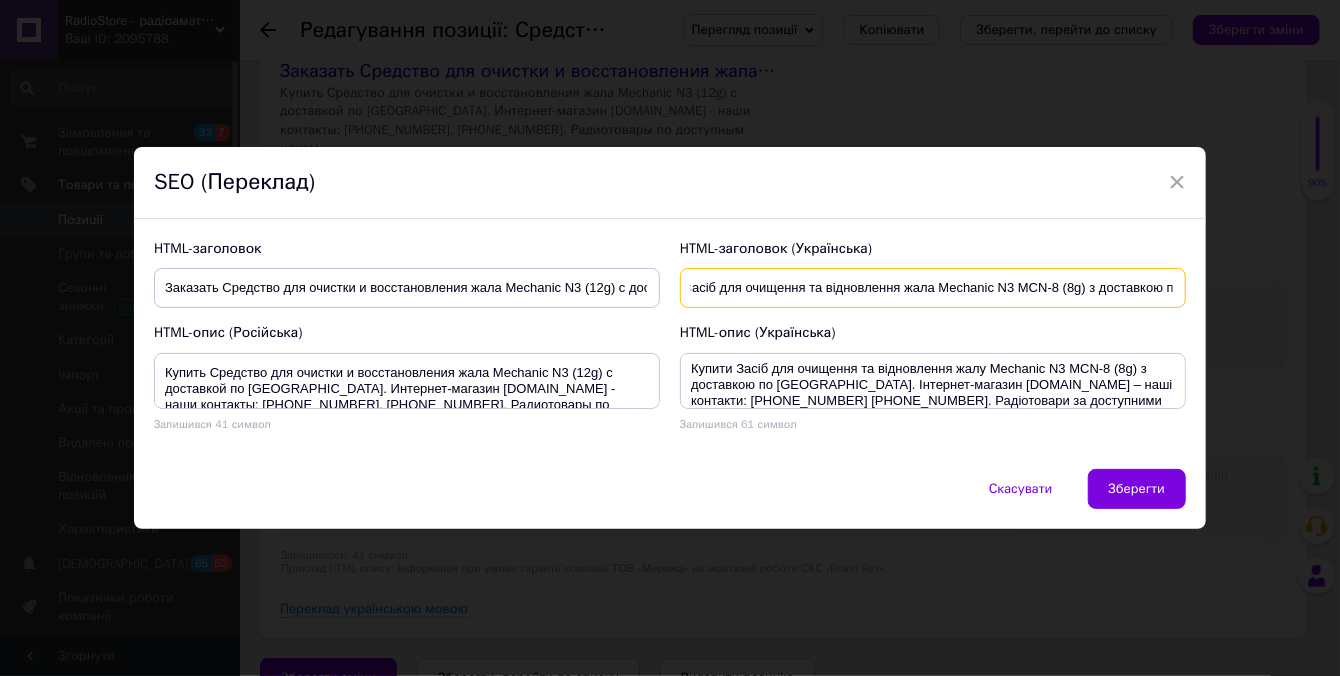 drag, startPoint x: 751, startPoint y: 287, endPoint x: 1083, endPoint y: 307, distance: 332.60187 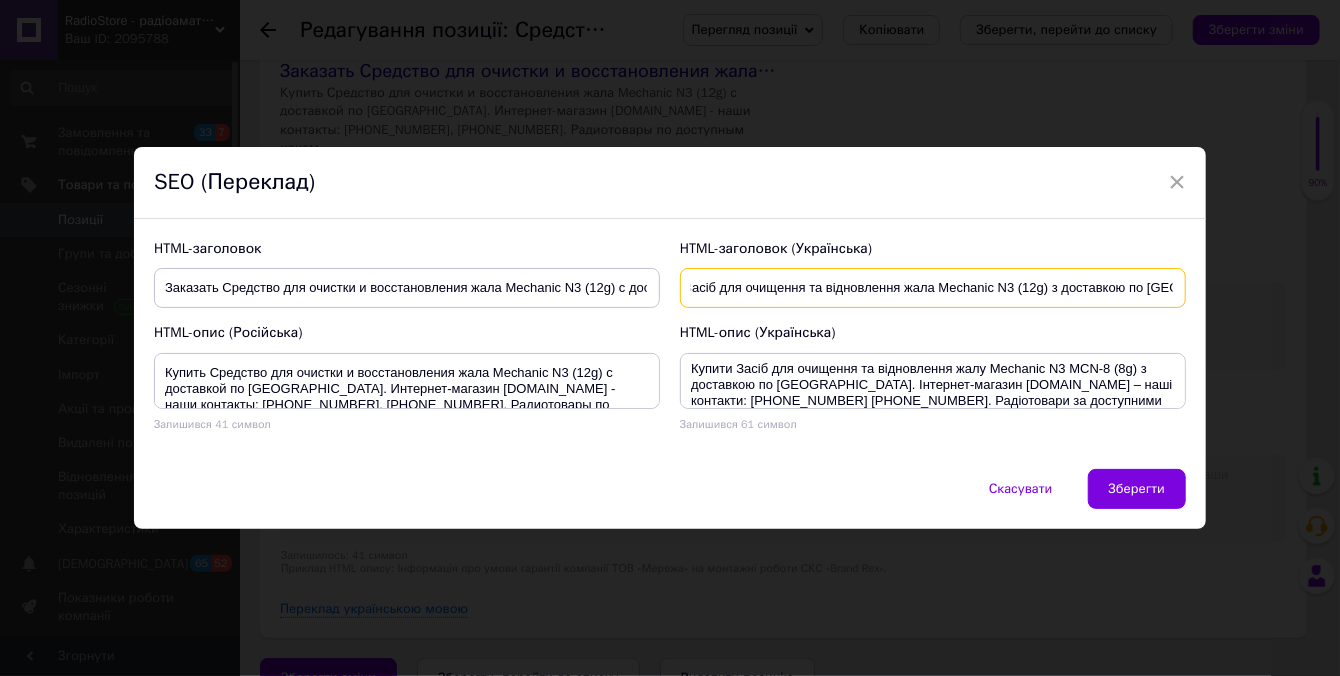 type on "Замовити Засіб для очищення та відновлення жала Mechanic N3 (12g) з доставкою по [GEOGRAPHIC_DATA].  Інтернет-магазин [DOMAIN_NAME]" 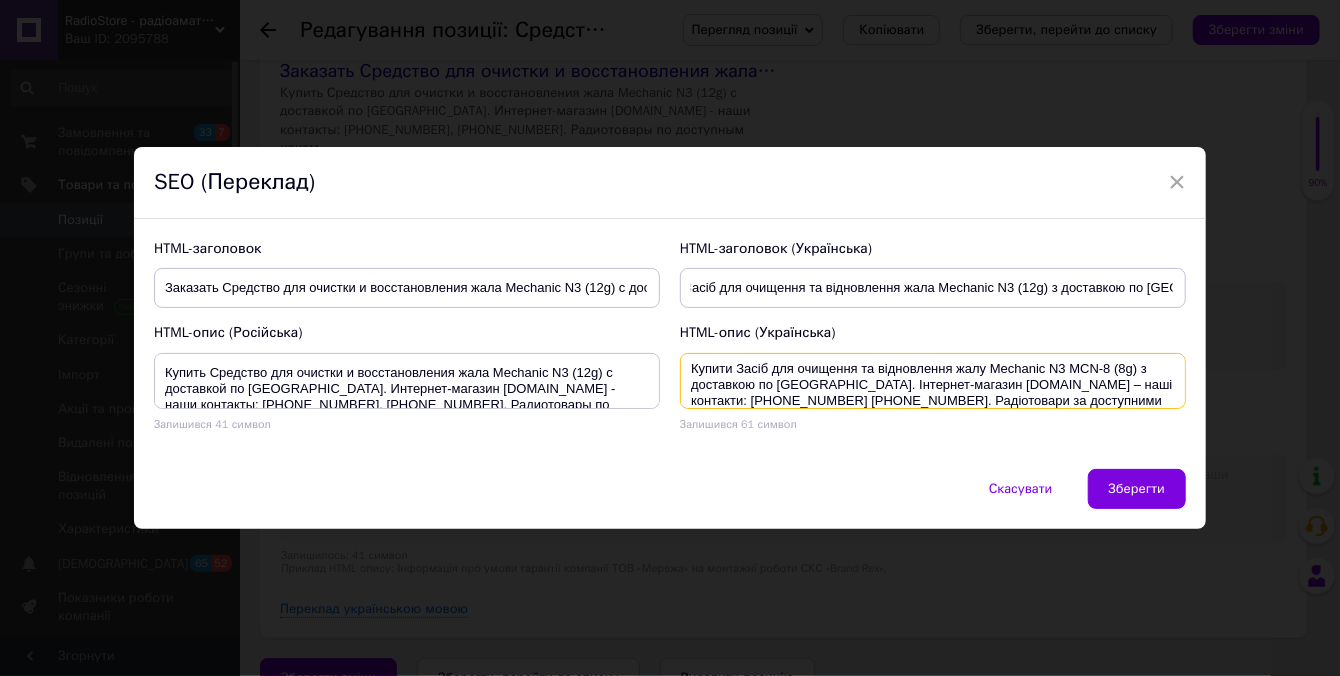 scroll, scrollTop: 0, scrollLeft: 0, axis: both 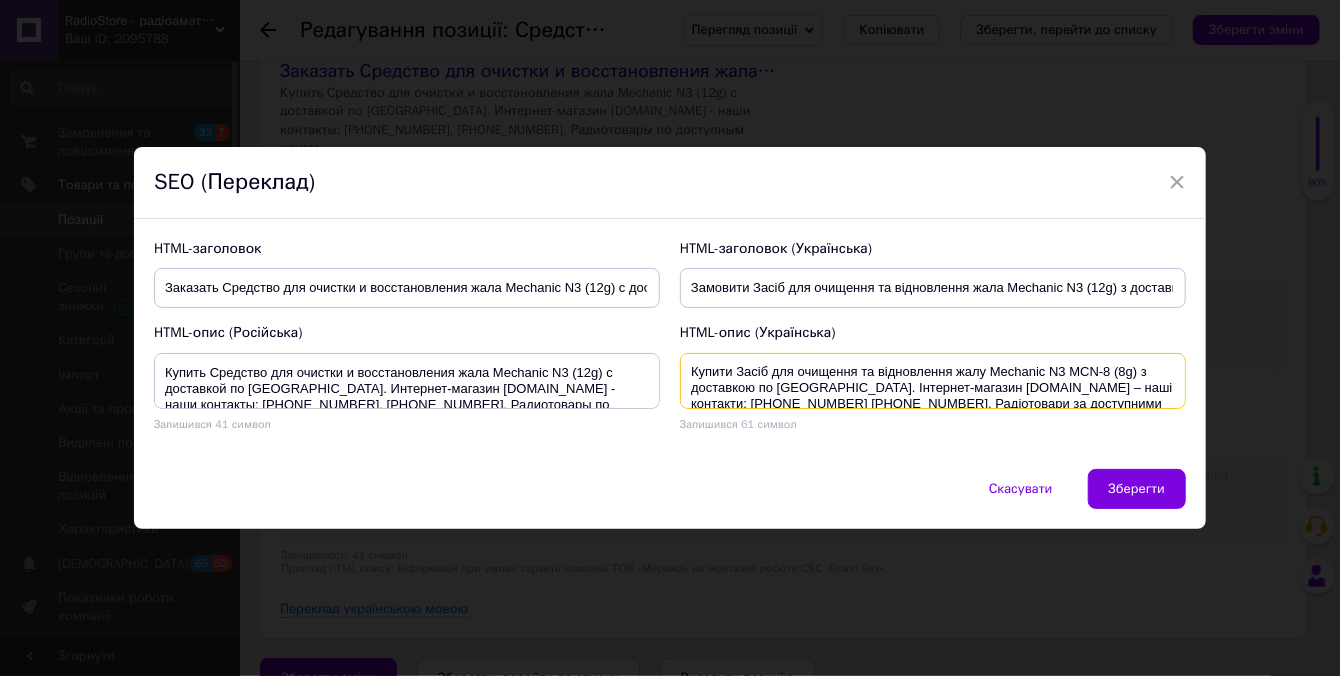 drag, startPoint x: 734, startPoint y: 366, endPoint x: 1133, endPoint y: 375, distance: 399.1015 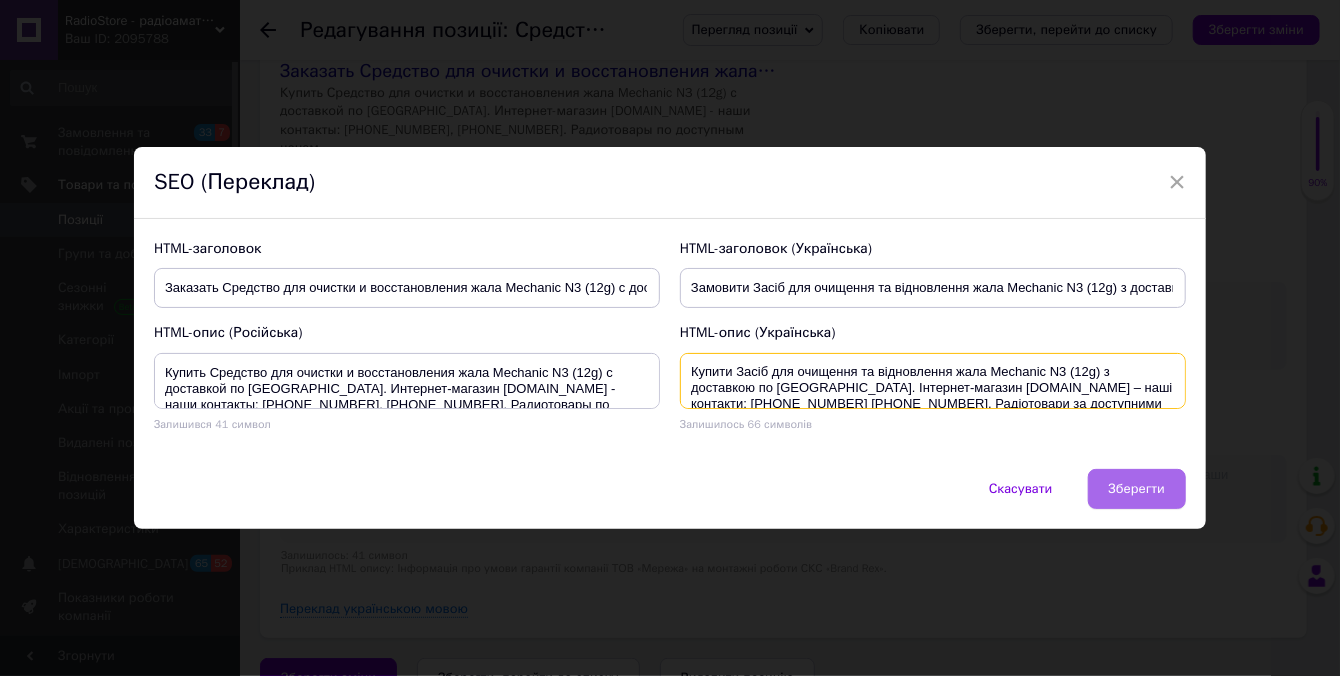 type on "Купити Засіб для очищення та відновлення жала Mechanic N3 (12g) з доставкою по [GEOGRAPHIC_DATA]. Інтернет-магазин [DOMAIN_NAME] – наші контакти: [PHONE_NUMBER] [PHONE_NUMBER]. Радіотовари за доступними цінами." 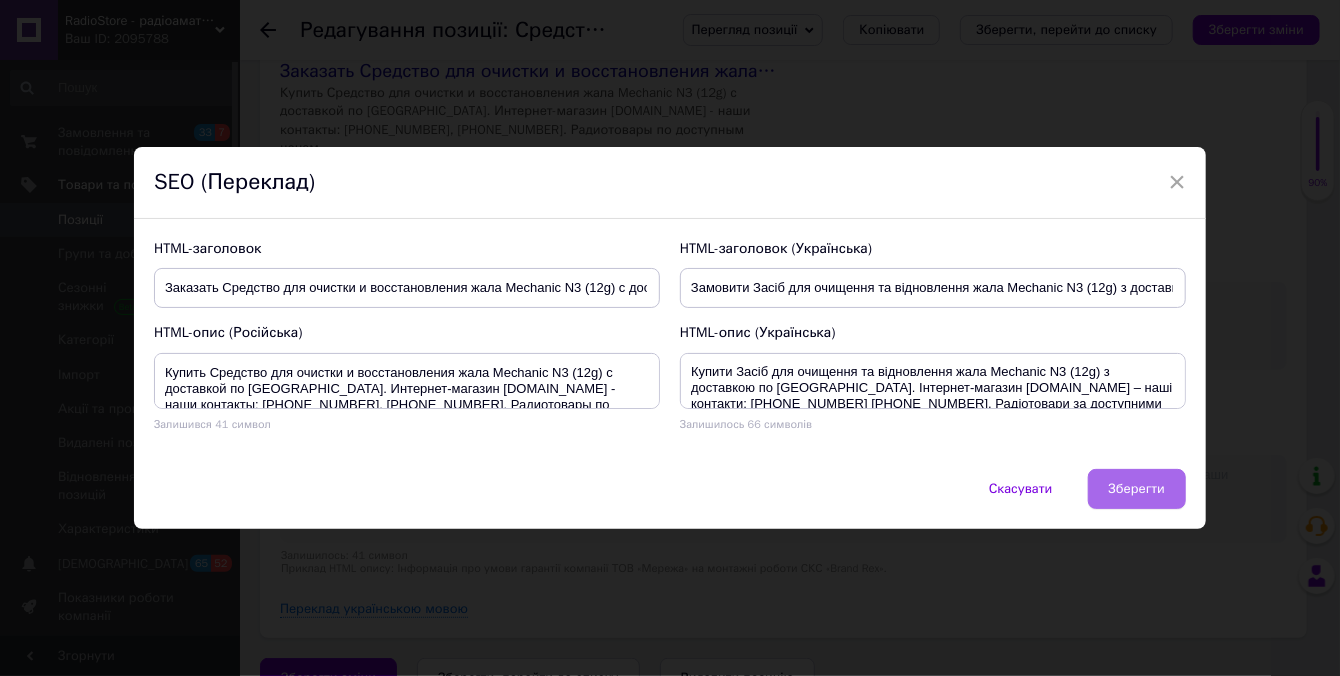 click on "Зберегти" at bounding box center (1137, 489) 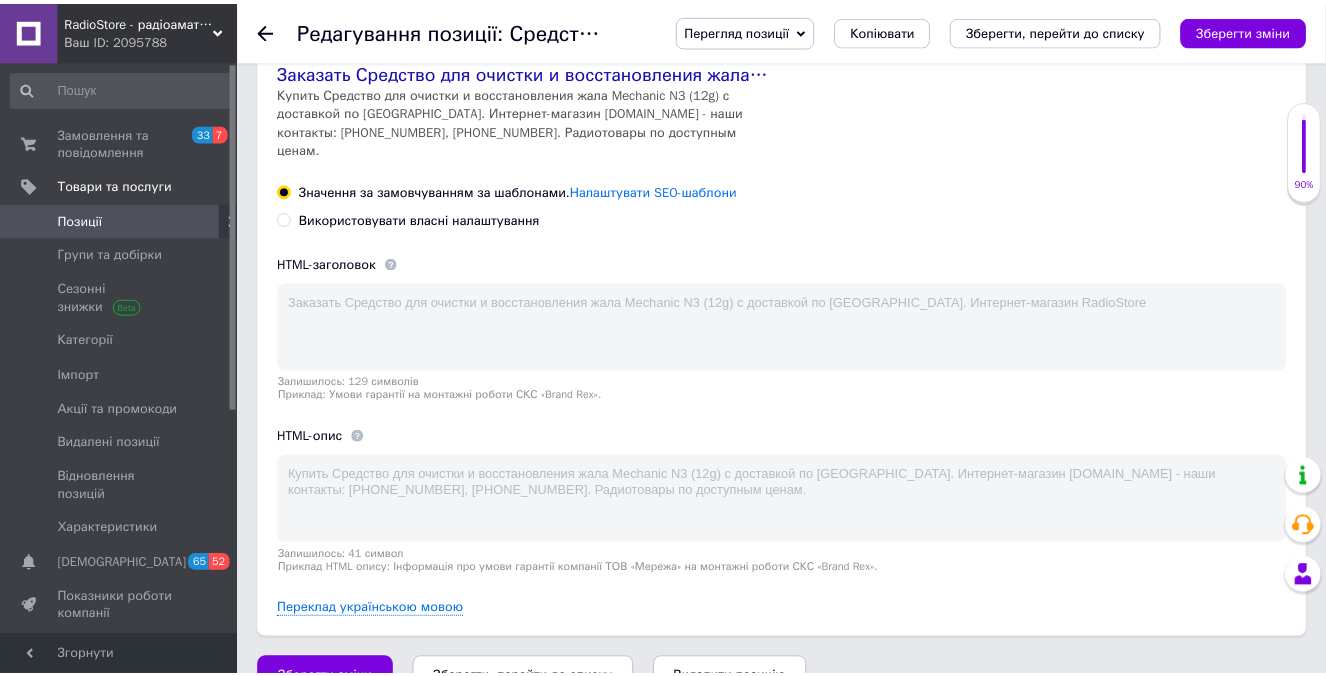 scroll, scrollTop: 3959, scrollLeft: 0, axis: vertical 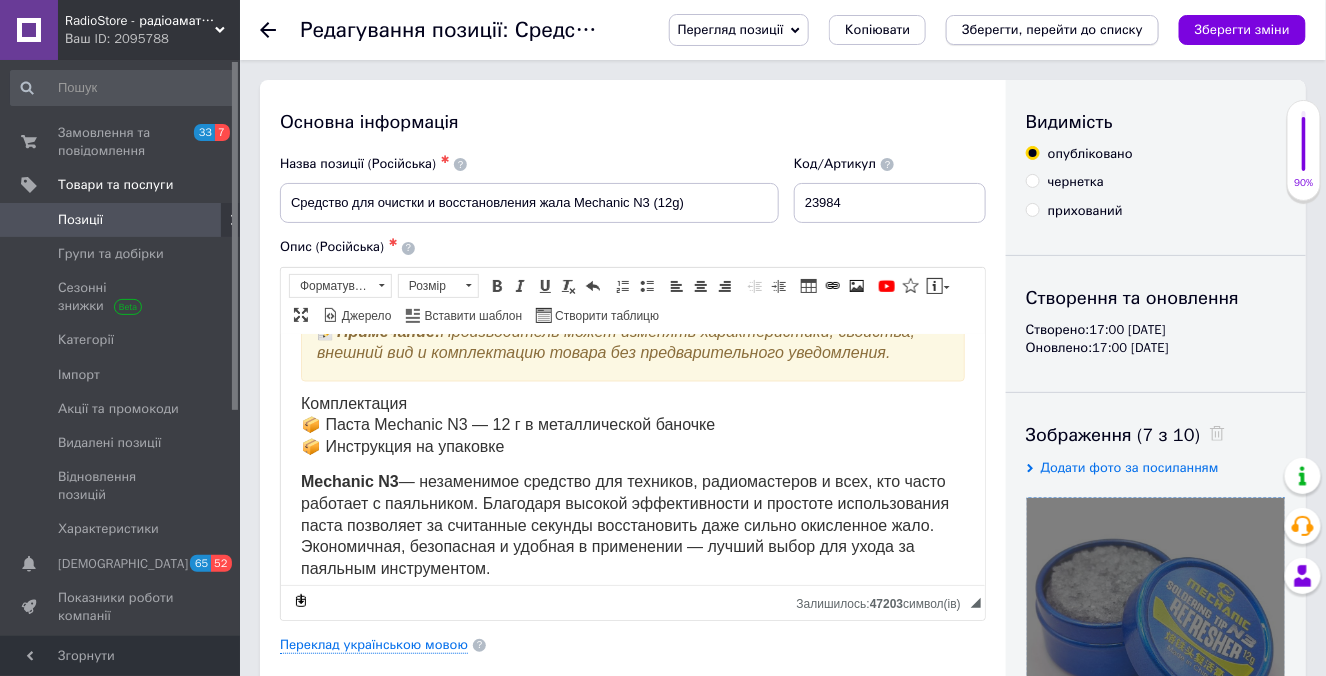 click on "Зберегти, перейти до списку" at bounding box center (1052, 30) 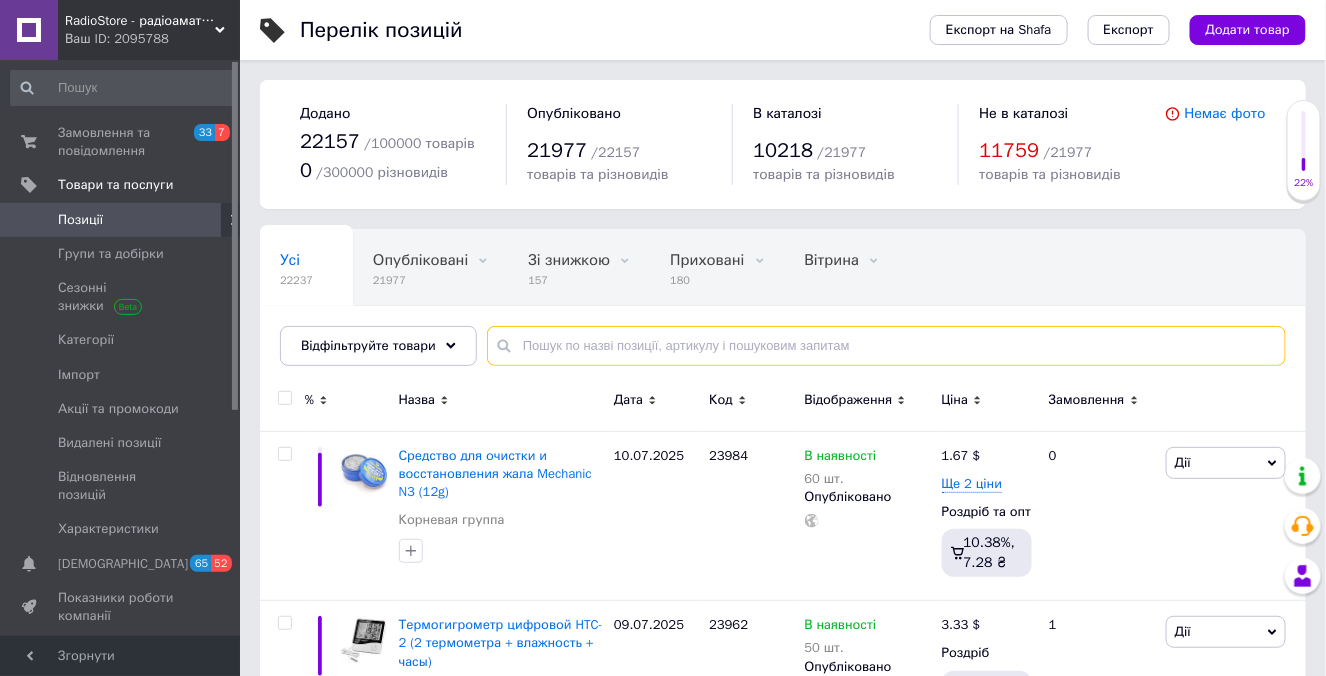 click at bounding box center [886, 346] 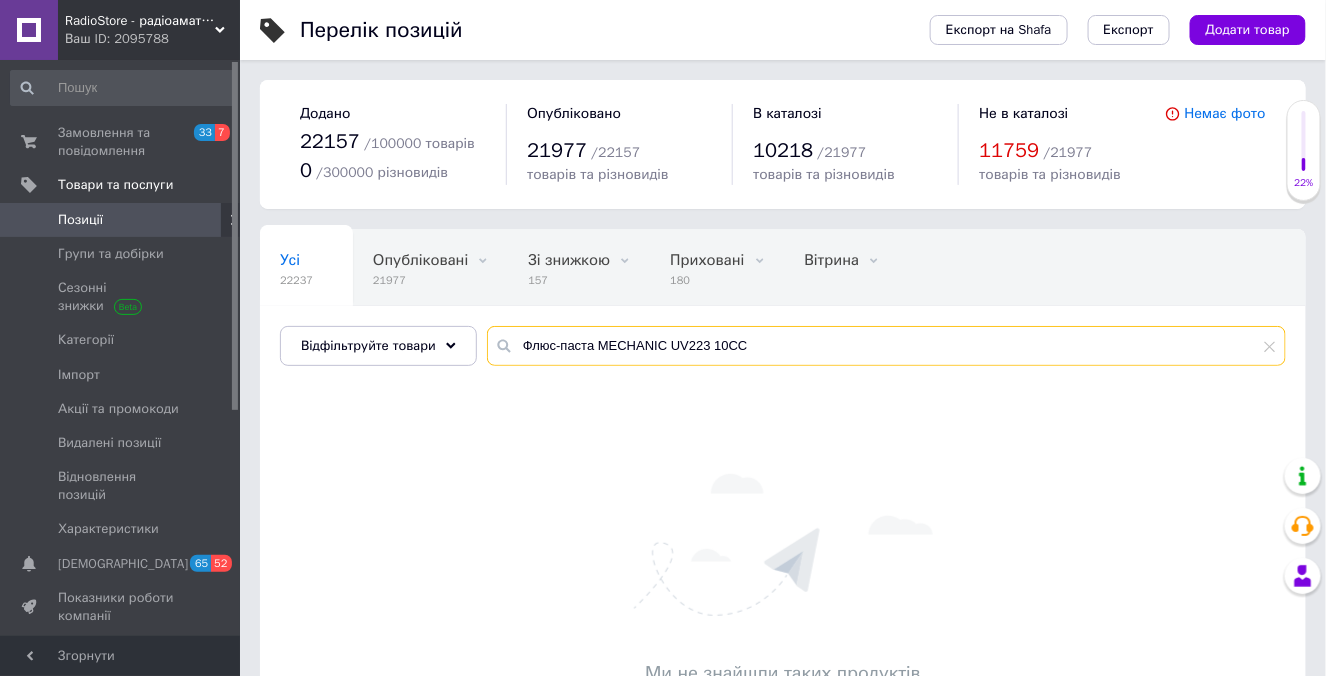 drag, startPoint x: 658, startPoint y: 343, endPoint x: 754, endPoint y: 336, distance: 96.25487 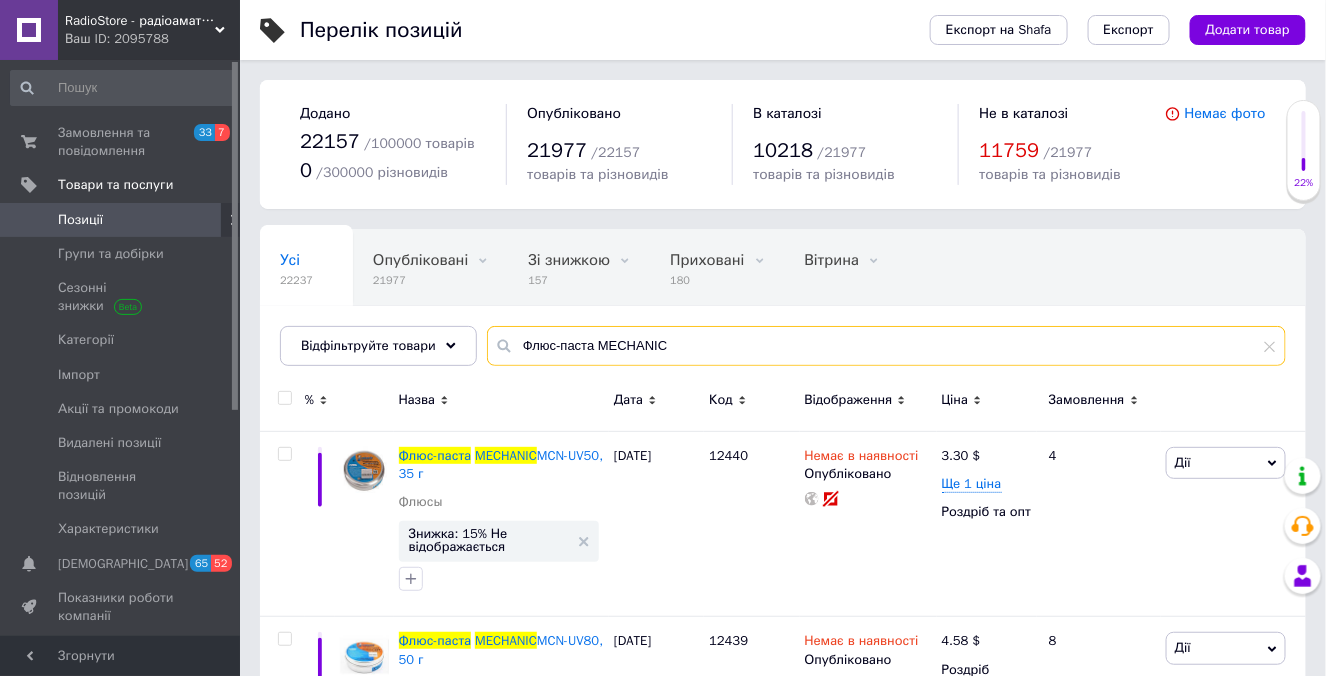 type on "Флюс-паста MECHANIC" 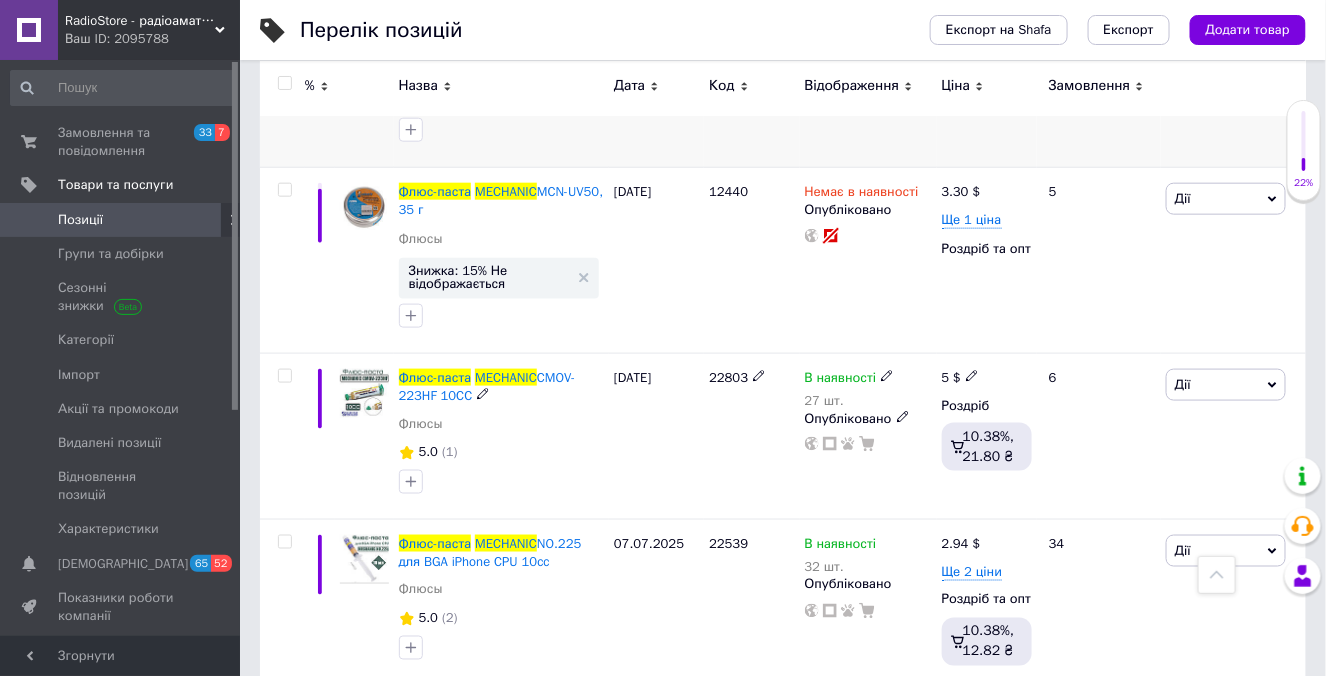 scroll, scrollTop: 636, scrollLeft: 0, axis: vertical 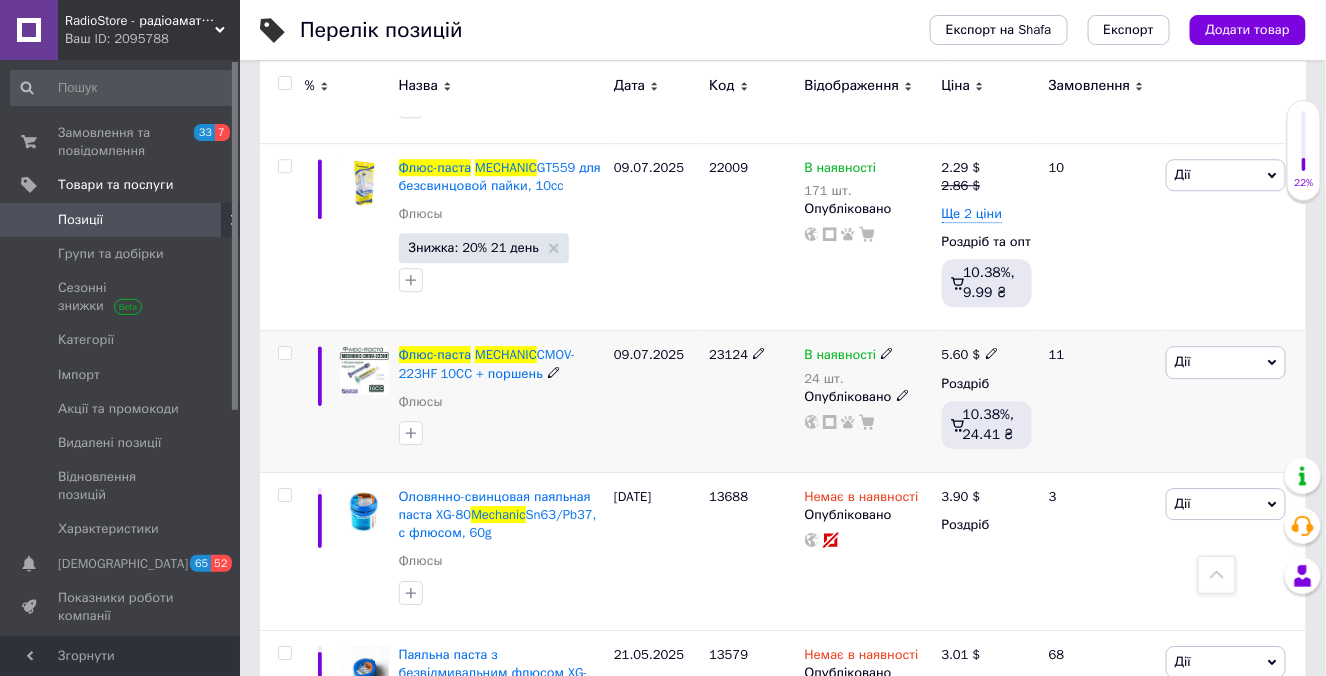 click on "Дії" at bounding box center (1226, 362) 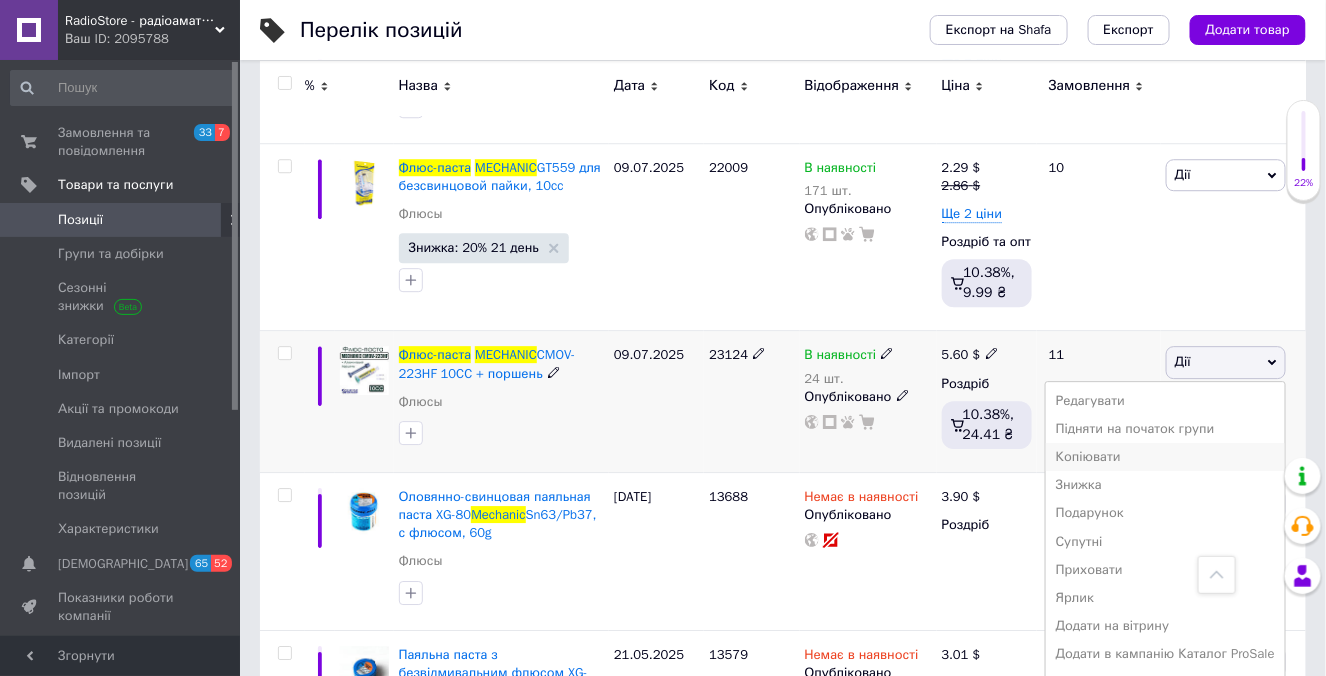 click on "Копіювати" at bounding box center (1165, 457) 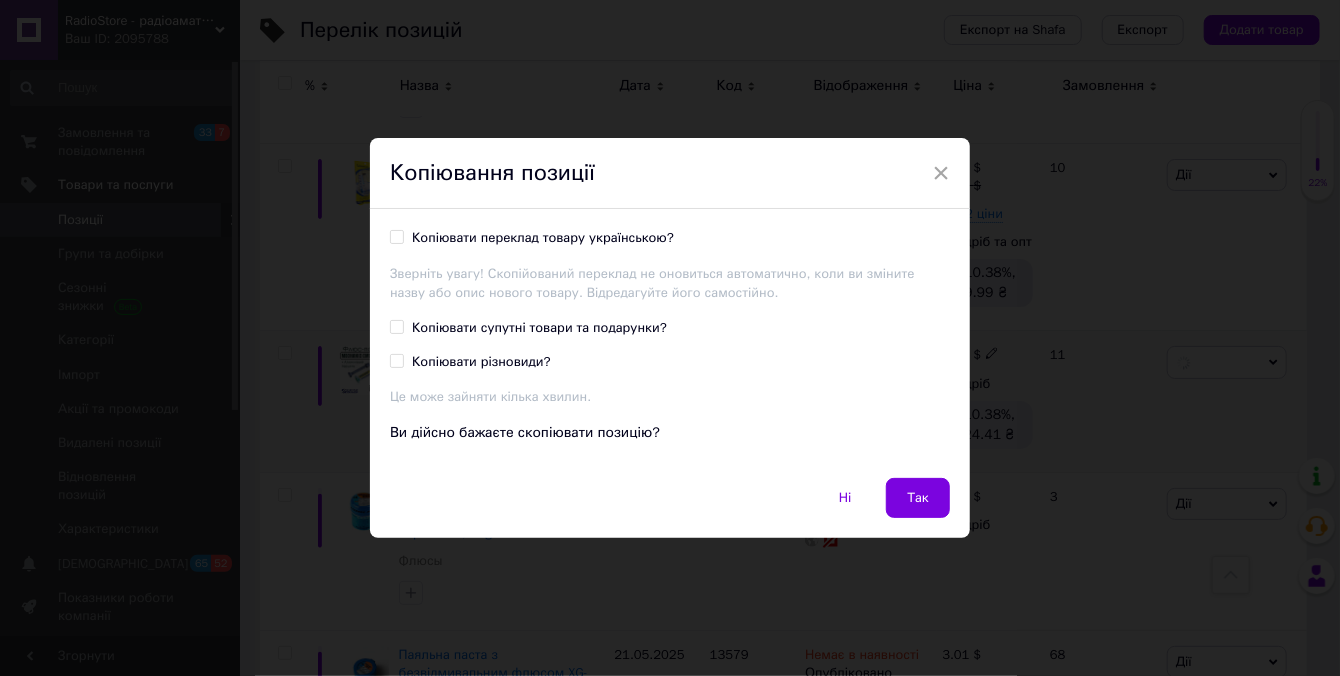 click on "Копіювати переклад товару українською?" at bounding box center (543, 238) 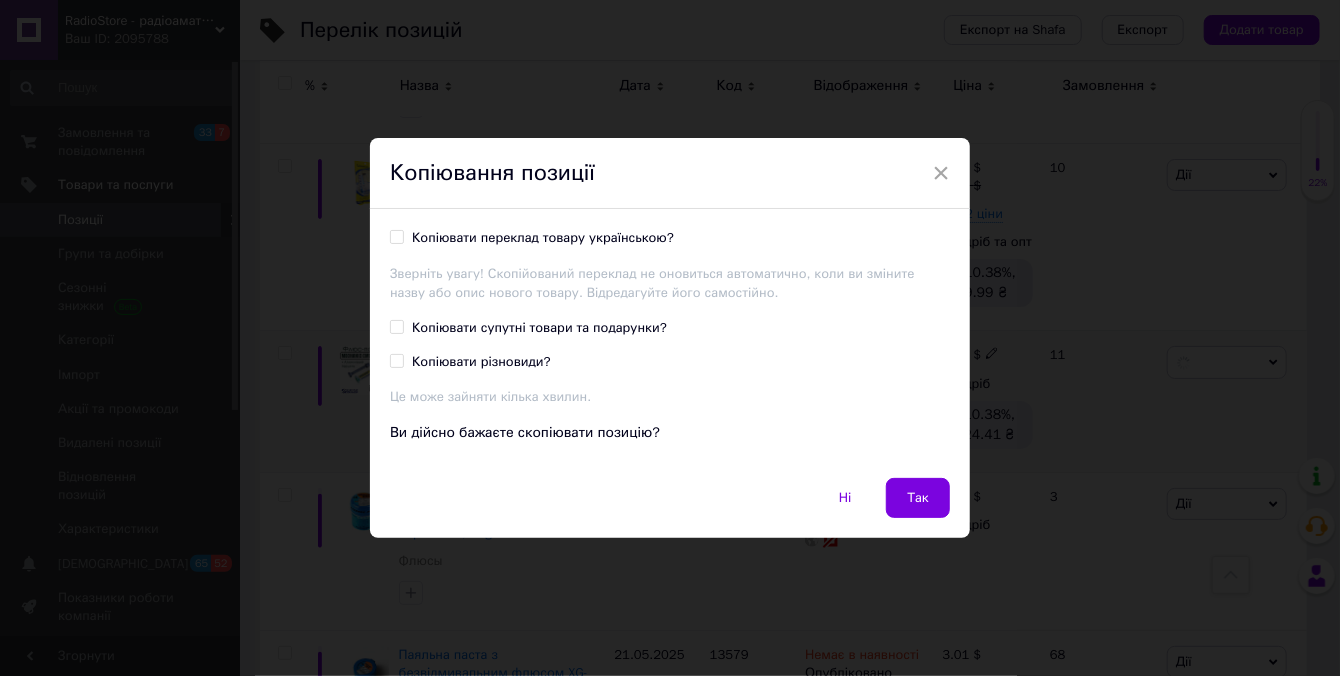 click on "Копіювати переклад товару українською?" at bounding box center (396, 236) 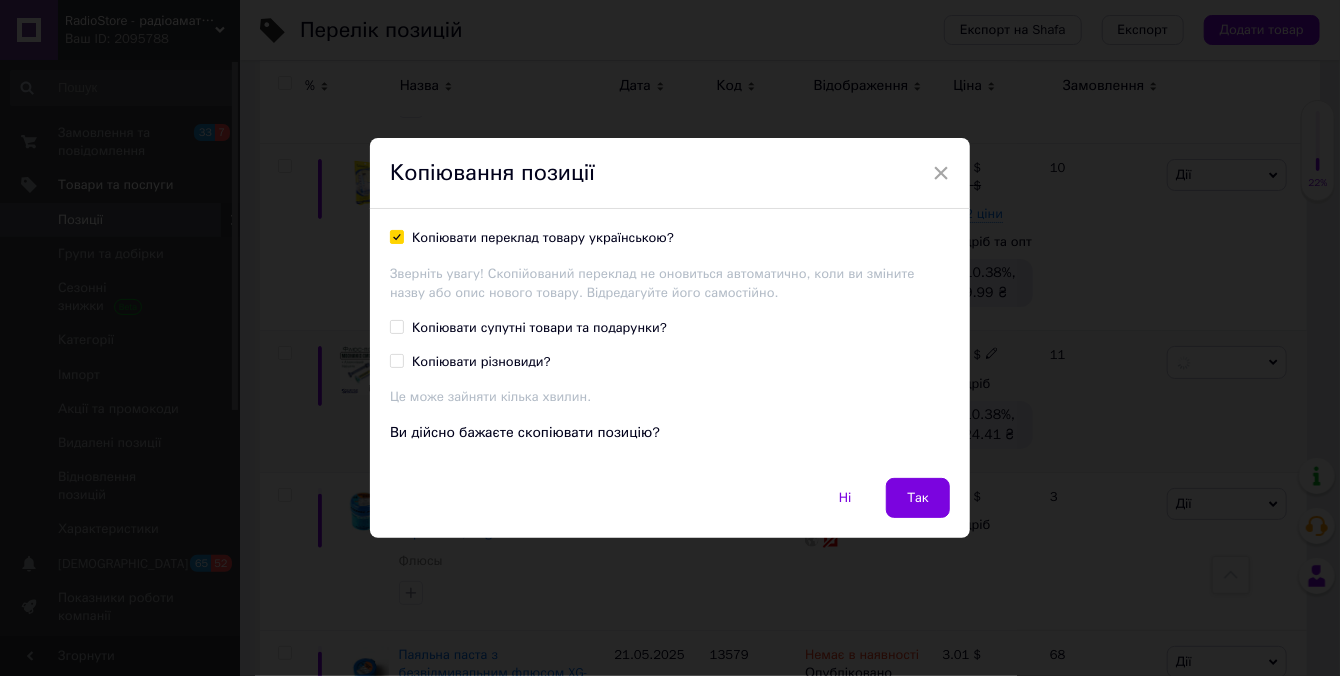 checkbox on "true" 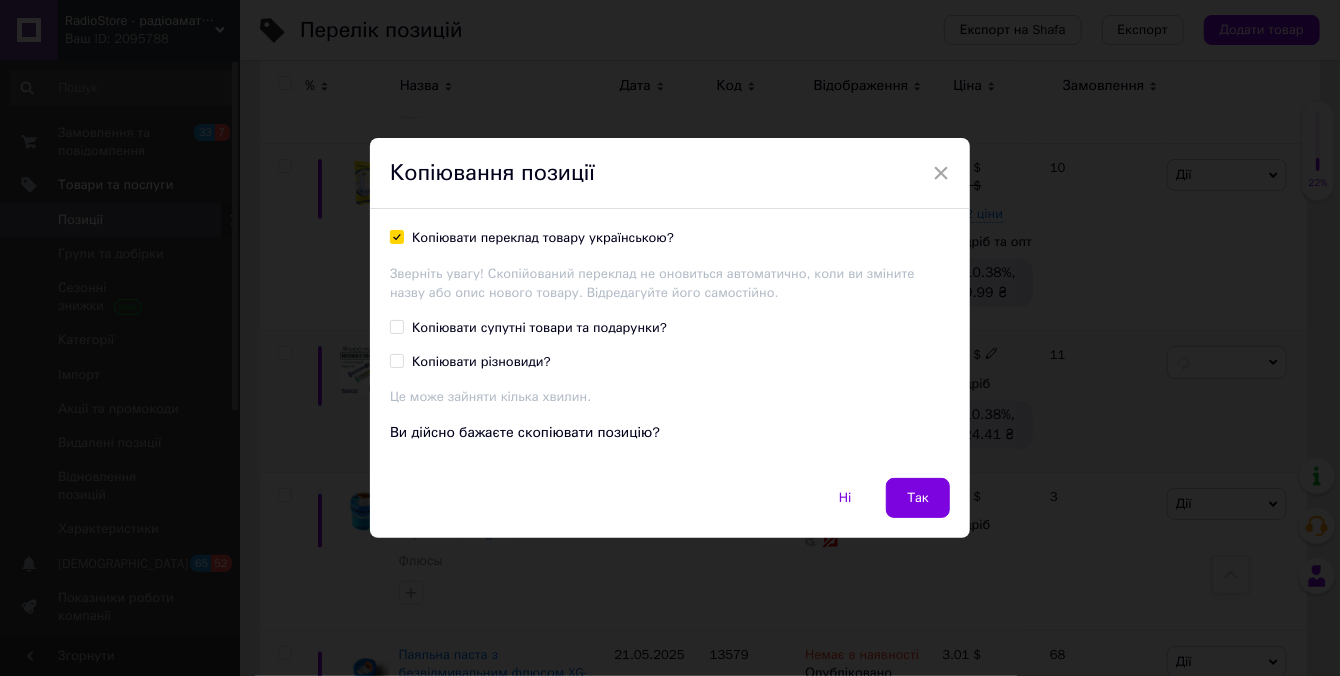 click on "Копіювати супутні товари та подарунки?" at bounding box center [539, 328] 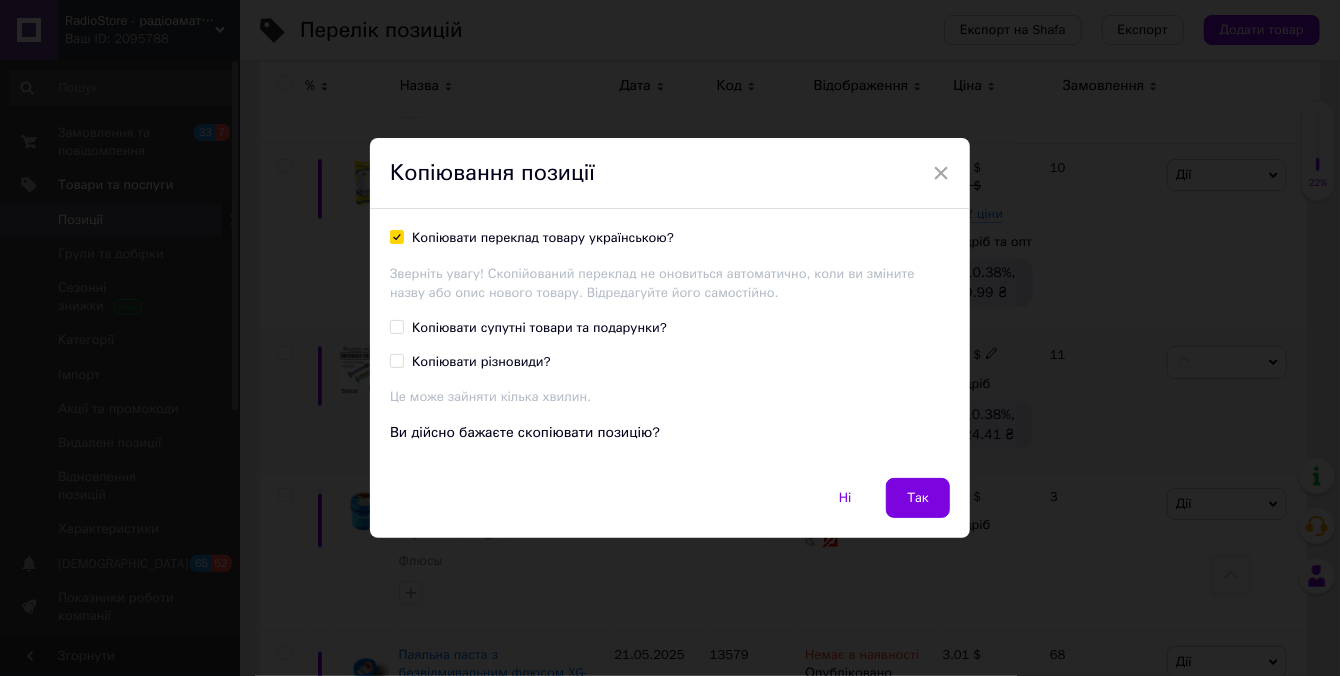 click on "Копіювати супутні товари та подарунки?" at bounding box center (396, 326) 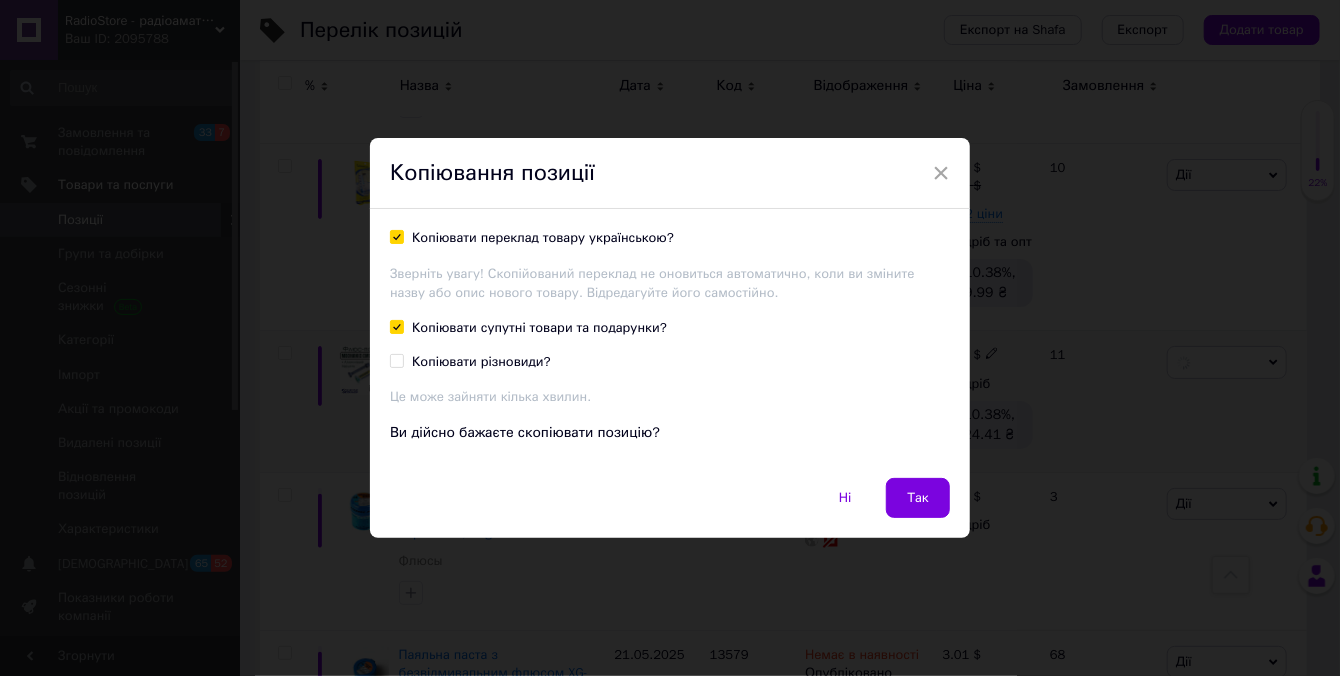 checkbox on "true" 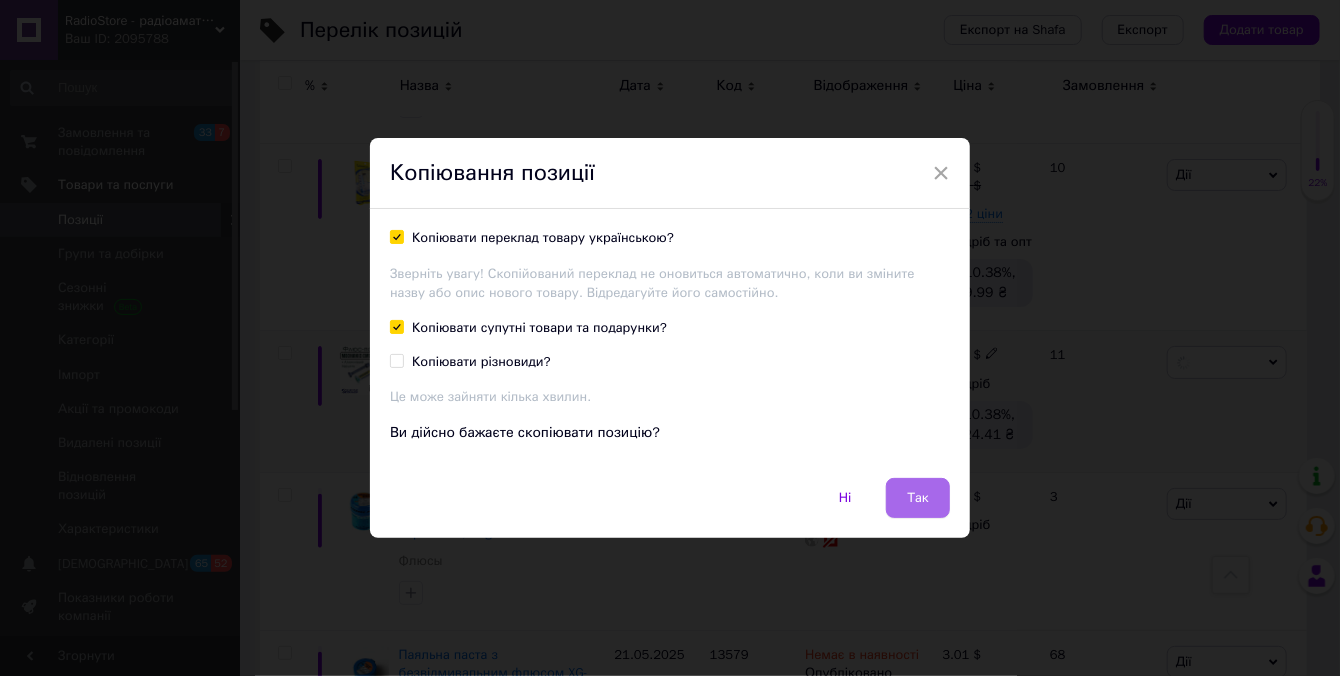 click on "Так" at bounding box center (918, 498) 